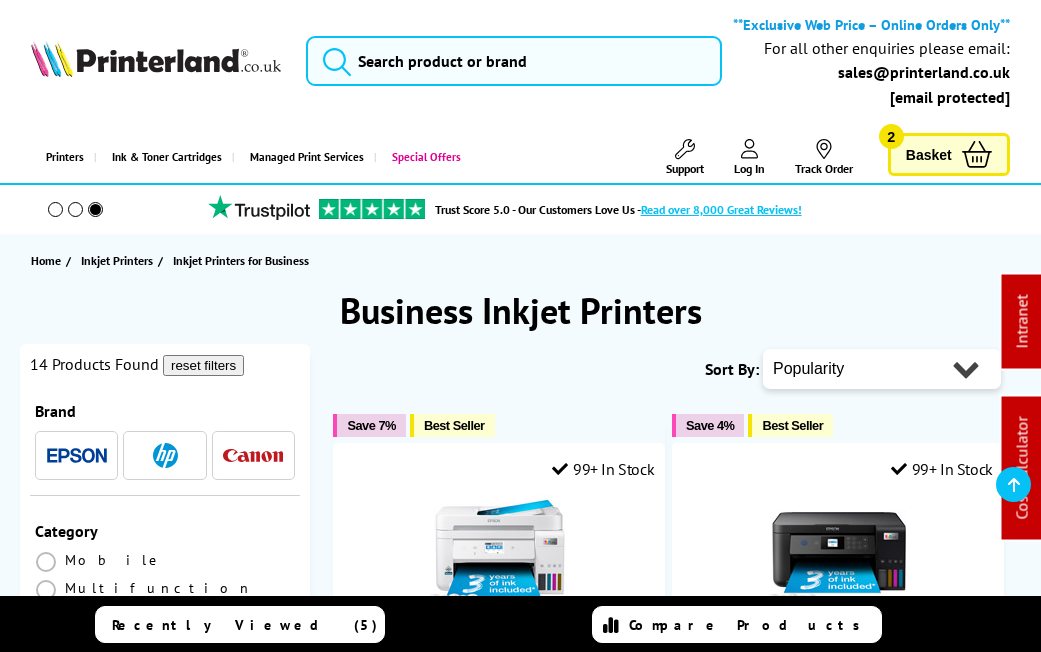 scroll, scrollTop: 111, scrollLeft: 0, axis: vertical 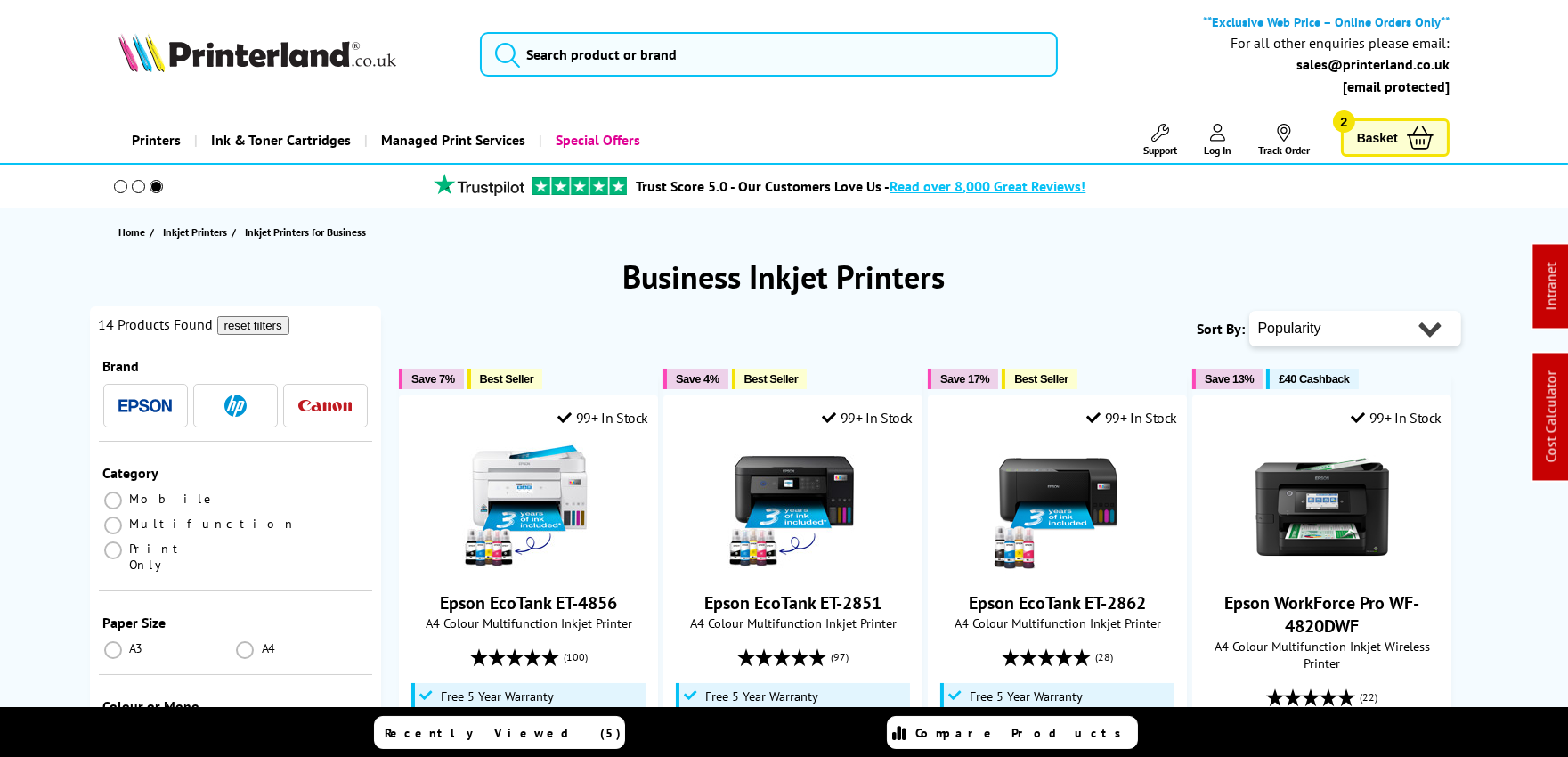 drag, startPoint x: 536, startPoint y: 174, endPoint x: 495, endPoint y: 61, distance: 120.20815 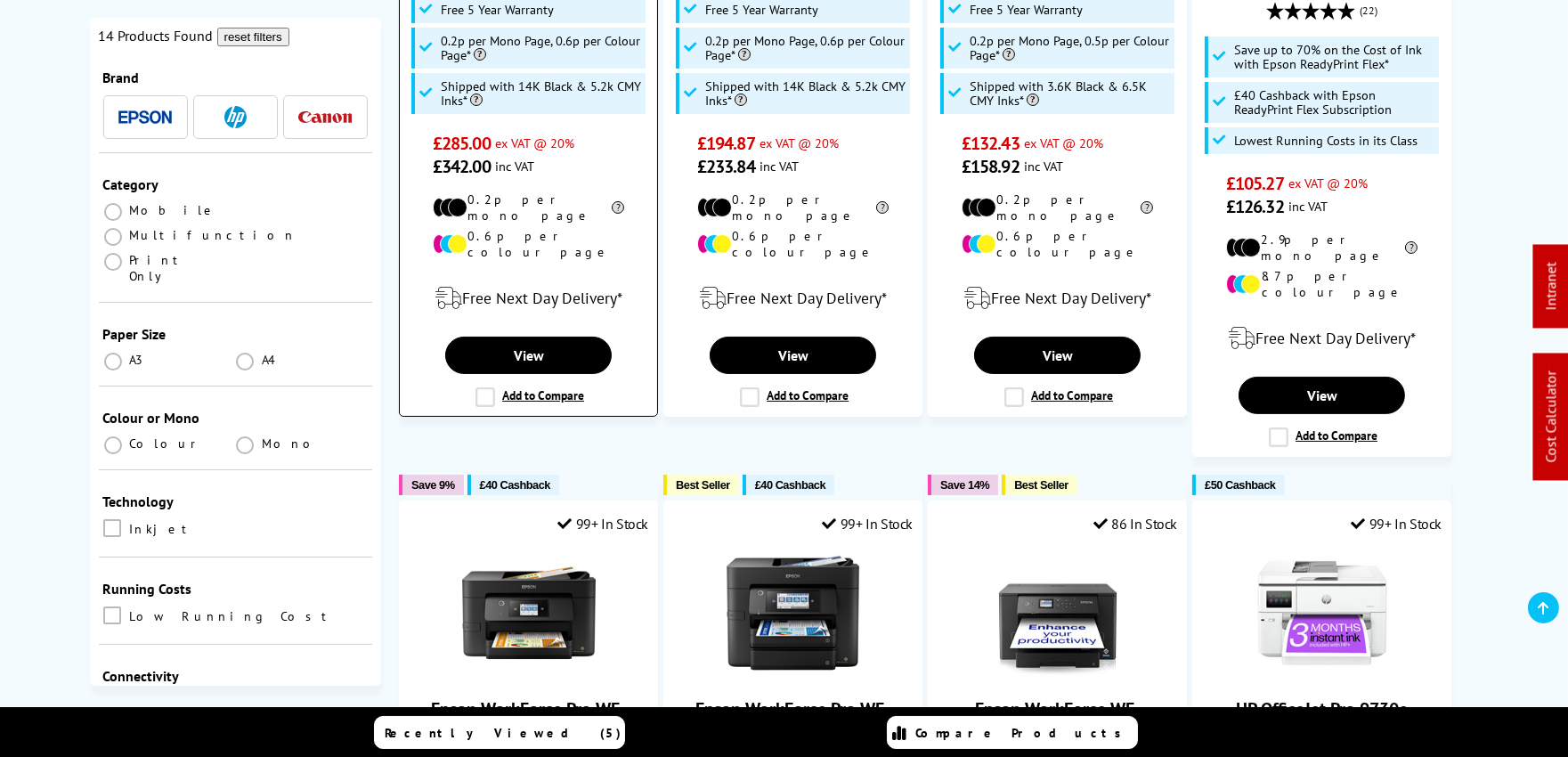 scroll, scrollTop: 395, scrollLeft: 0, axis: vertical 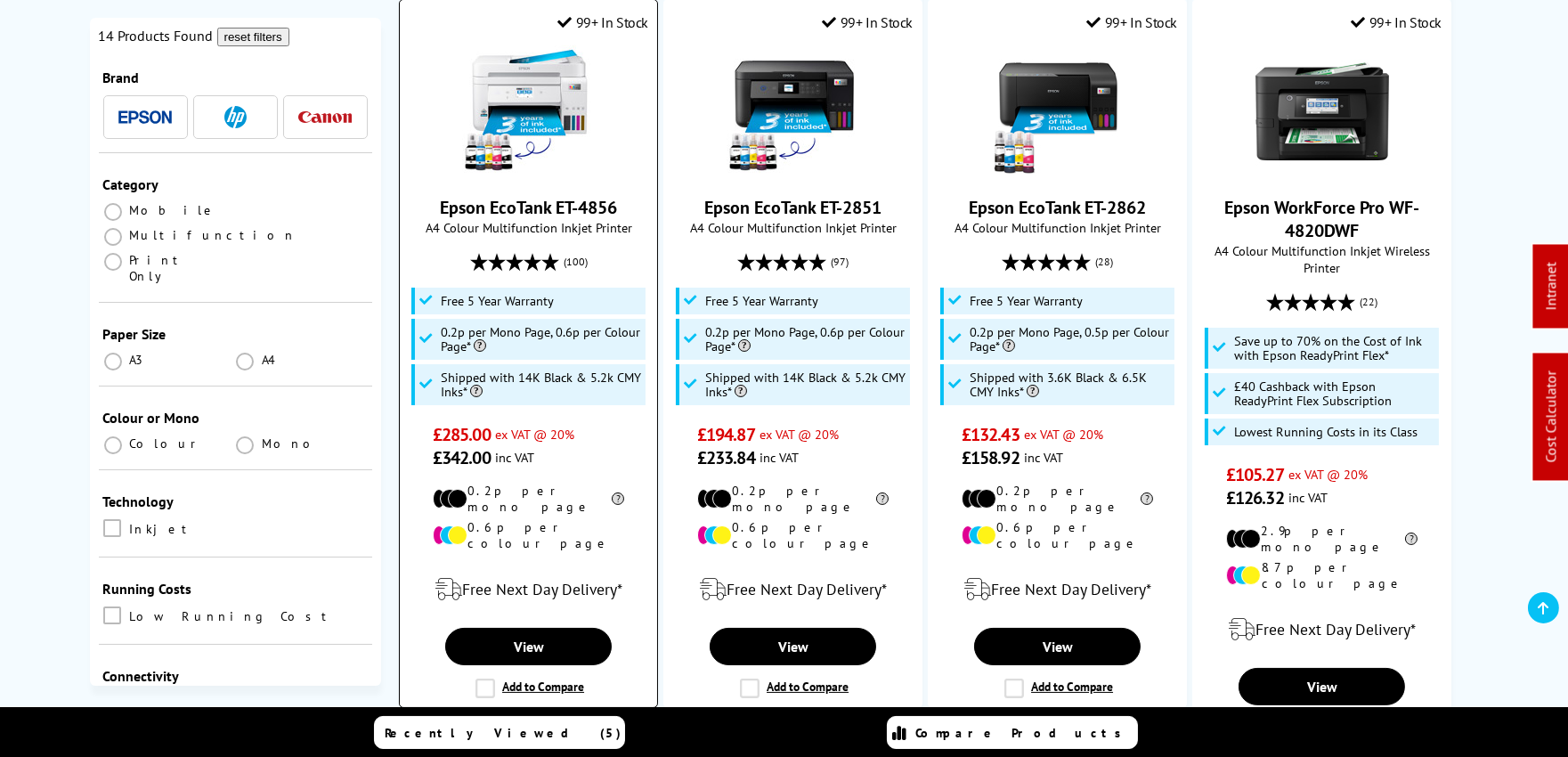 click at bounding box center [529, 111] 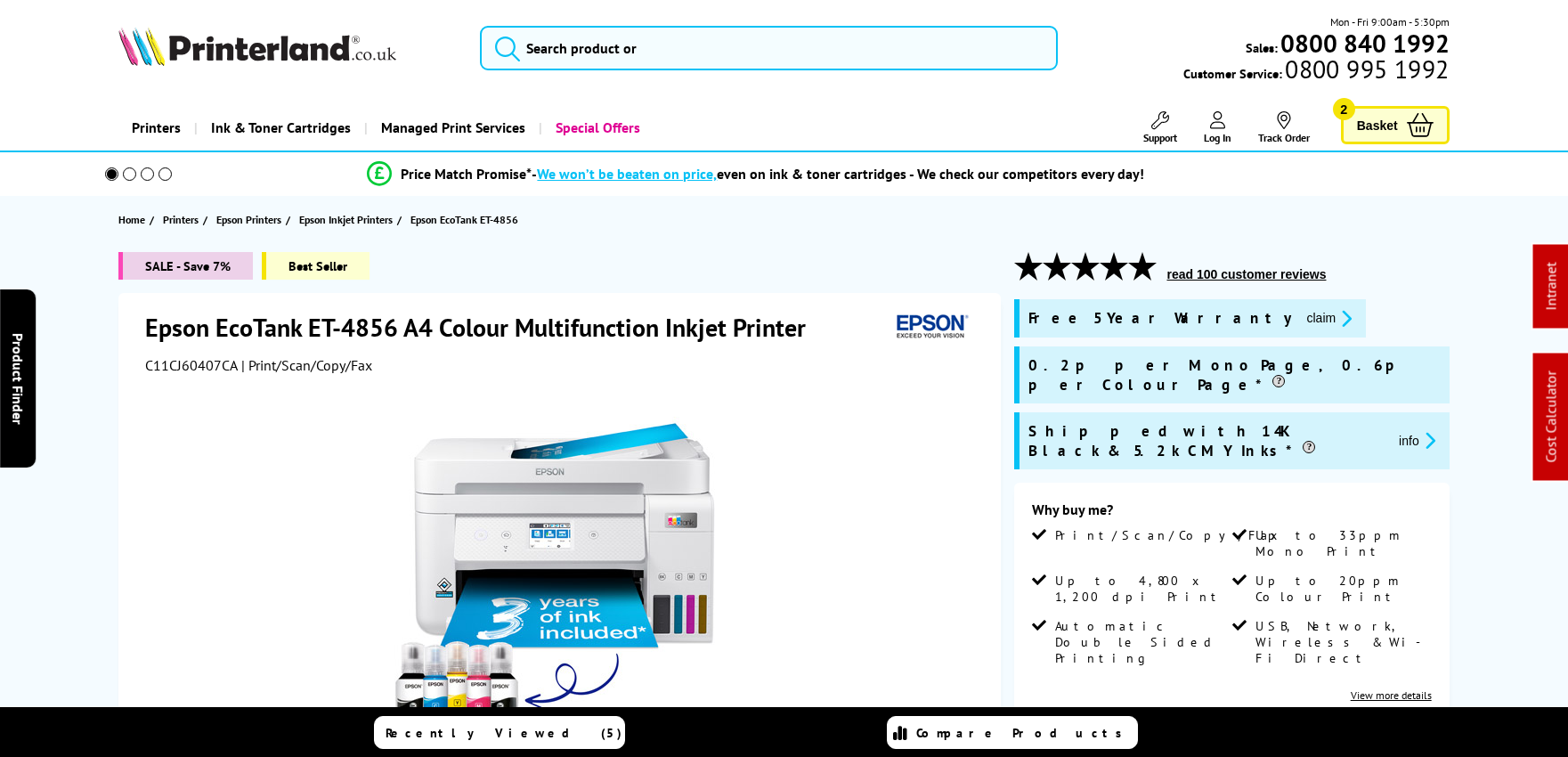 scroll, scrollTop: 0, scrollLeft: 0, axis: both 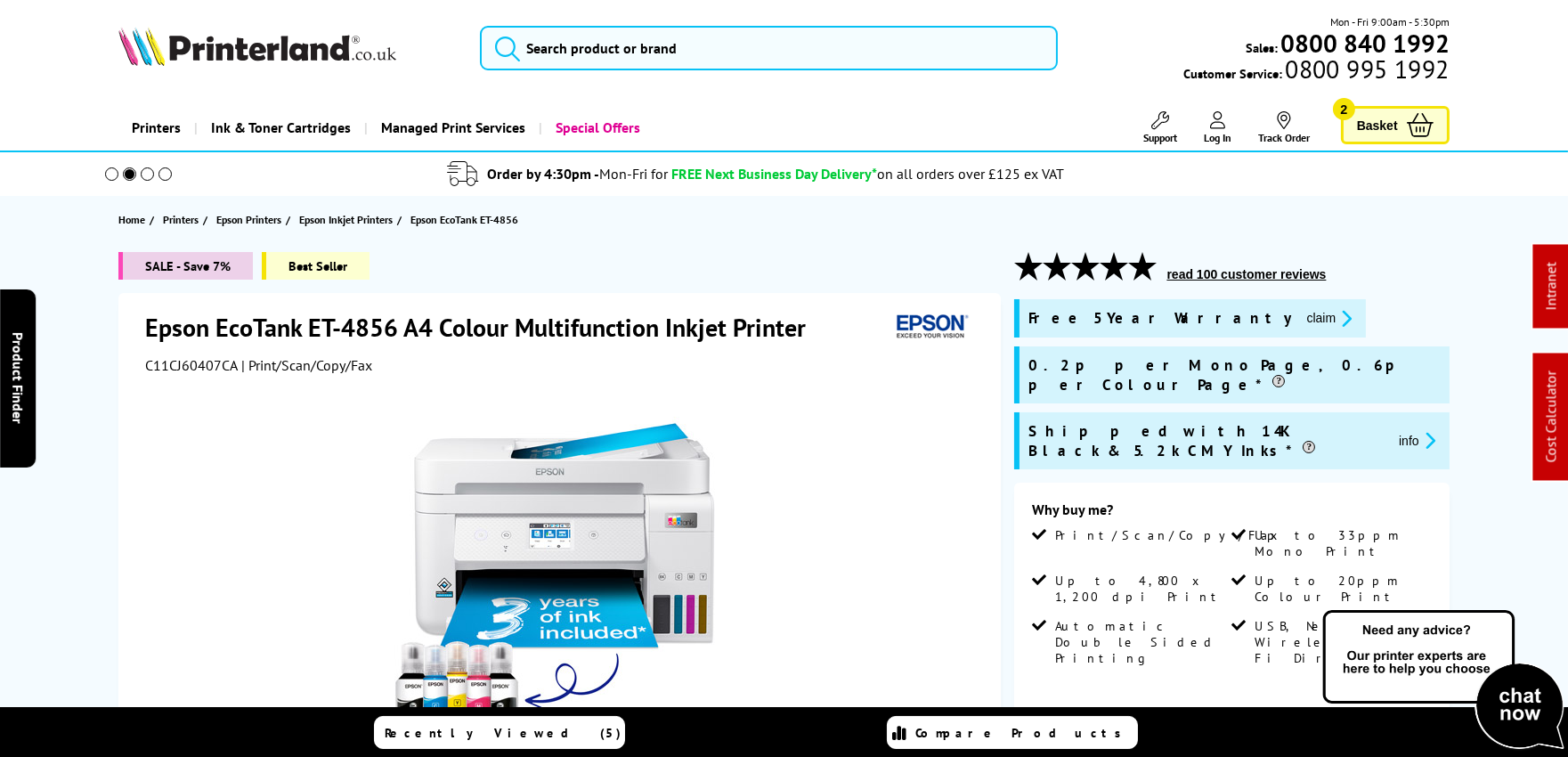 drag, startPoint x: 867, startPoint y: 314, endPoint x: 876, endPoint y: 313, distance: 9.055385 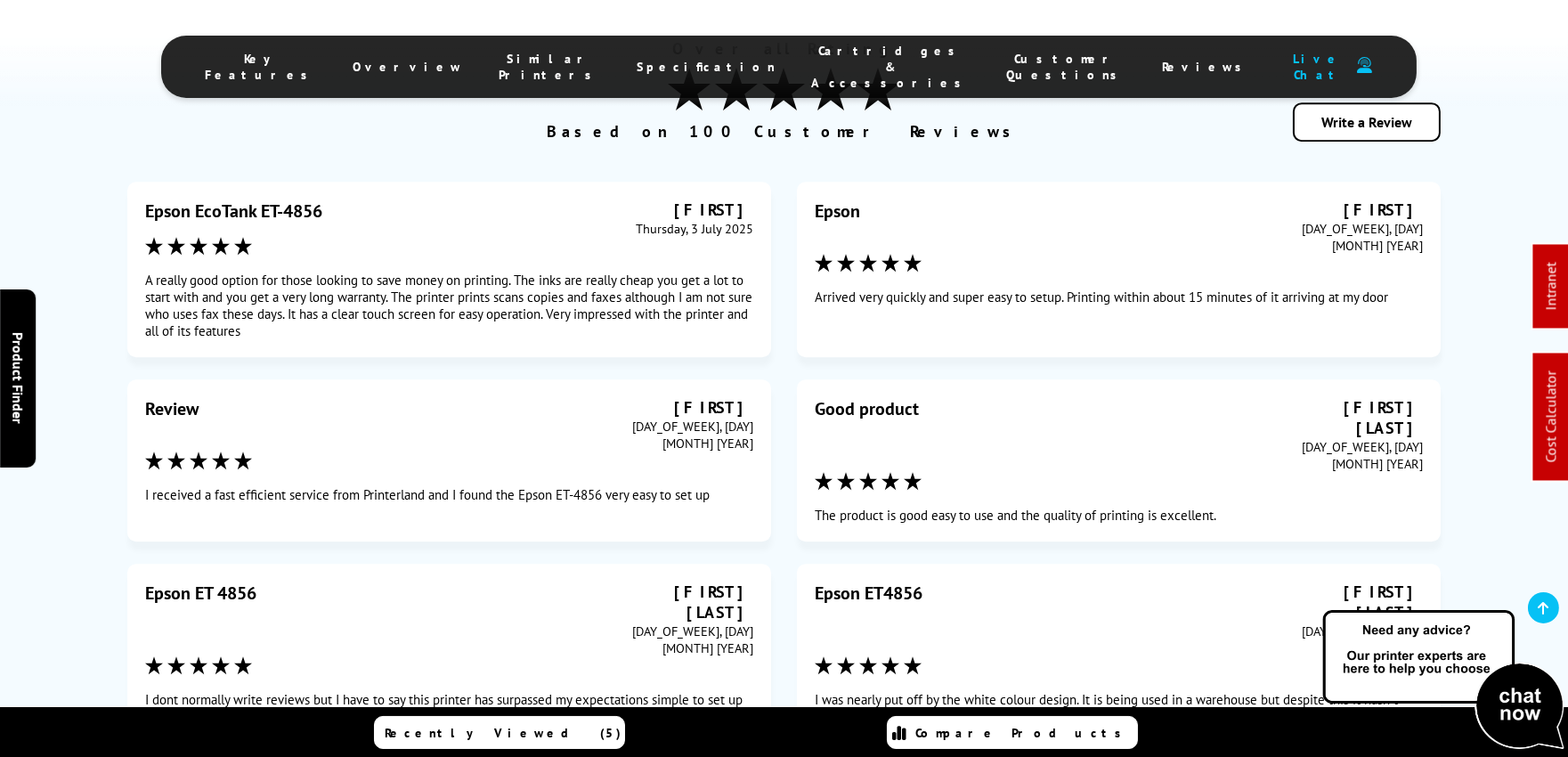 scroll, scrollTop: 11280, scrollLeft: 0, axis: vertical 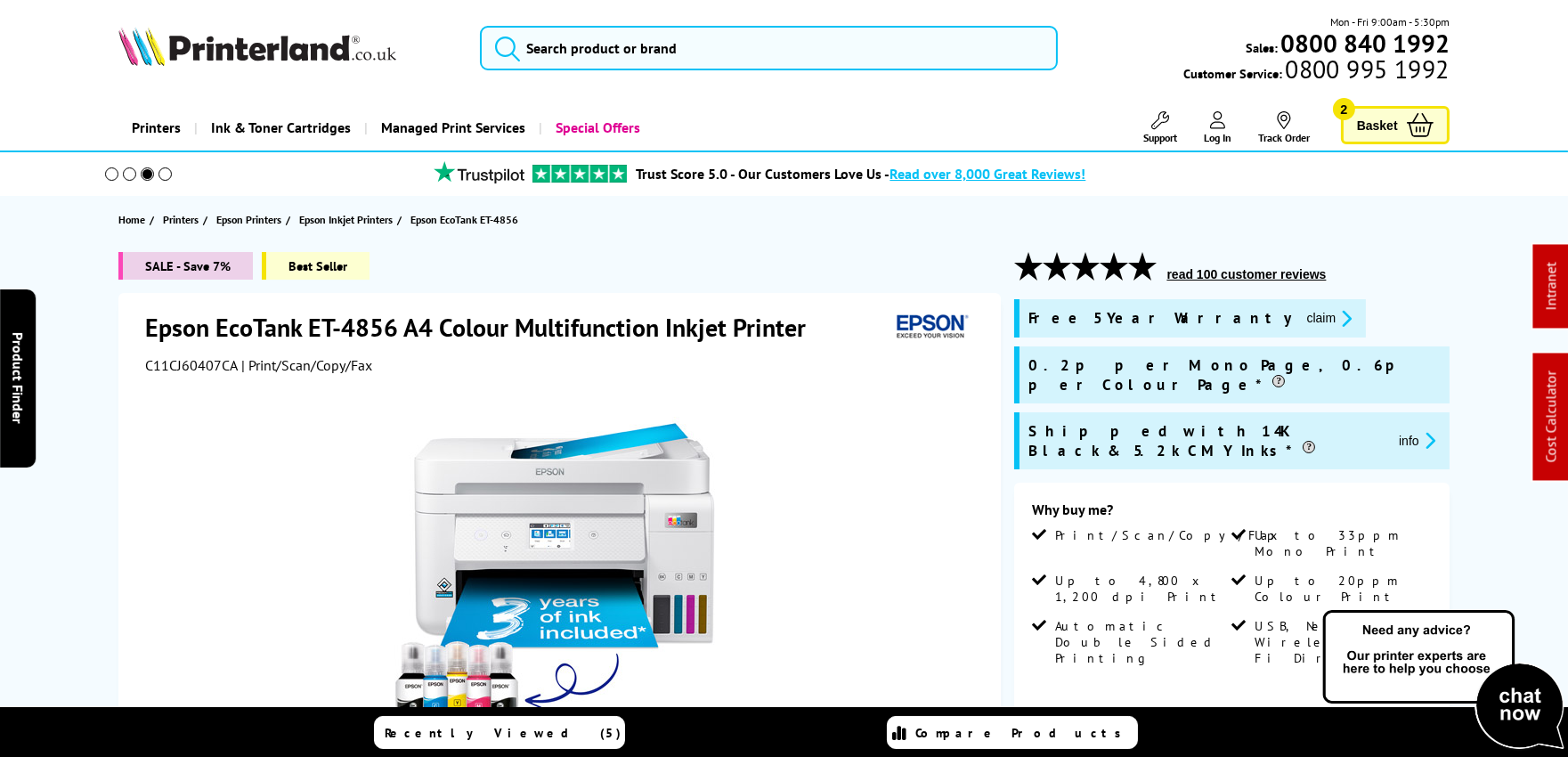 drag, startPoint x: 1009, startPoint y: 452, endPoint x: 1007, endPoint y: 233, distance: 219.00913 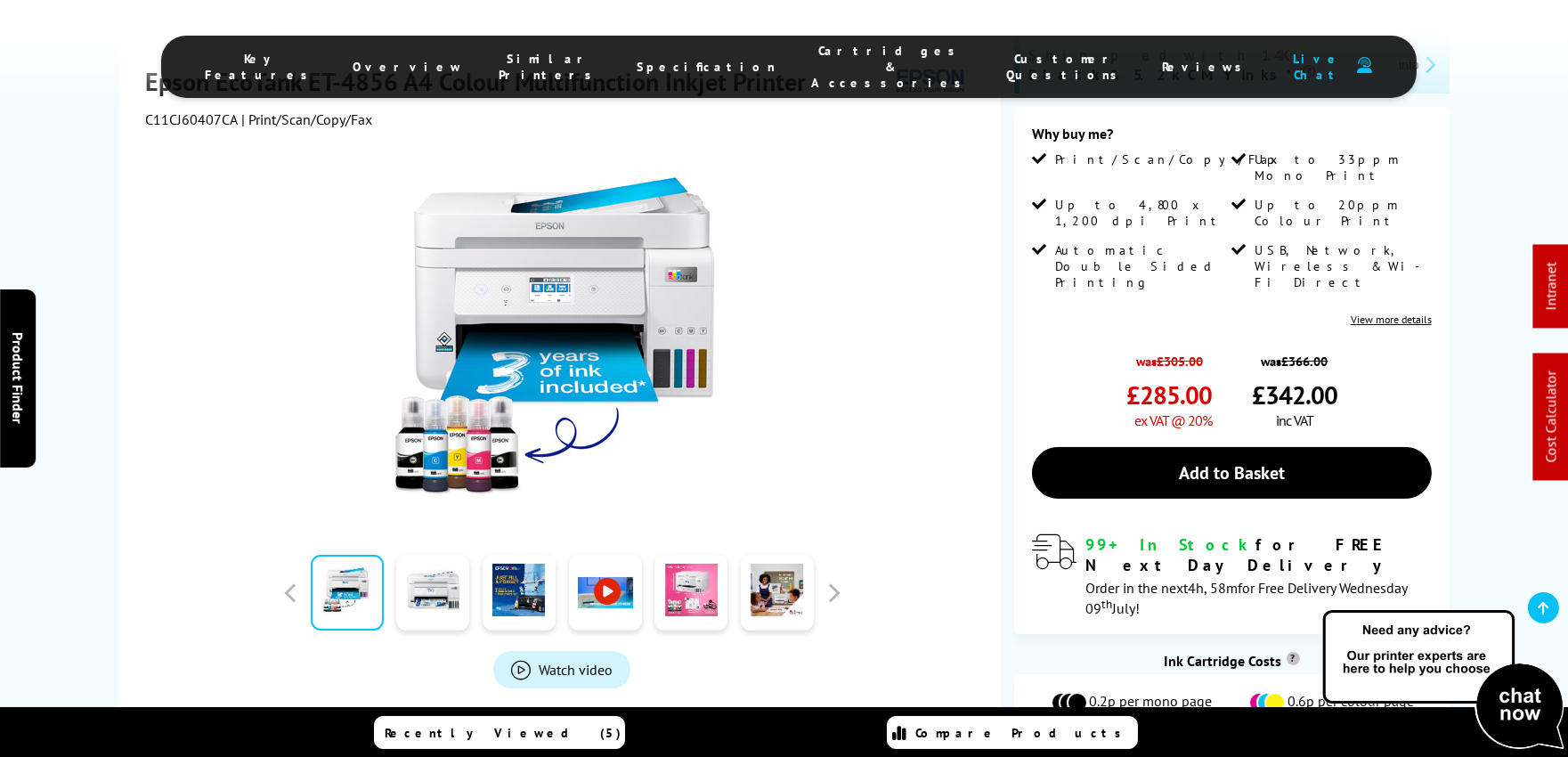 scroll, scrollTop: 395, scrollLeft: 0, axis: vertical 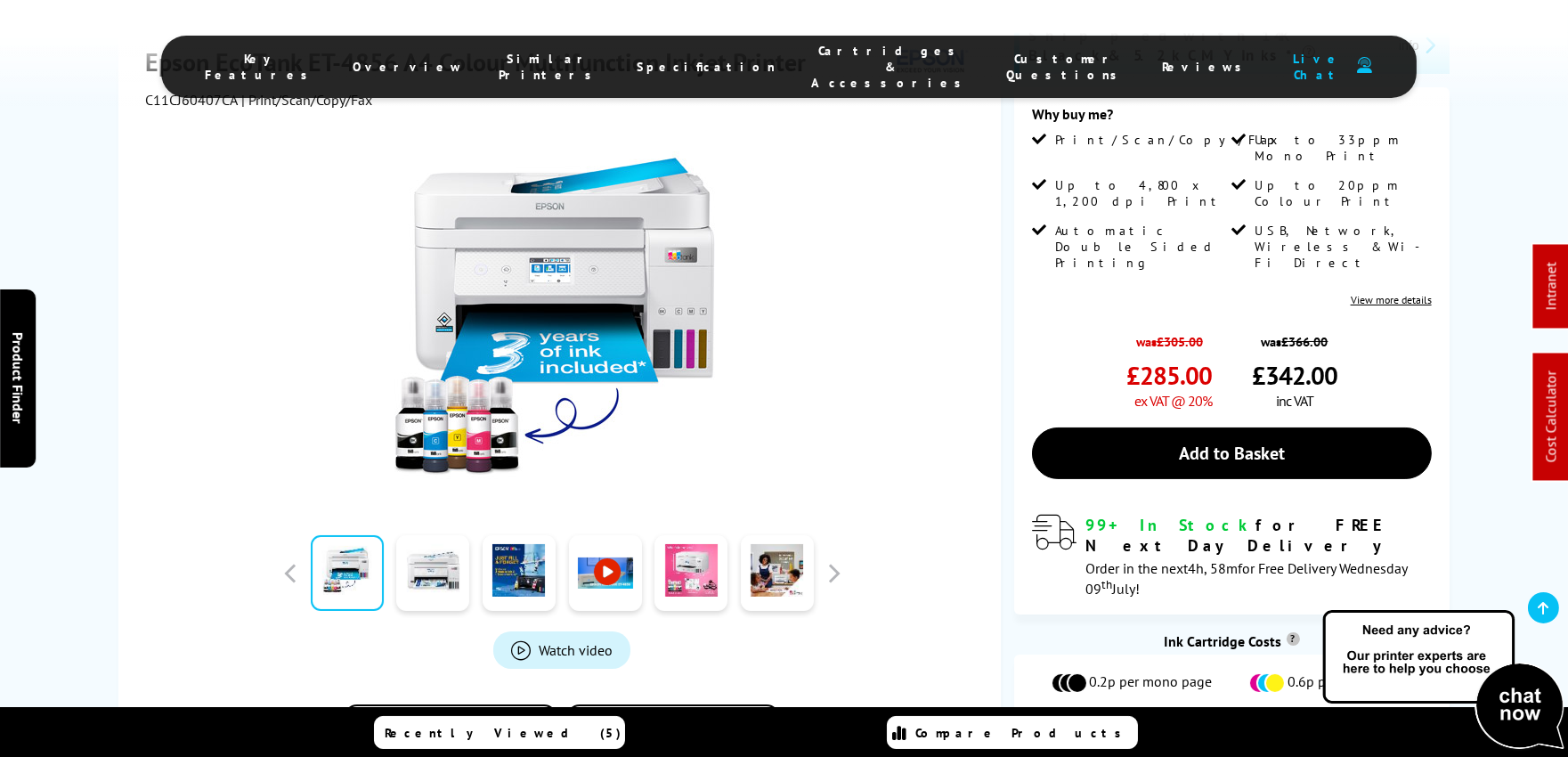 drag, startPoint x: 1199, startPoint y: 491, endPoint x: 1048, endPoint y: 430, distance: 162.8558 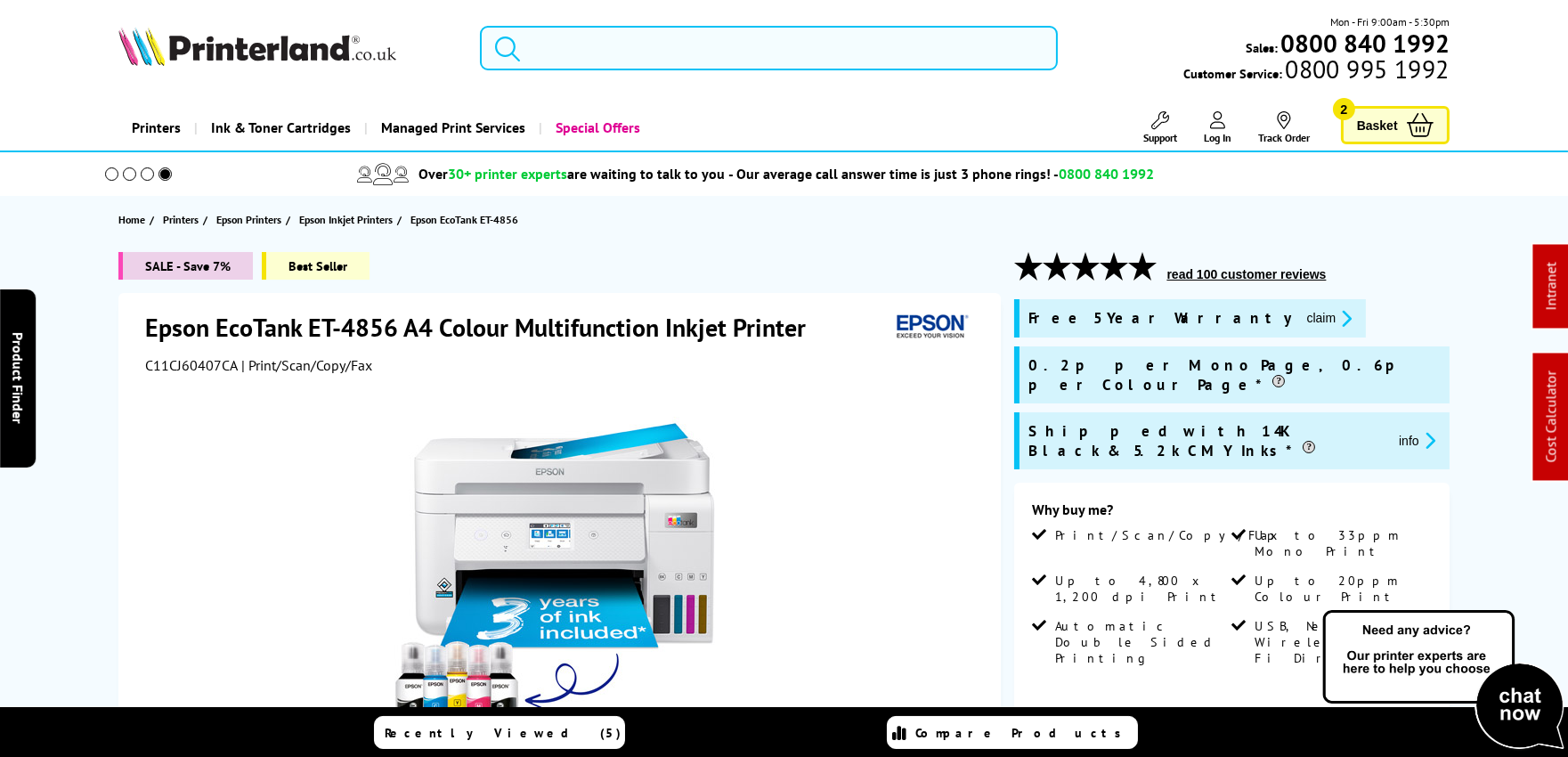 click at bounding box center (768, 48) 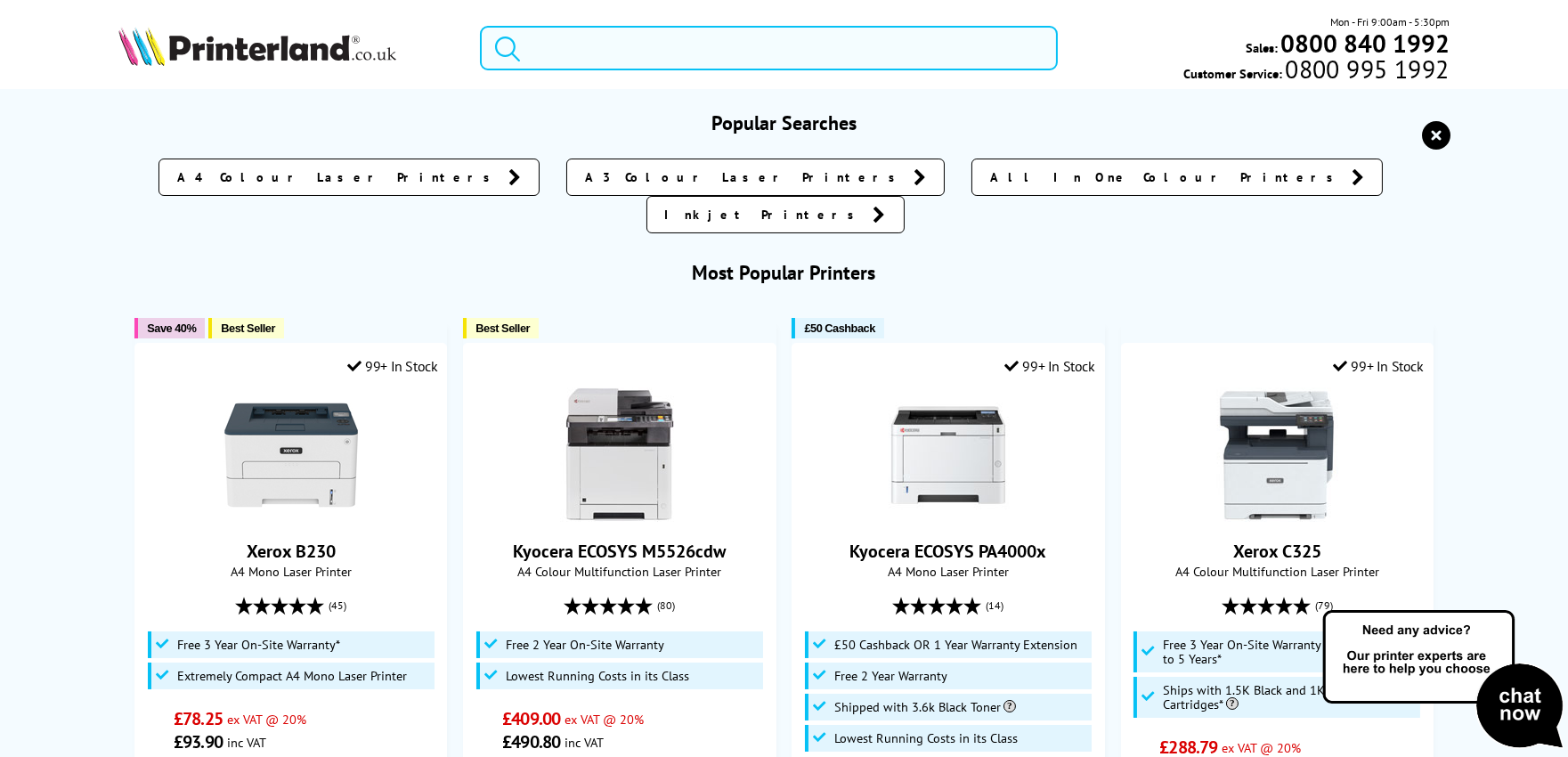 paste on "M8124CIDN" 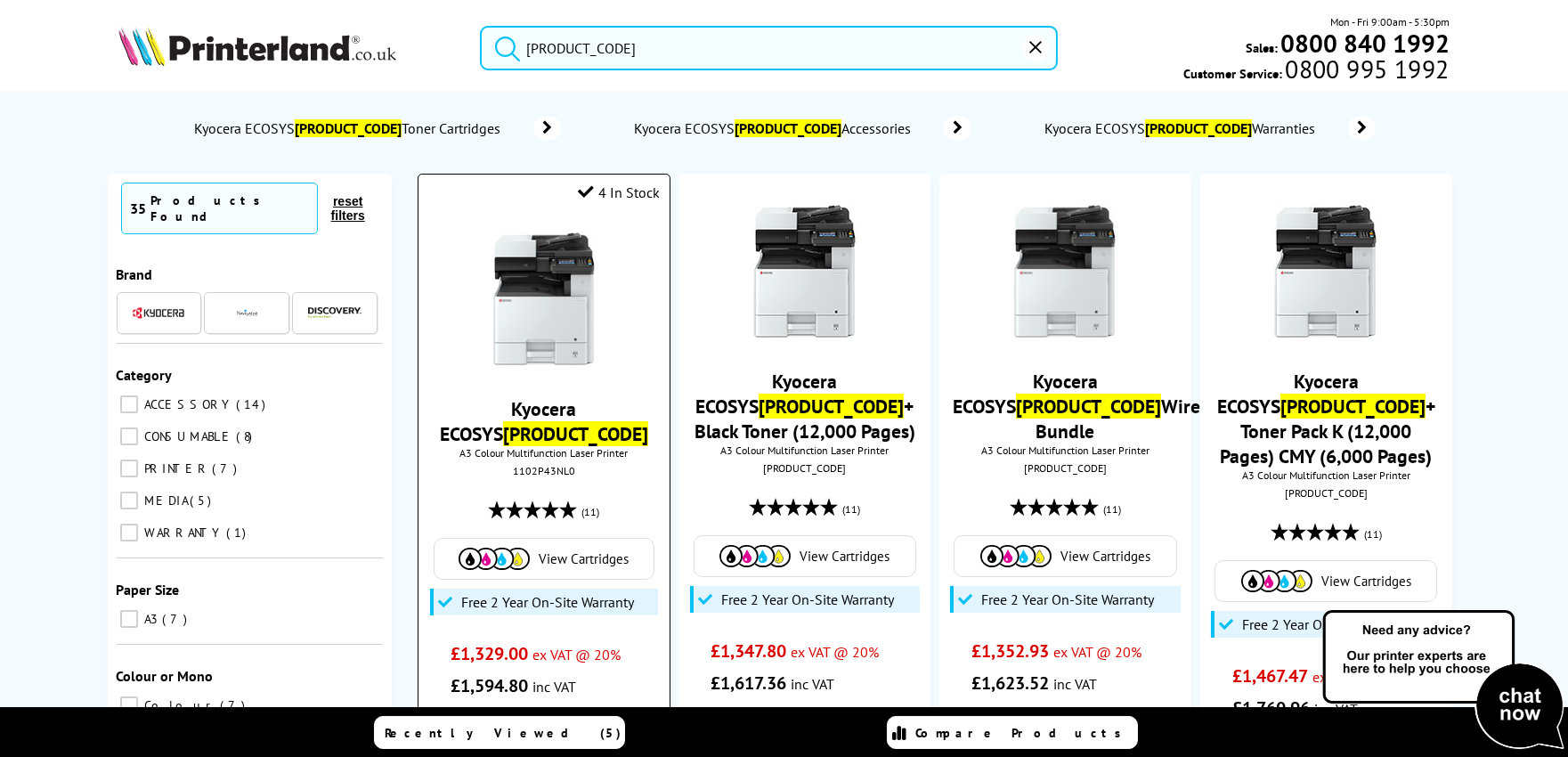 type on "M8124CIDN" 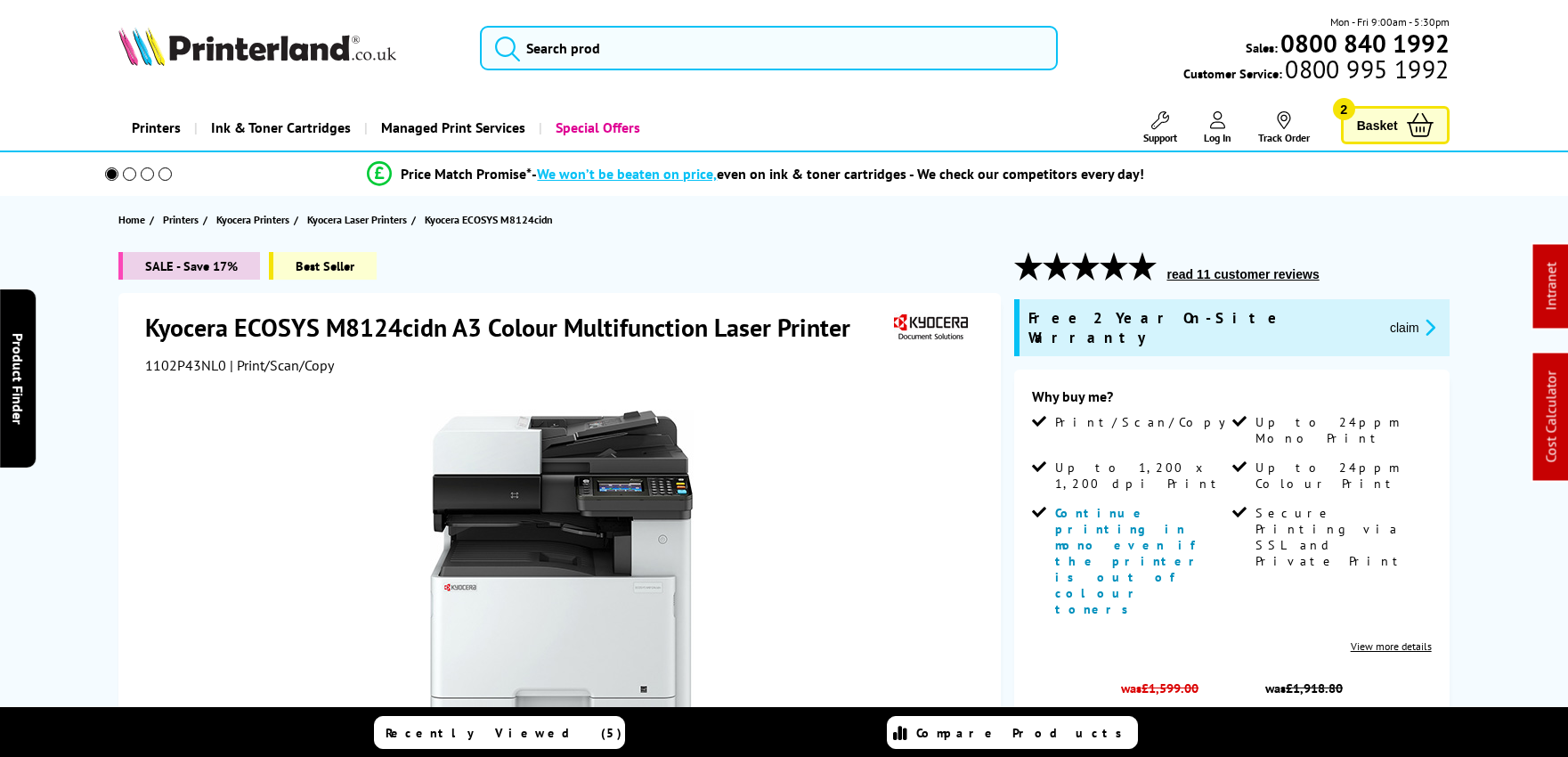 scroll, scrollTop: 0, scrollLeft: 0, axis: both 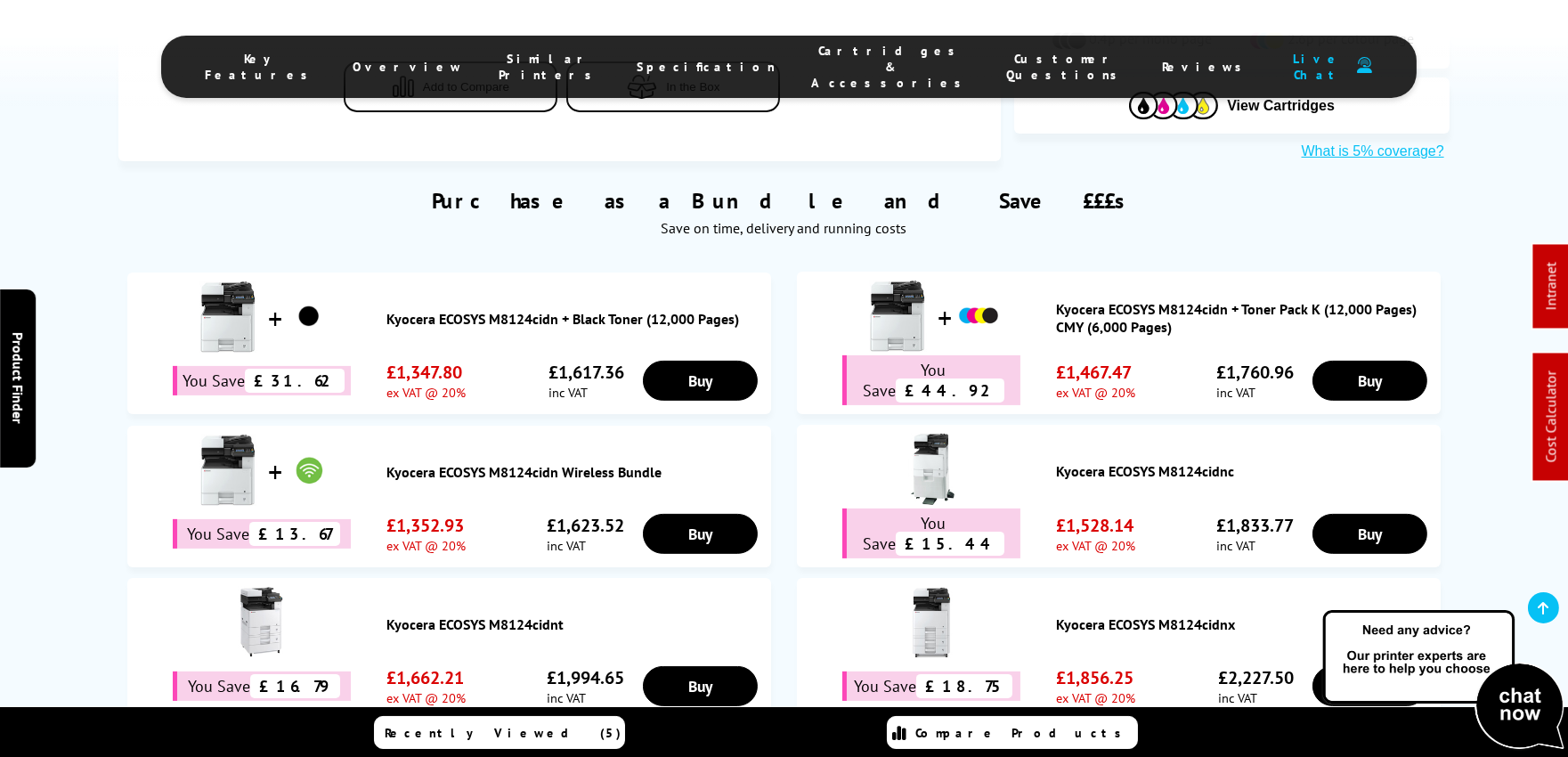 click on "Kyocera ECOSYS M8124cidn Wireless Bundle" at bounding box center [573, 472] 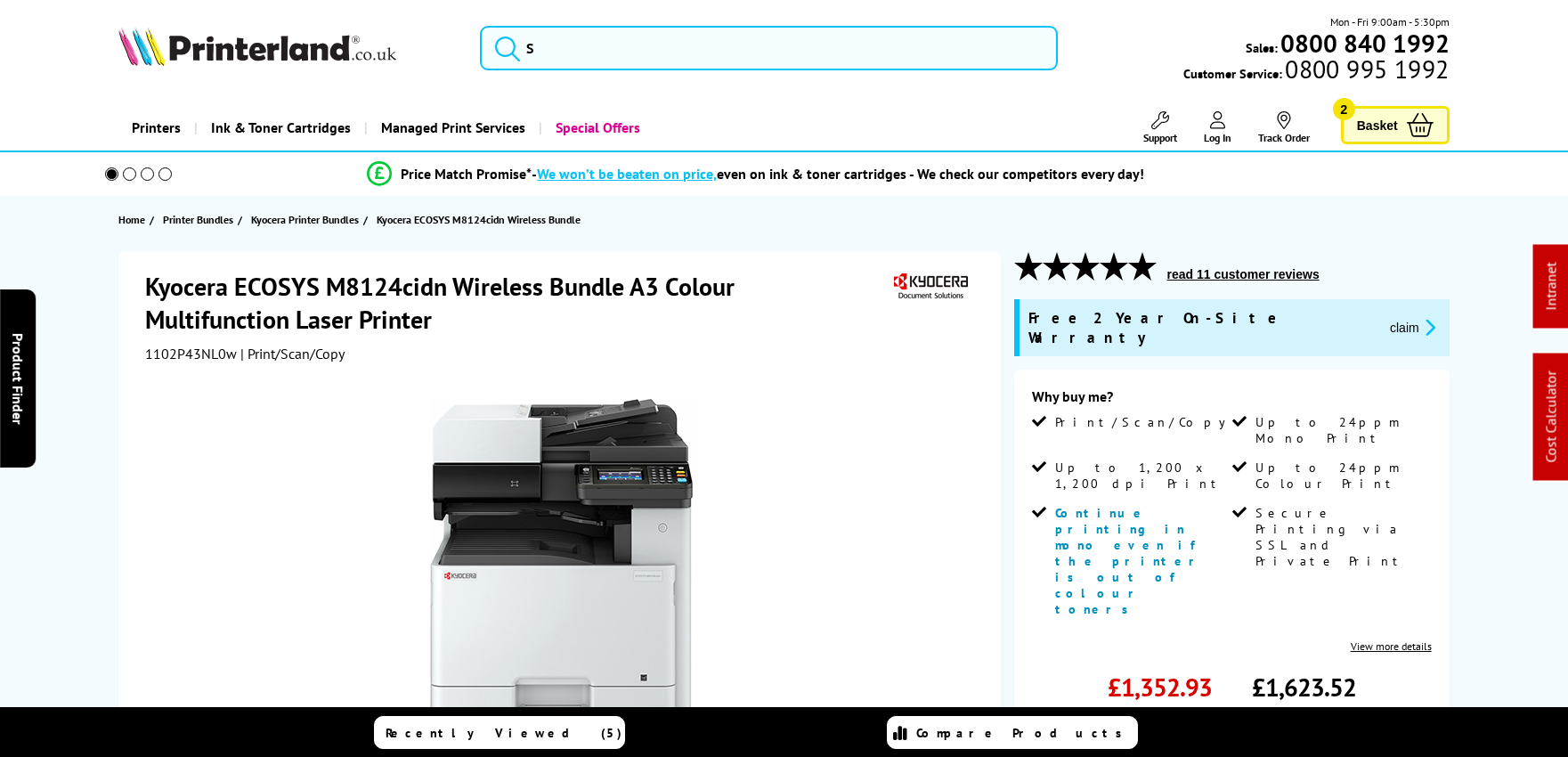 scroll, scrollTop: 0, scrollLeft: 0, axis: both 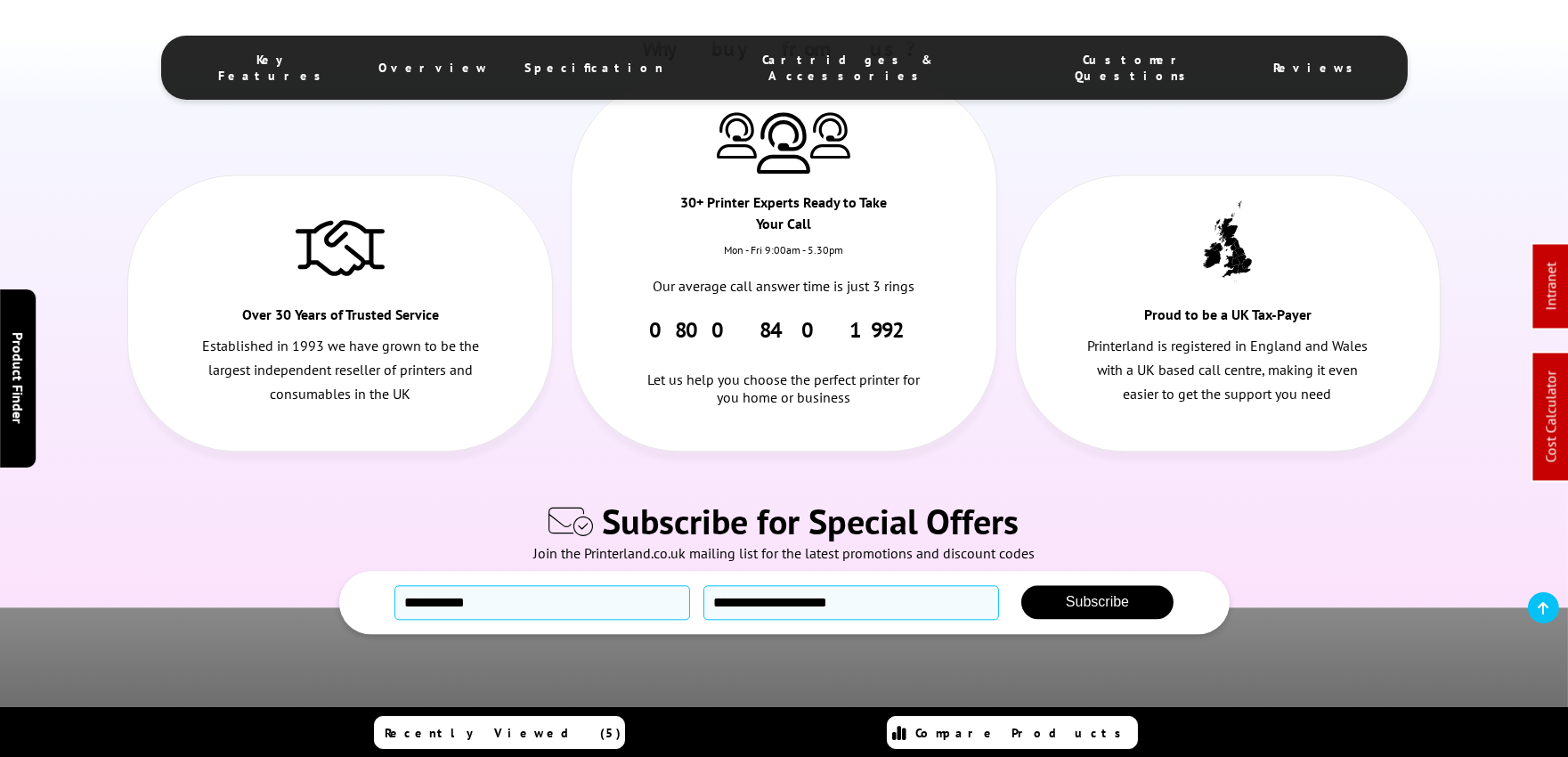 drag, startPoint x: 1149, startPoint y: 477, endPoint x: 1203, endPoint y: 753, distance: 281.233 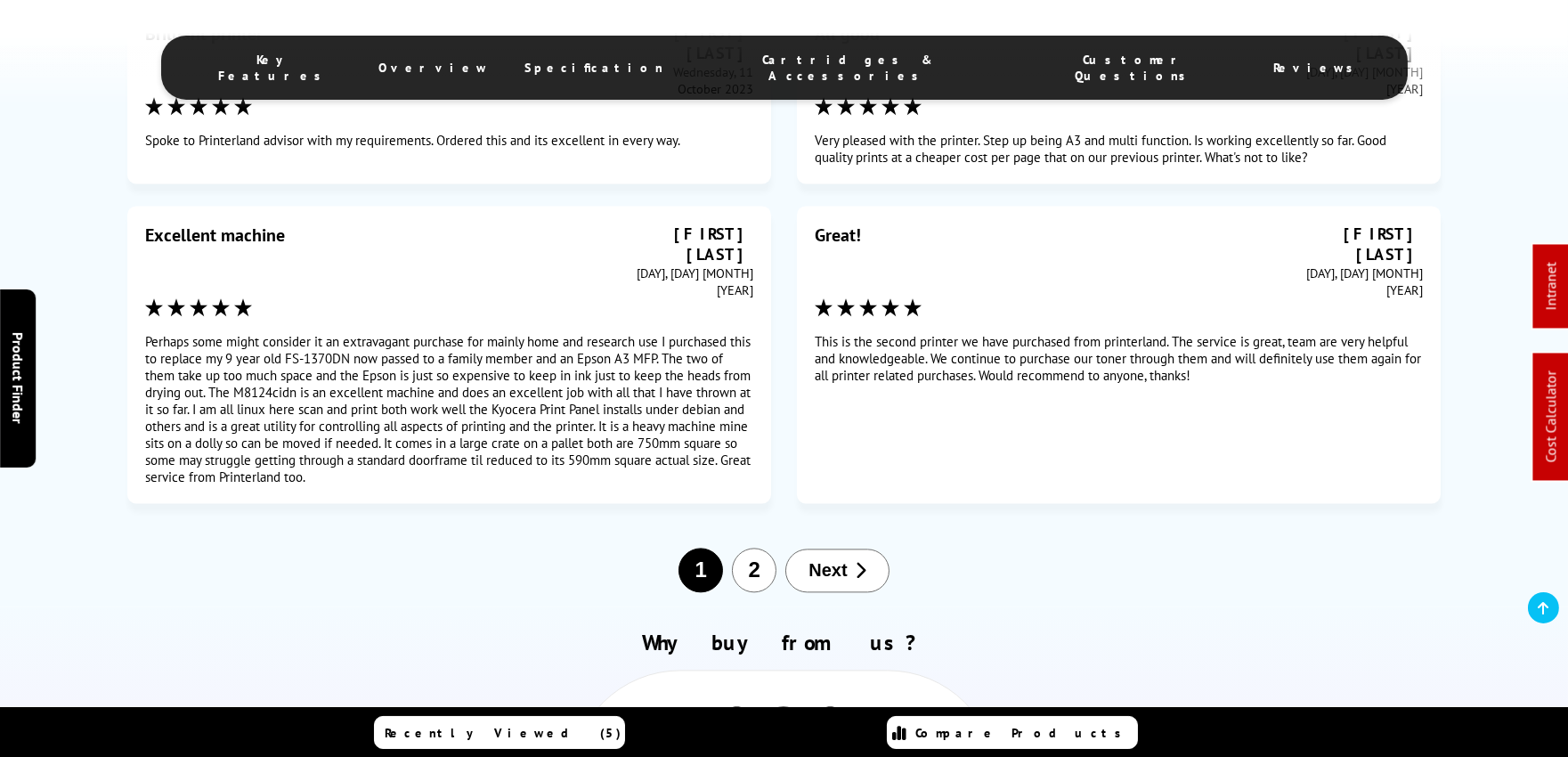 drag, startPoint x: 844, startPoint y: 132, endPoint x: 849, endPoint y: 161, distance: 29.42788 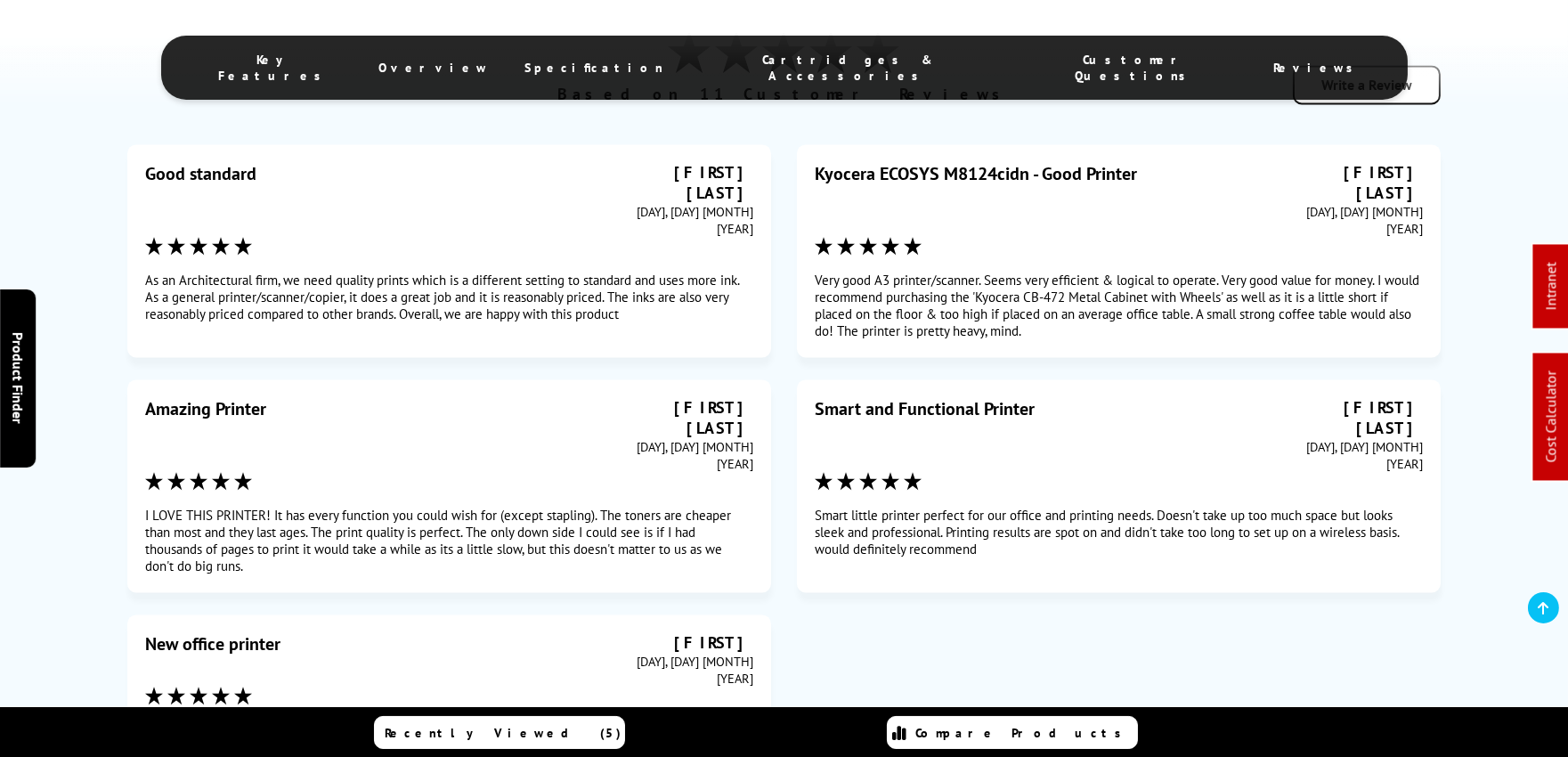 scroll, scrollTop: 8245, scrollLeft: 0, axis: vertical 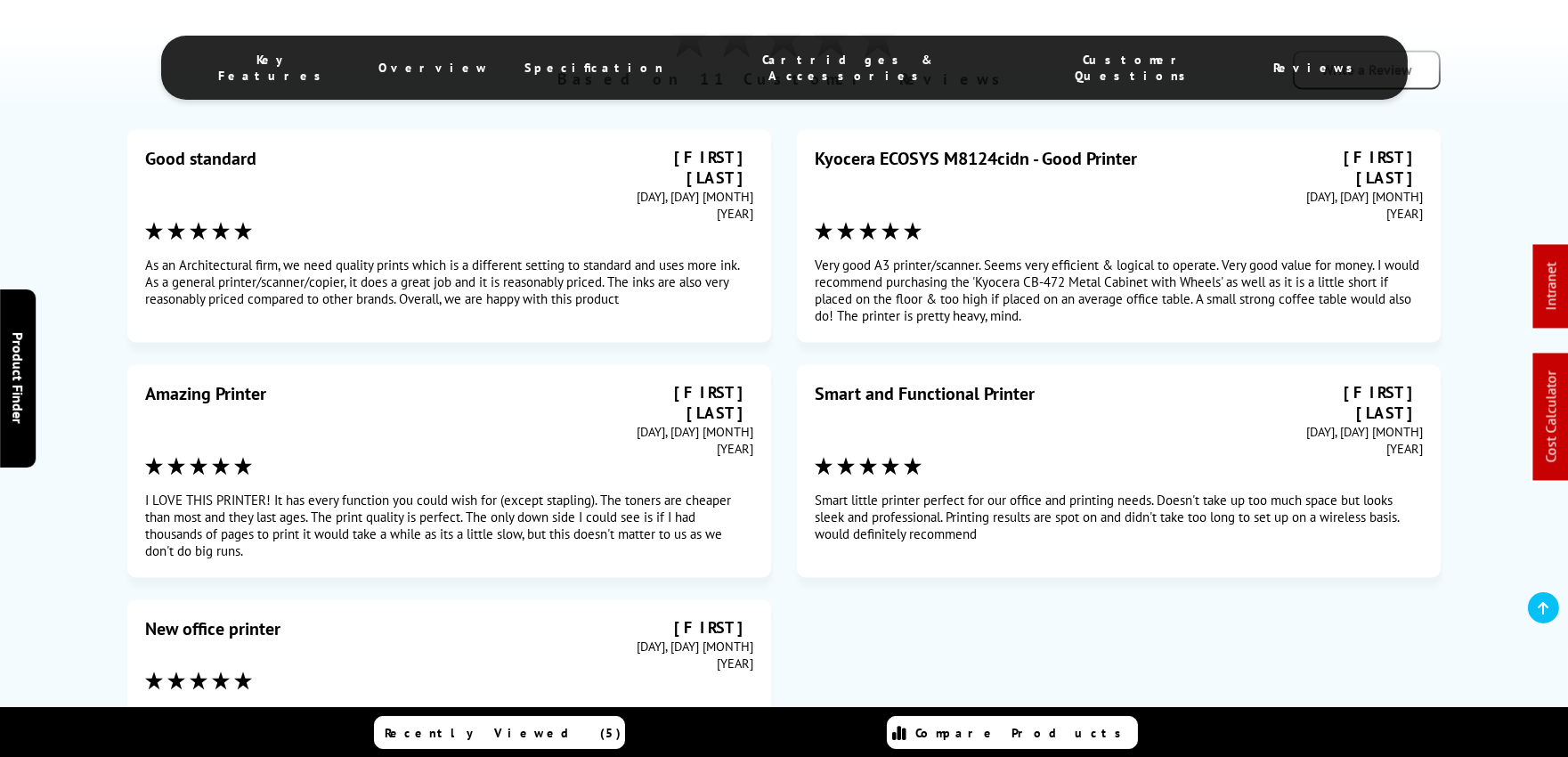 click on "Next" at bounding box center [947, 825] 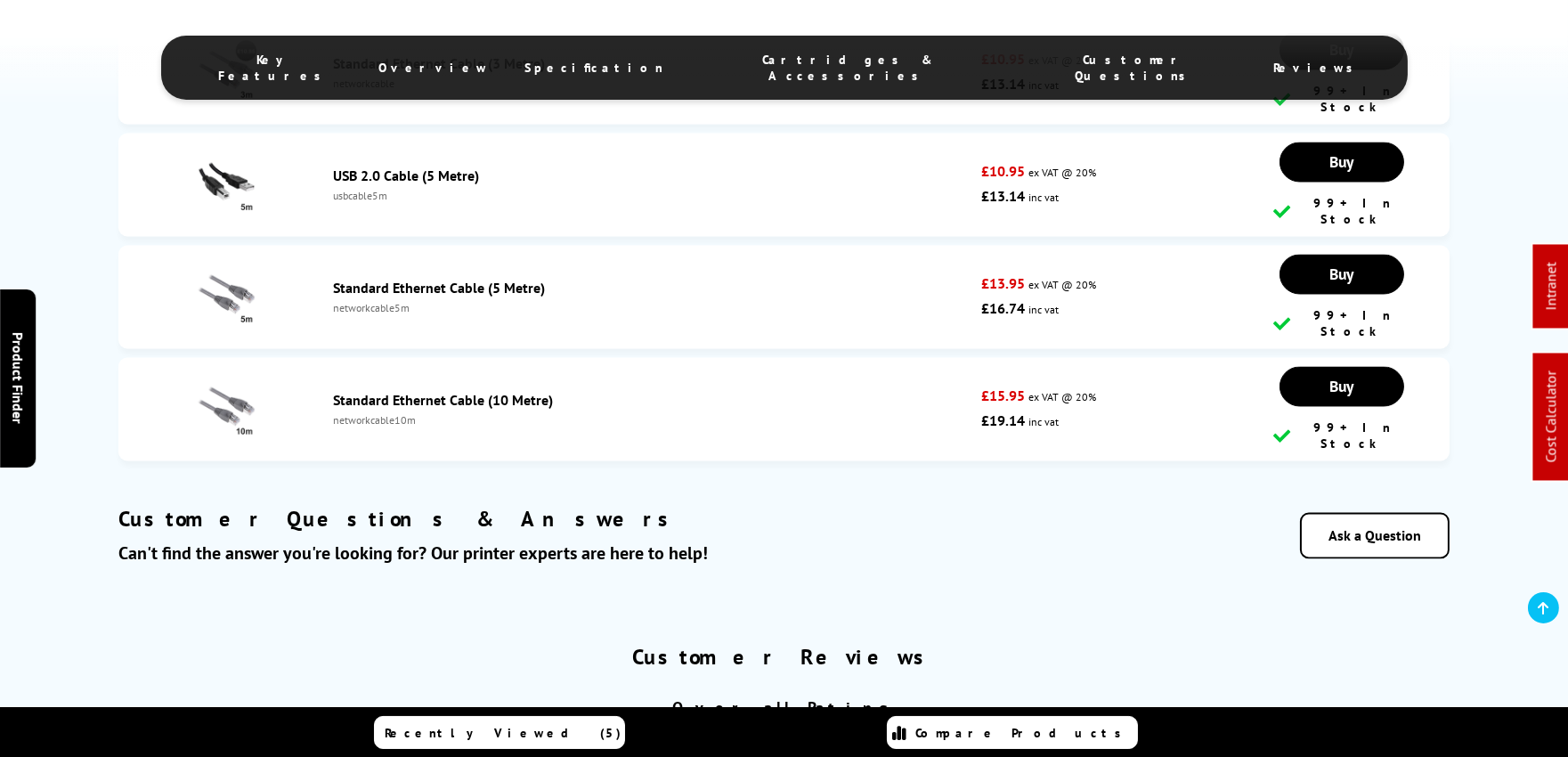 scroll, scrollTop: 7256, scrollLeft: 0, axis: vertical 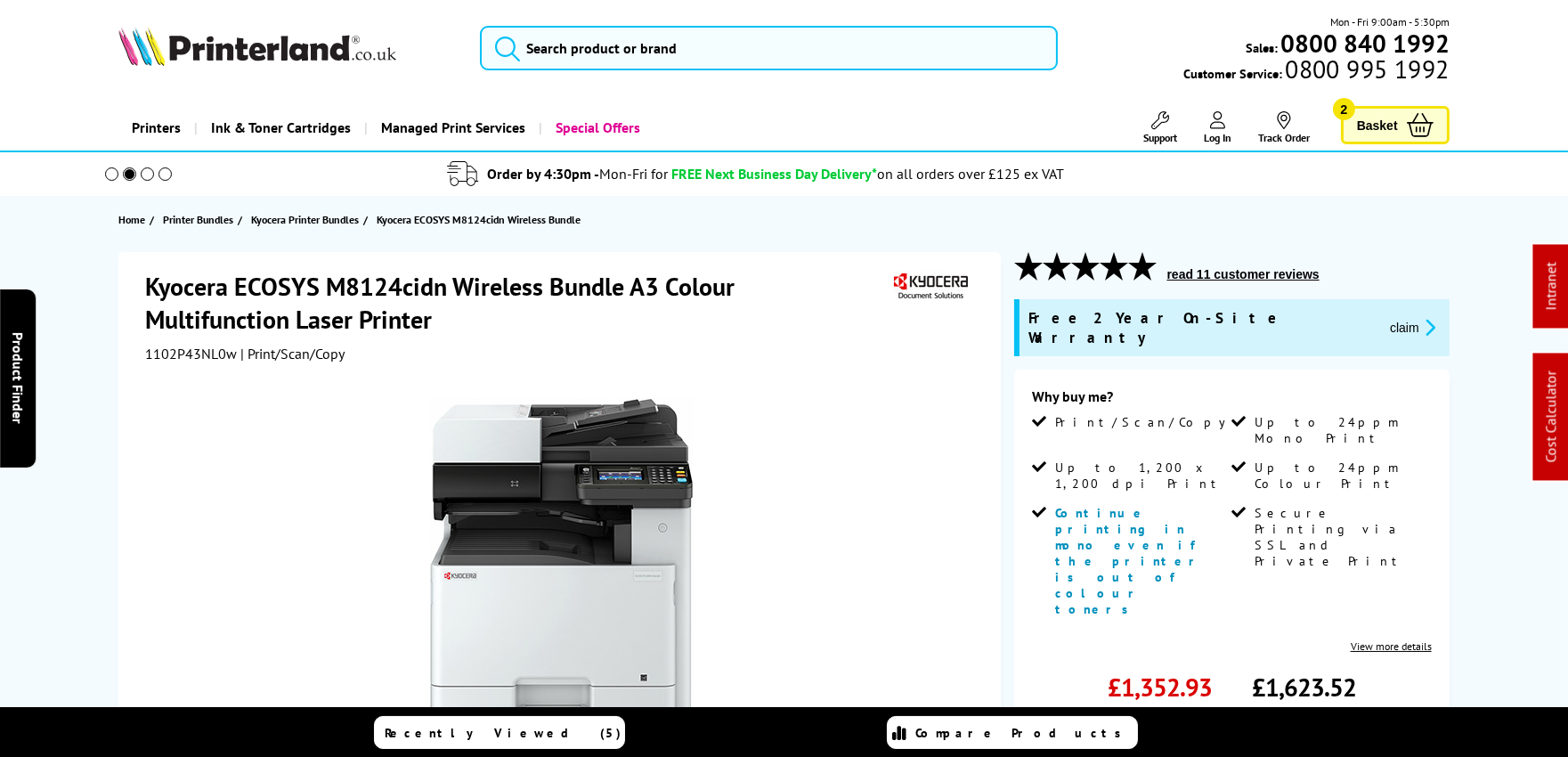 drag, startPoint x: 955, startPoint y: 472, endPoint x: 1020, endPoint y: 244, distance: 237.0844 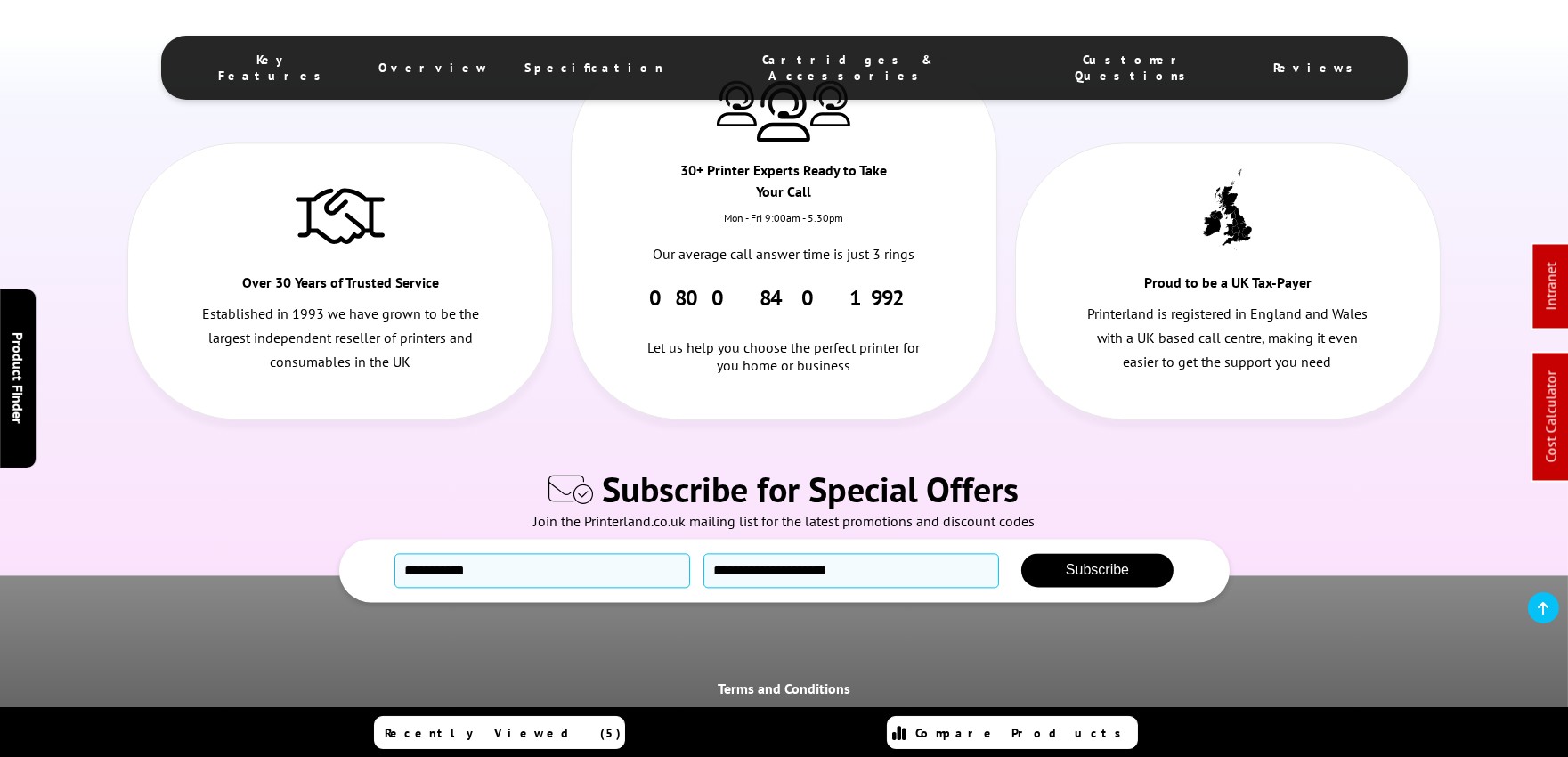 drag, startPoint x: 837, startPoint y: 333, endPoint x: 876, endPoint y: 713, distance: 381.996 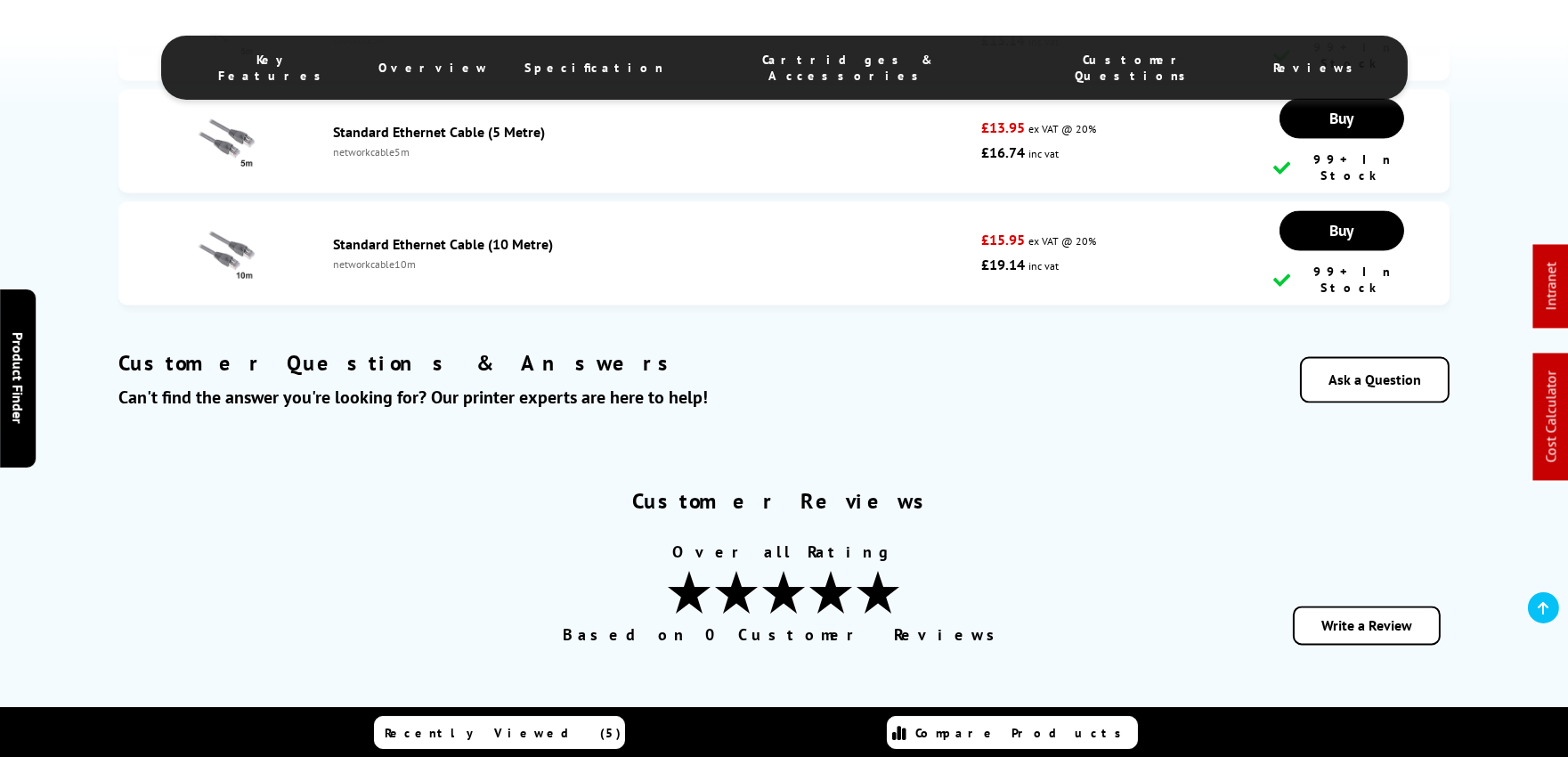 scroll, scrollTop: 7288, scrollLeft: 0, axis: vertical 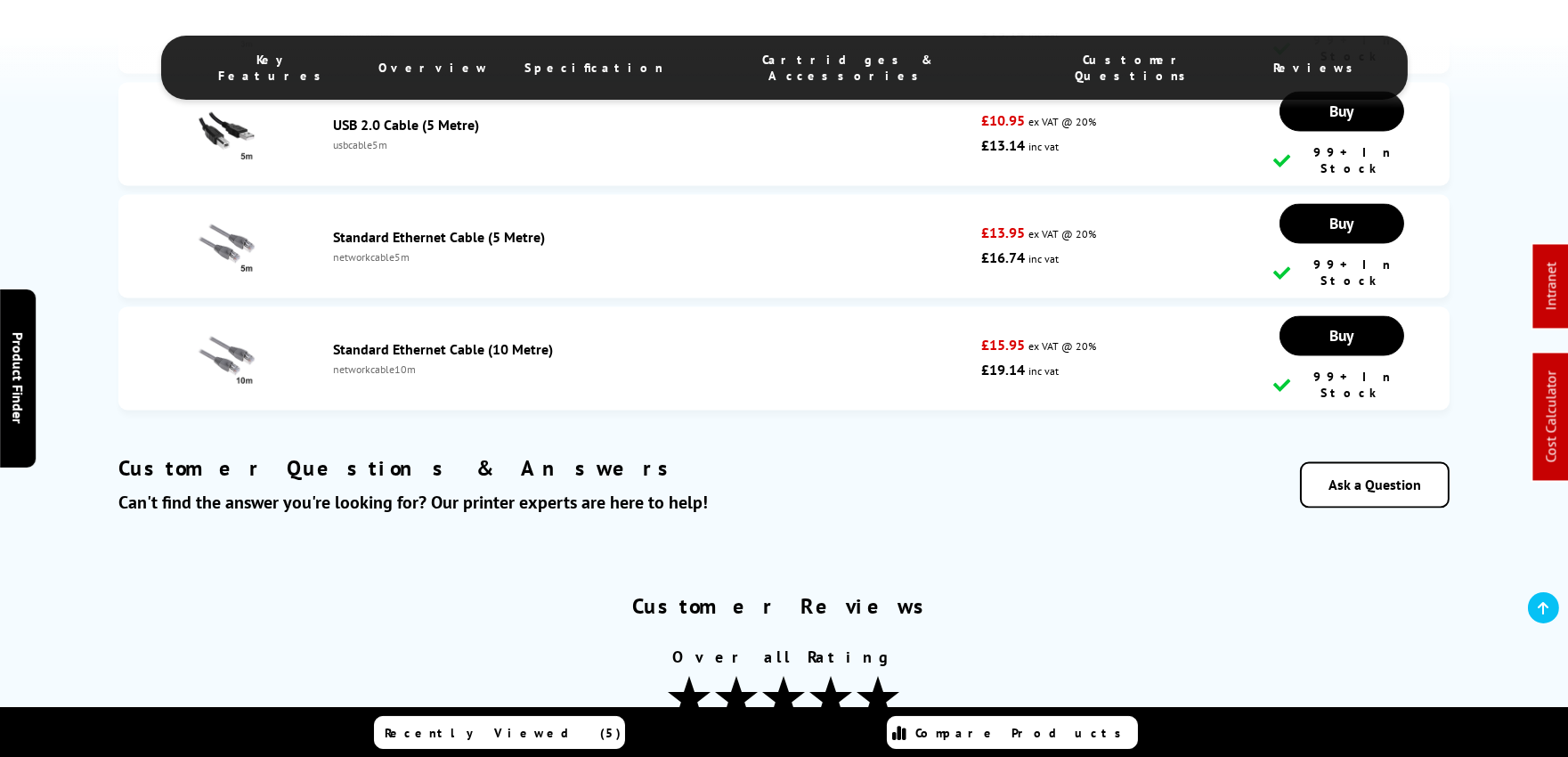 click on "2" at bounding box center [704, 834] 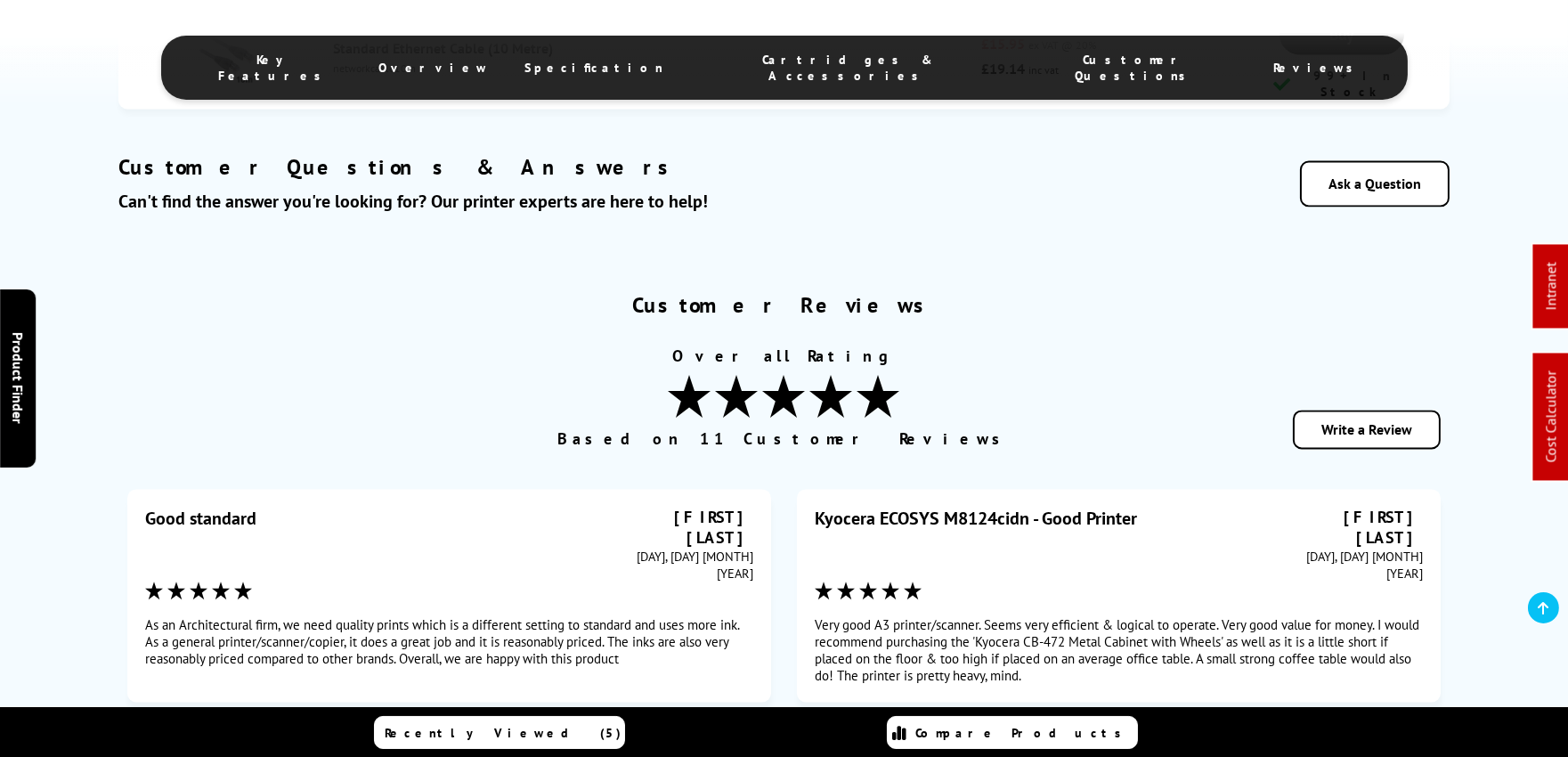 scroll, scrollTop: 7850, scrollLeft: 0, axis: vertical 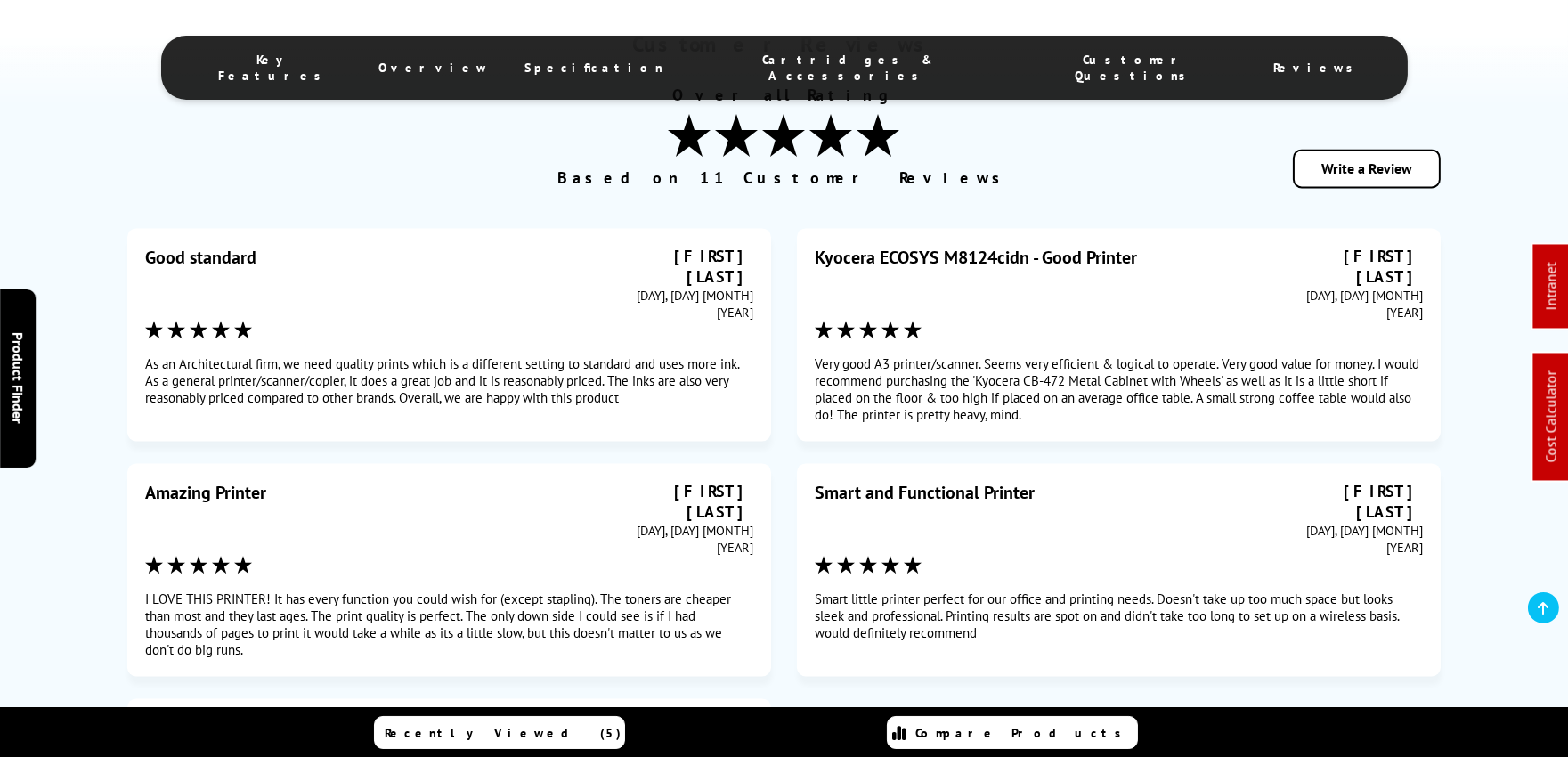 click on "4" at bounding box center (704, 924) 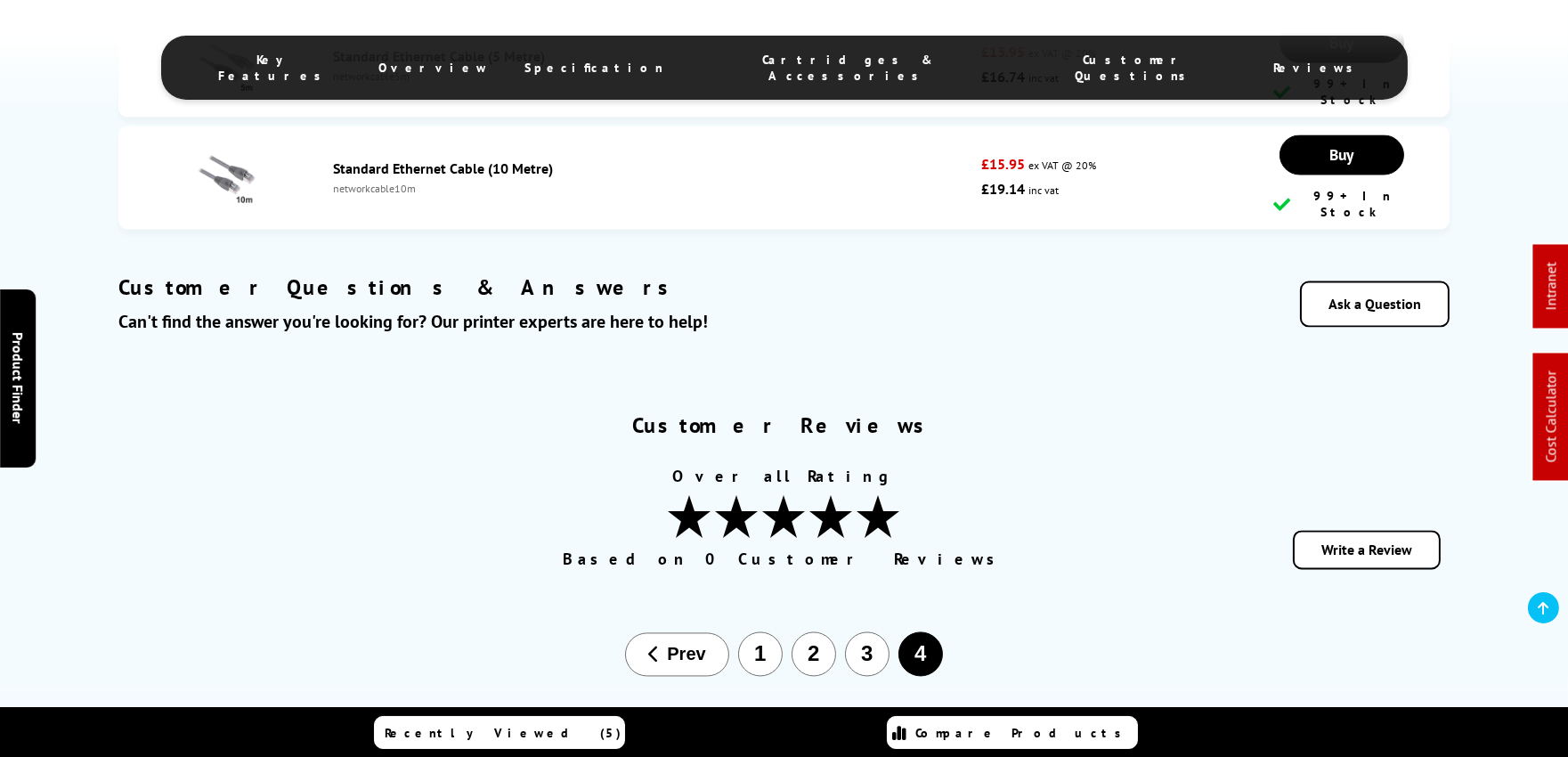 scroll, scrollTop: 7354, scrollLeft: 0, axis: vertical 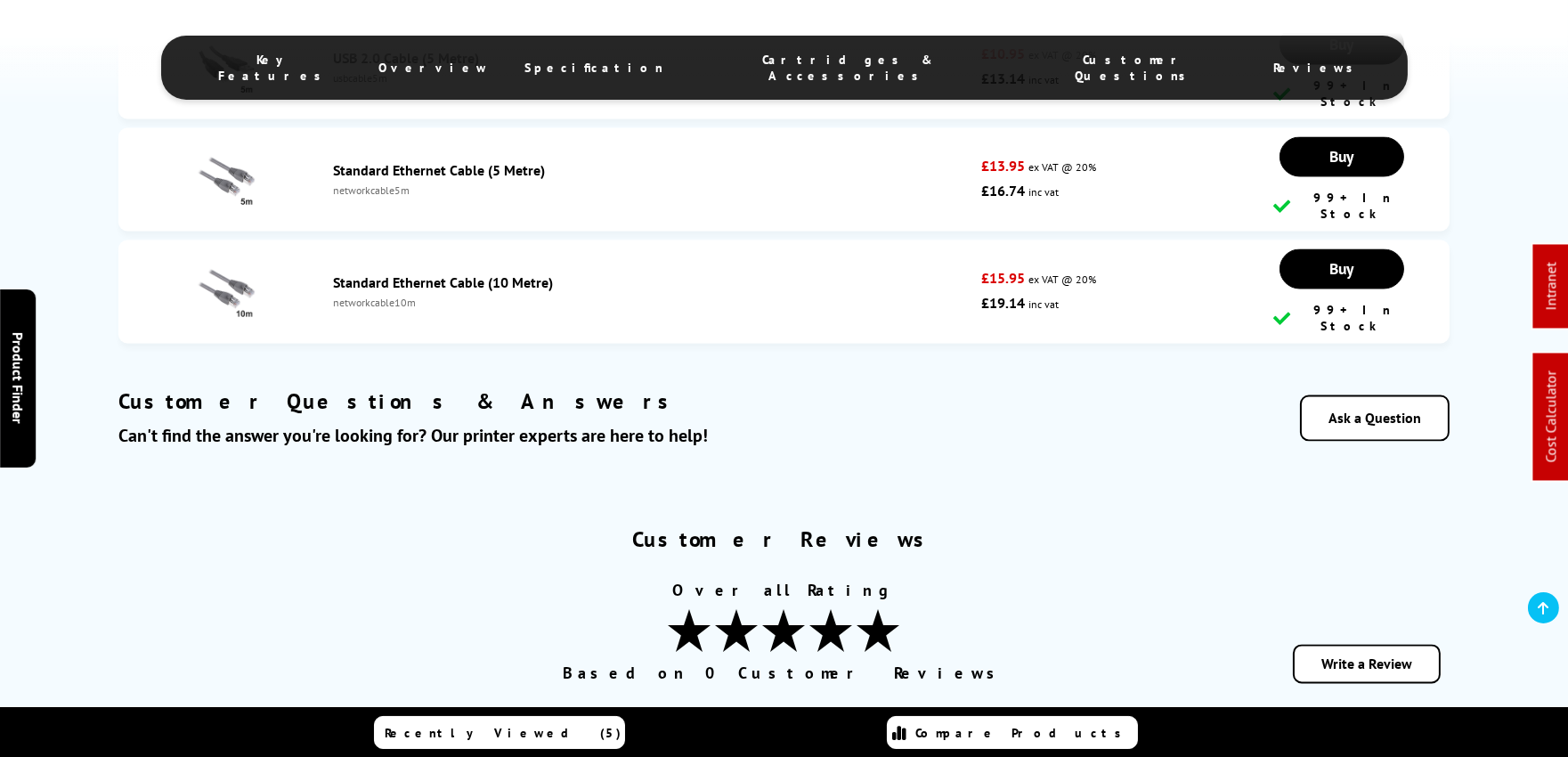 click on "2" at bounding box center [760, 768] 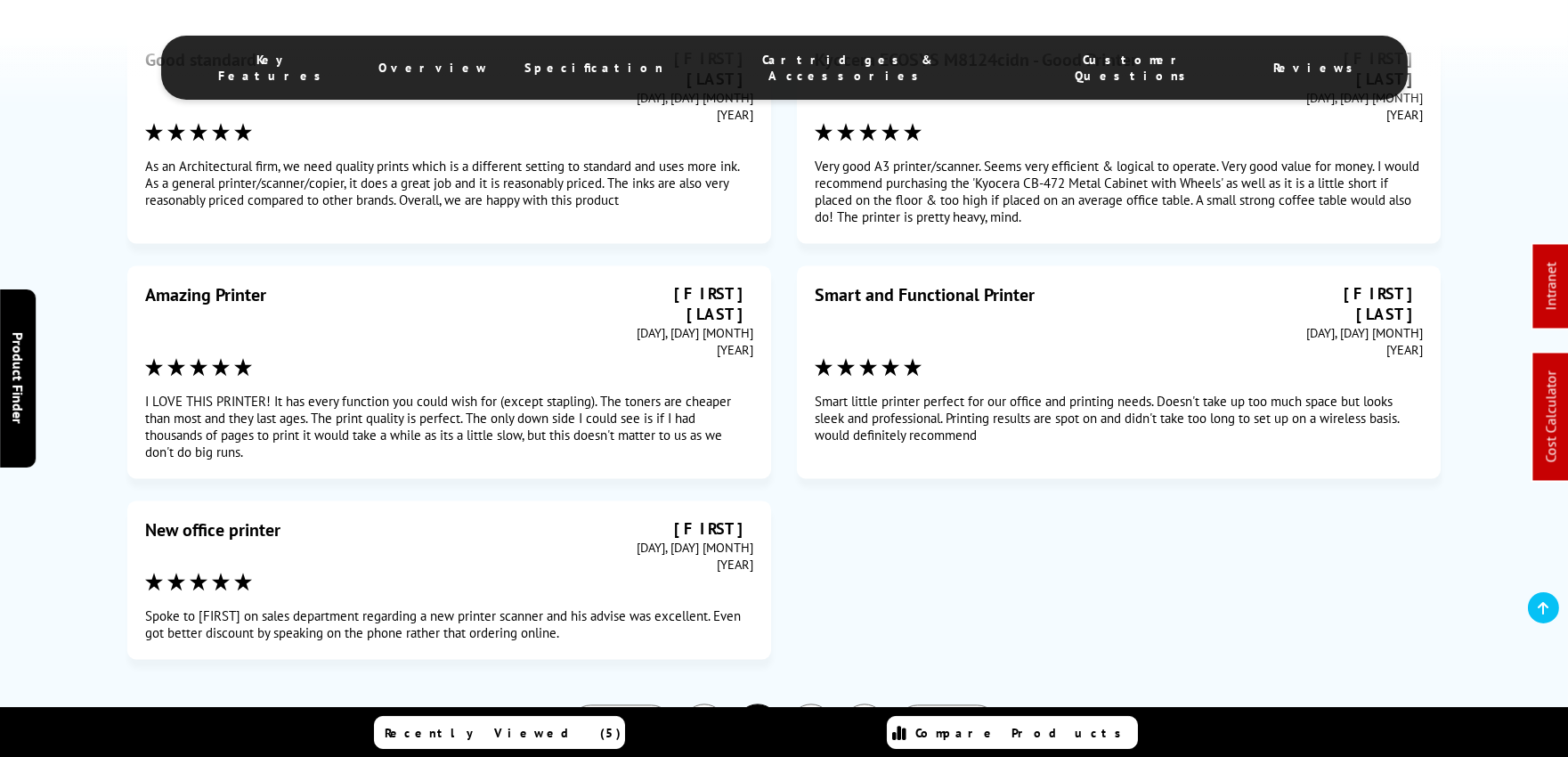 click on "Prev" at bounding box center [621, 726] 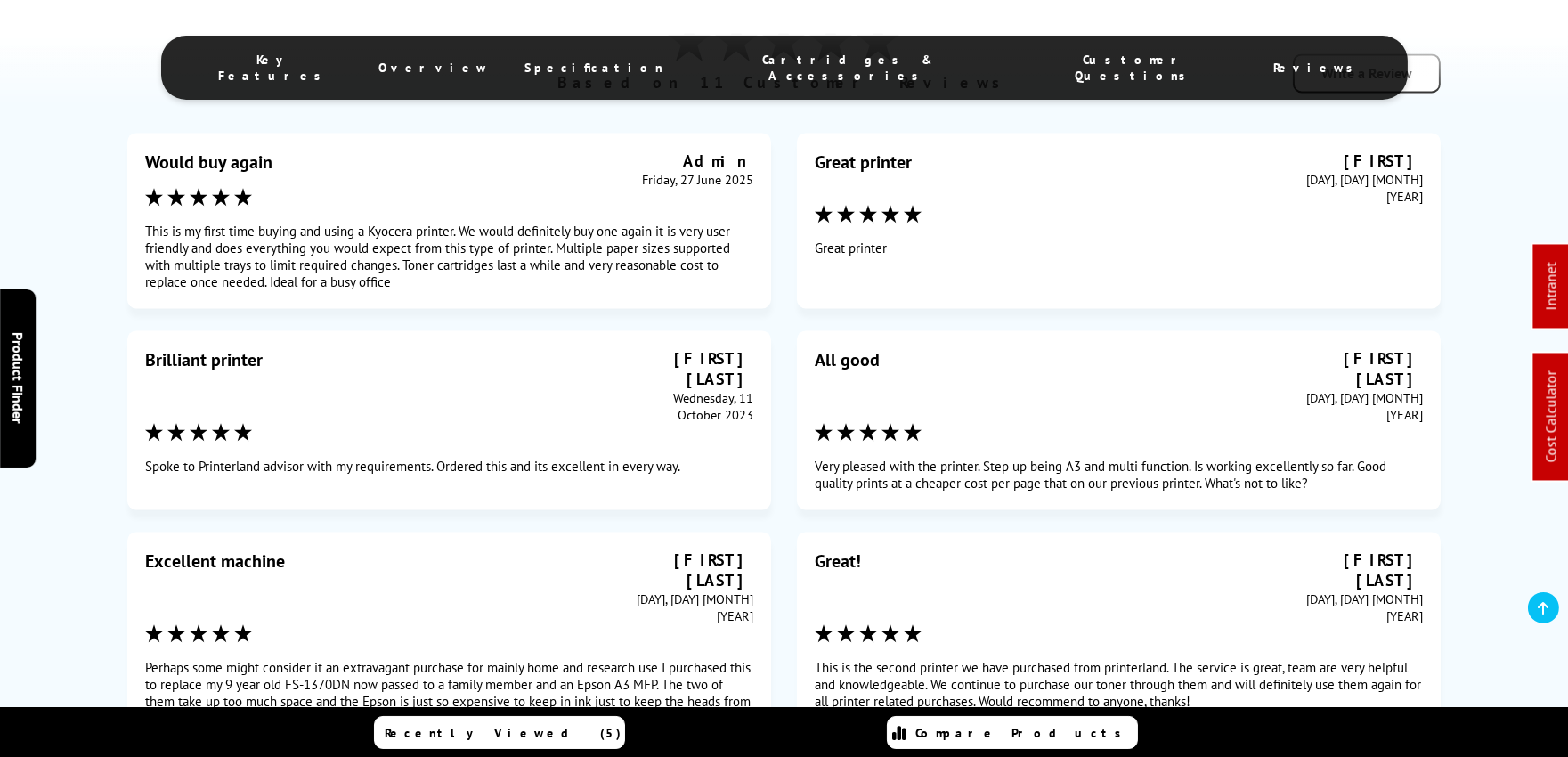 scroll, scrollTop: 8047, scrollLeft: 0, axis: vertical 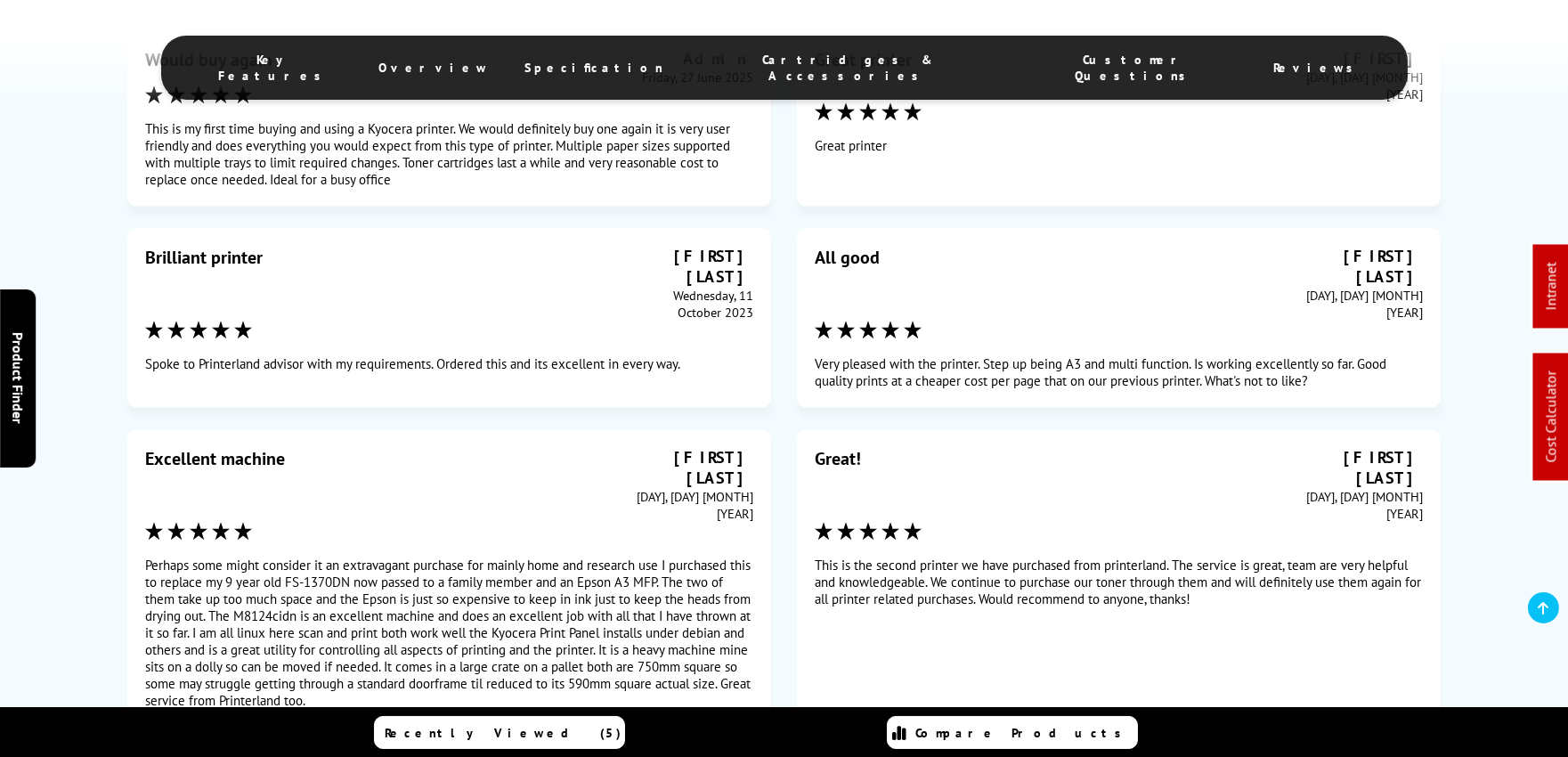 click on "Next" at bounding box center (881, 794) 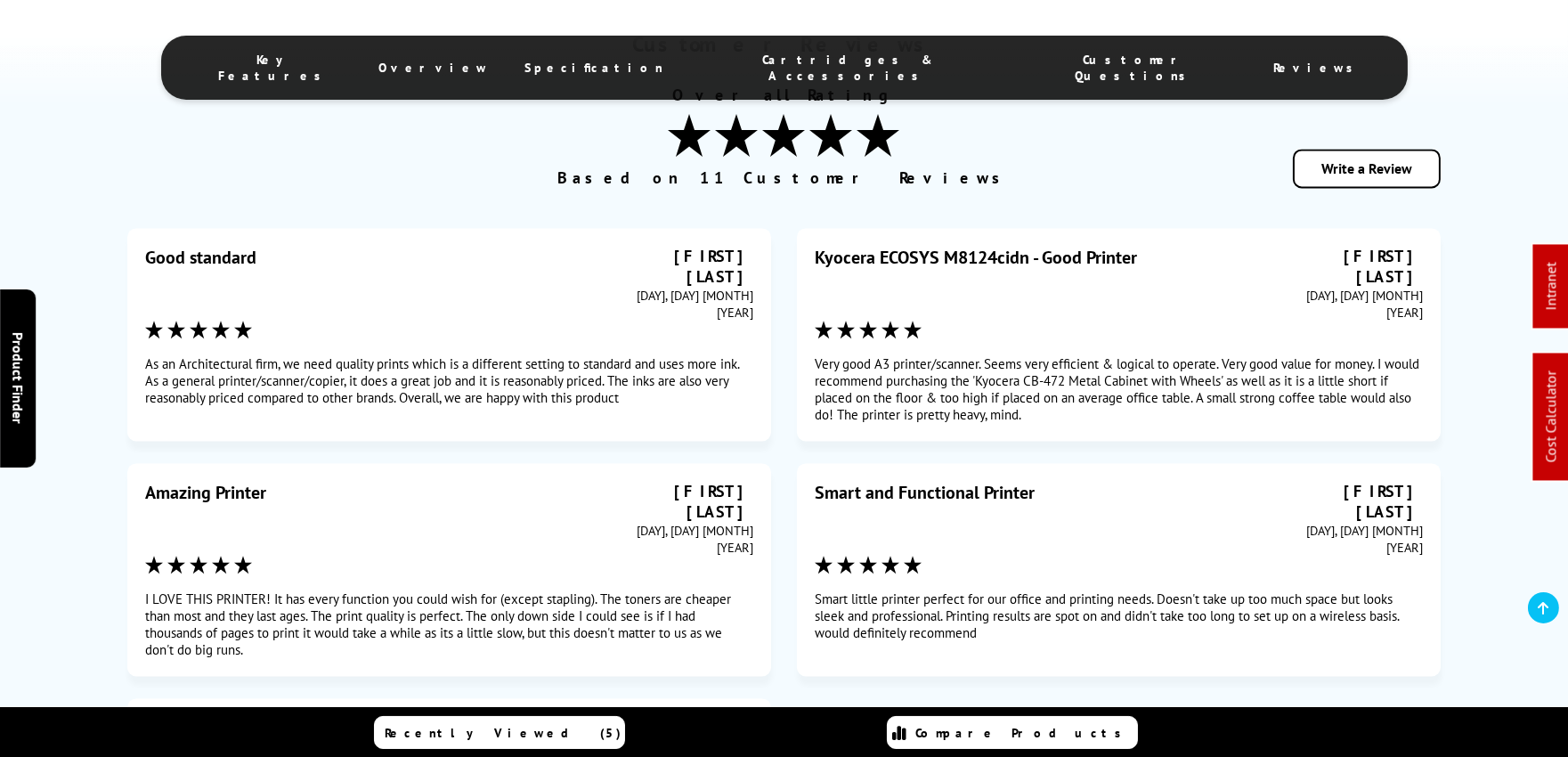 click on "Next" at bounding box center [938, 924] 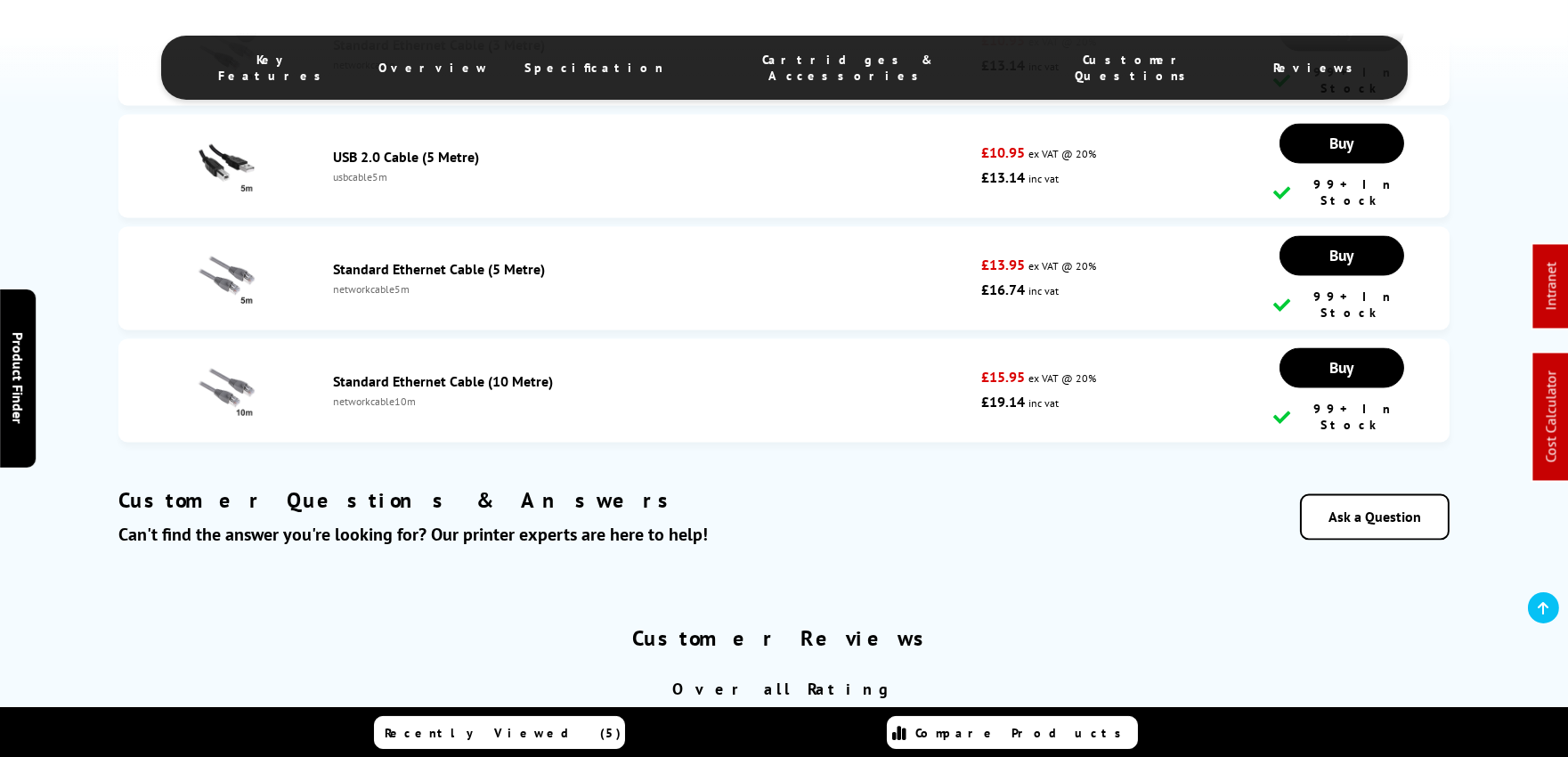 click on "Next" at bounding box center (938, 867) 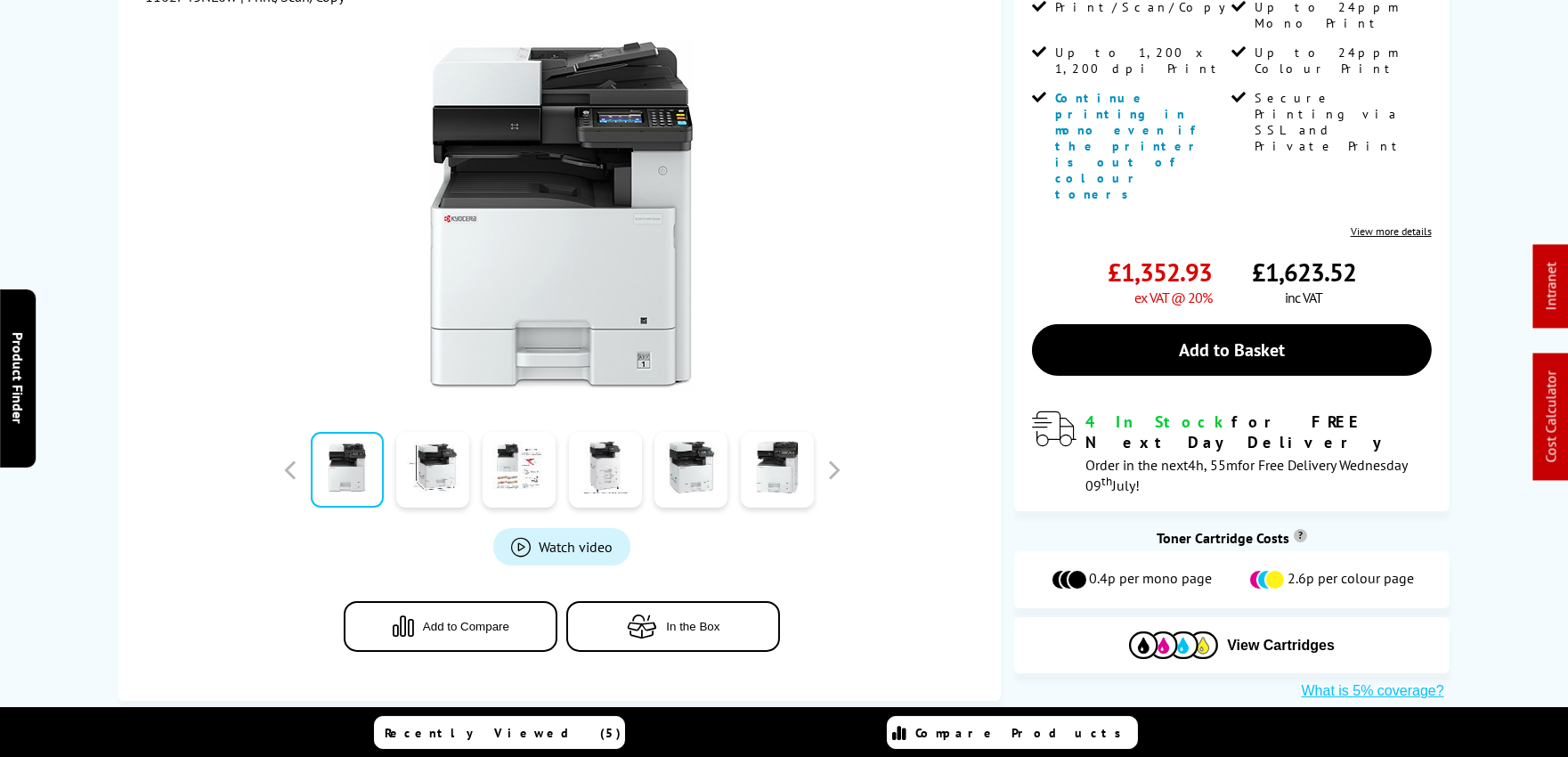 scroll, scrollTop: 0, scrollLeft: 0, axis: both 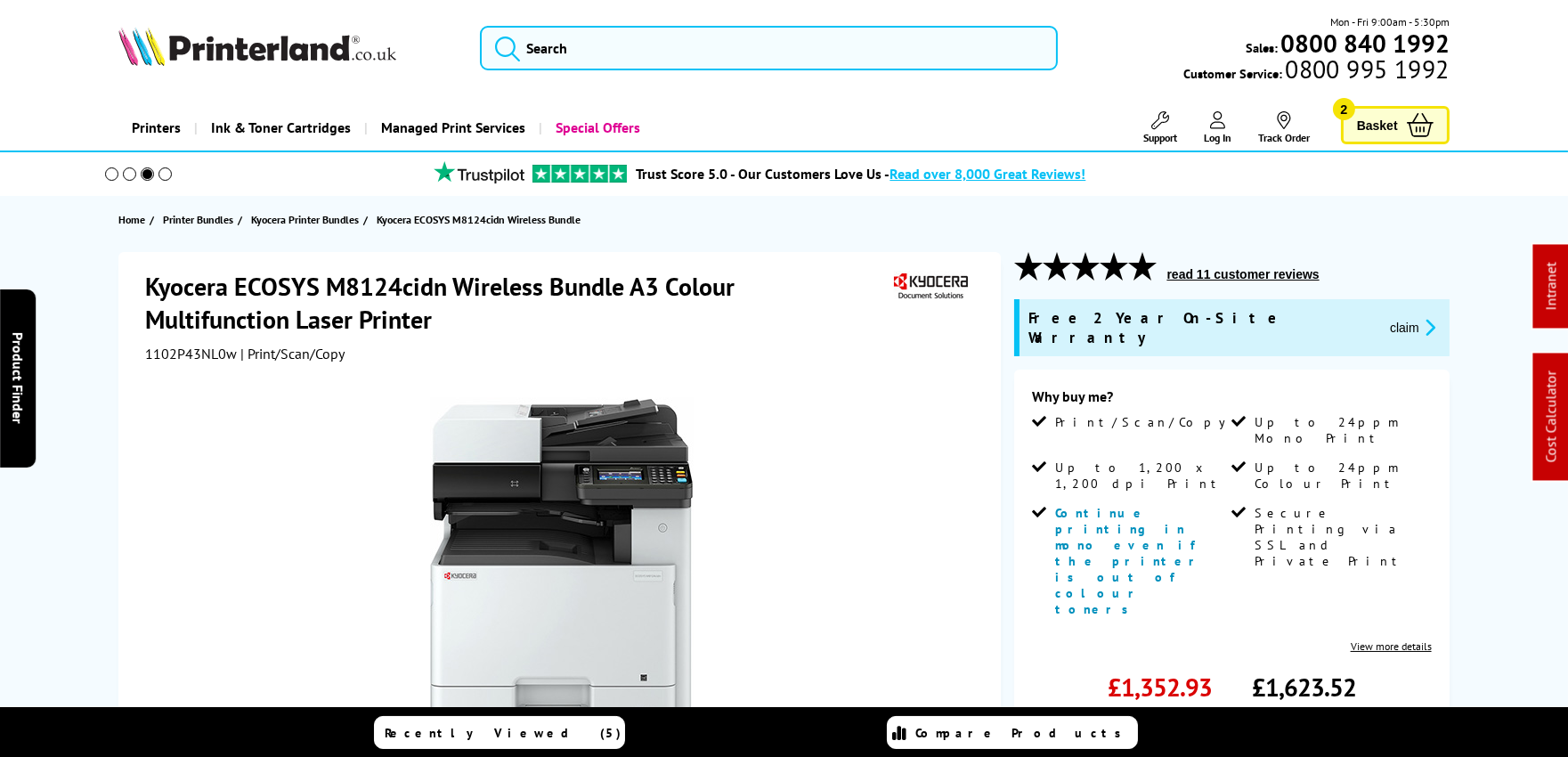 drag, startPoint x: 903, startPoint y: 484, endPoint x: 885, endPoint y: 317, distance: 167.96726 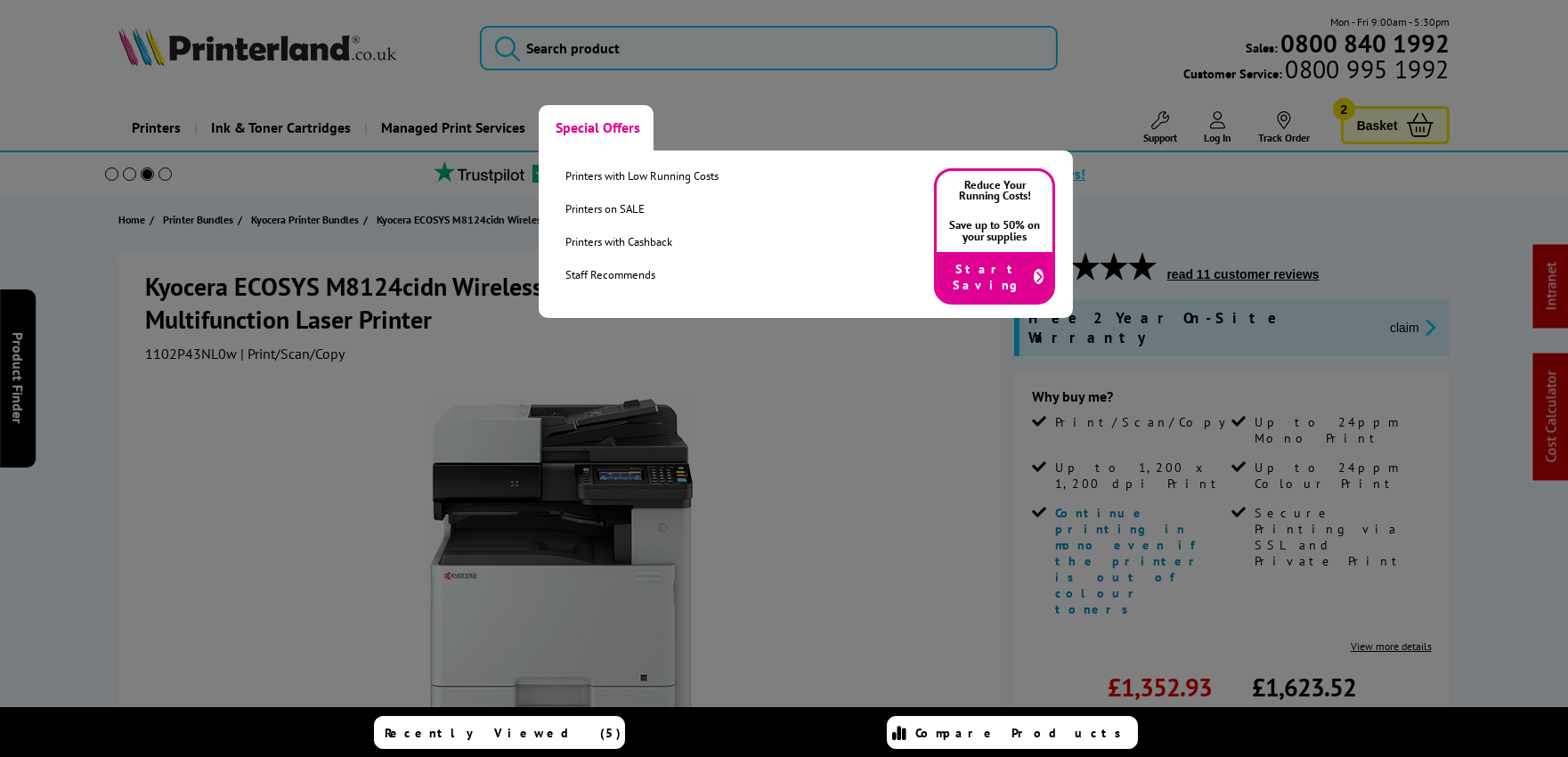 click on "Special Offers" at bounding box center [596, 127] 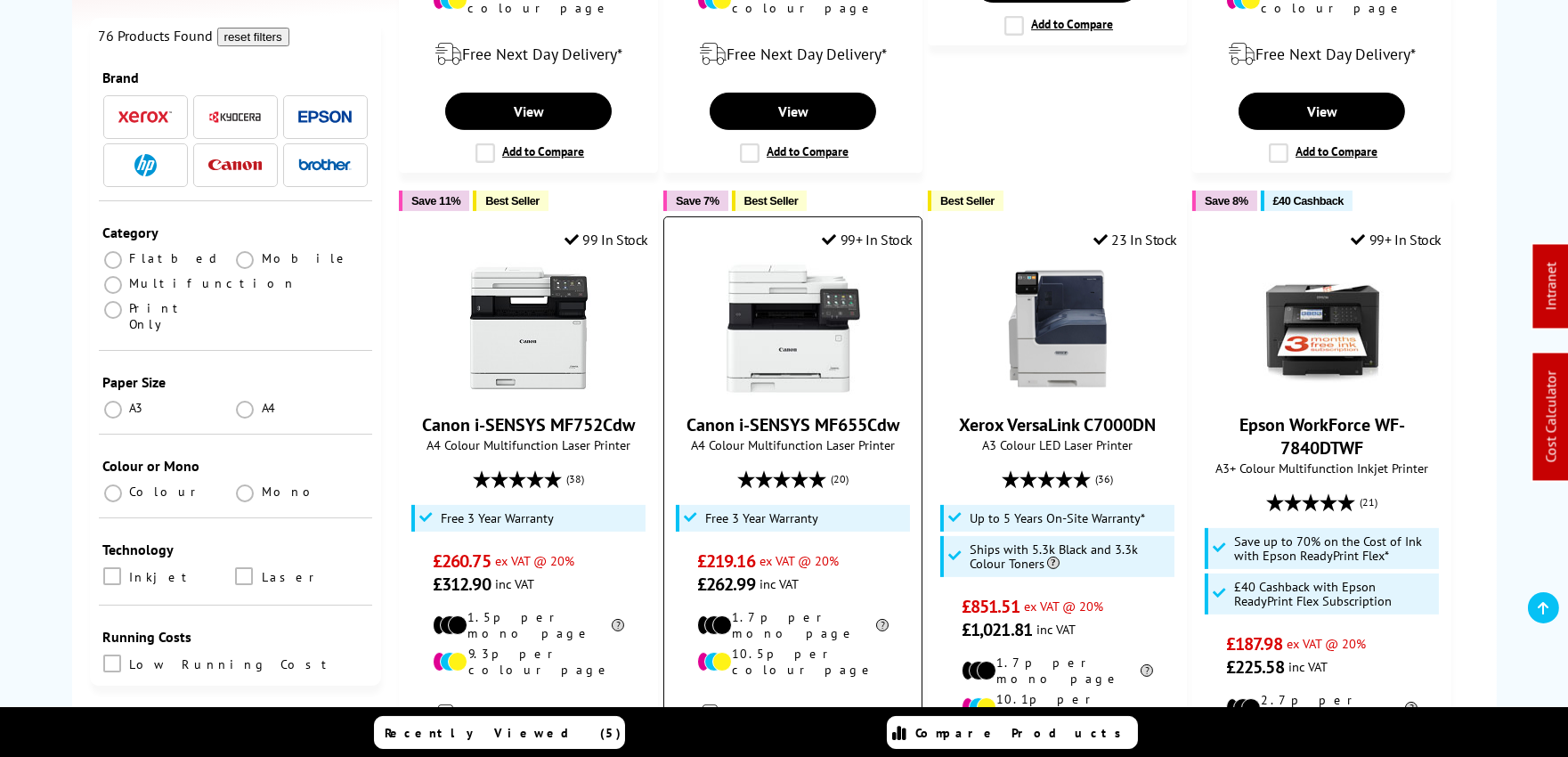 scroll, scrollTop: 1294, scrollLeft: 0, axis: vertical 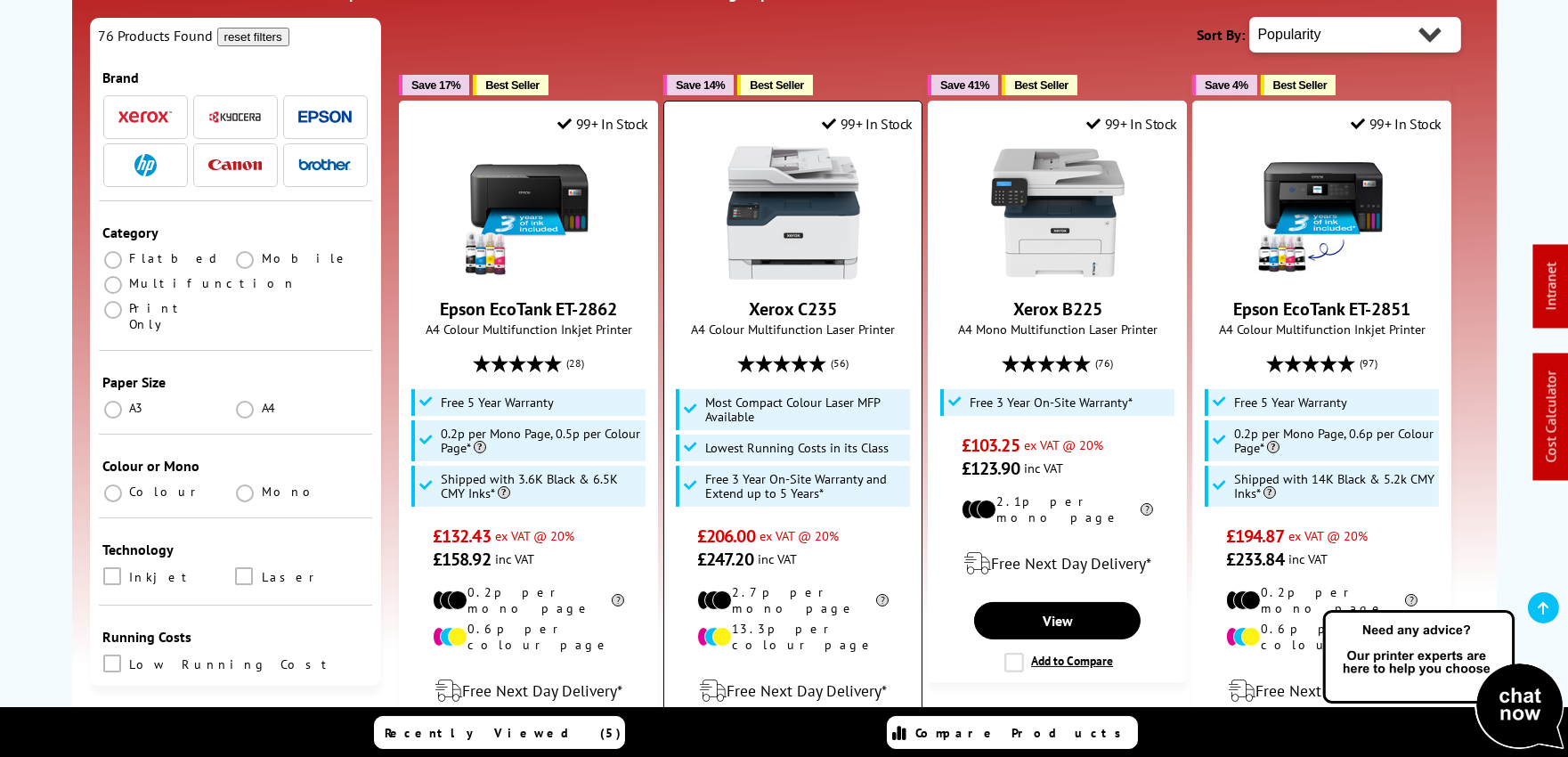 click at bounding box center (793, 213) 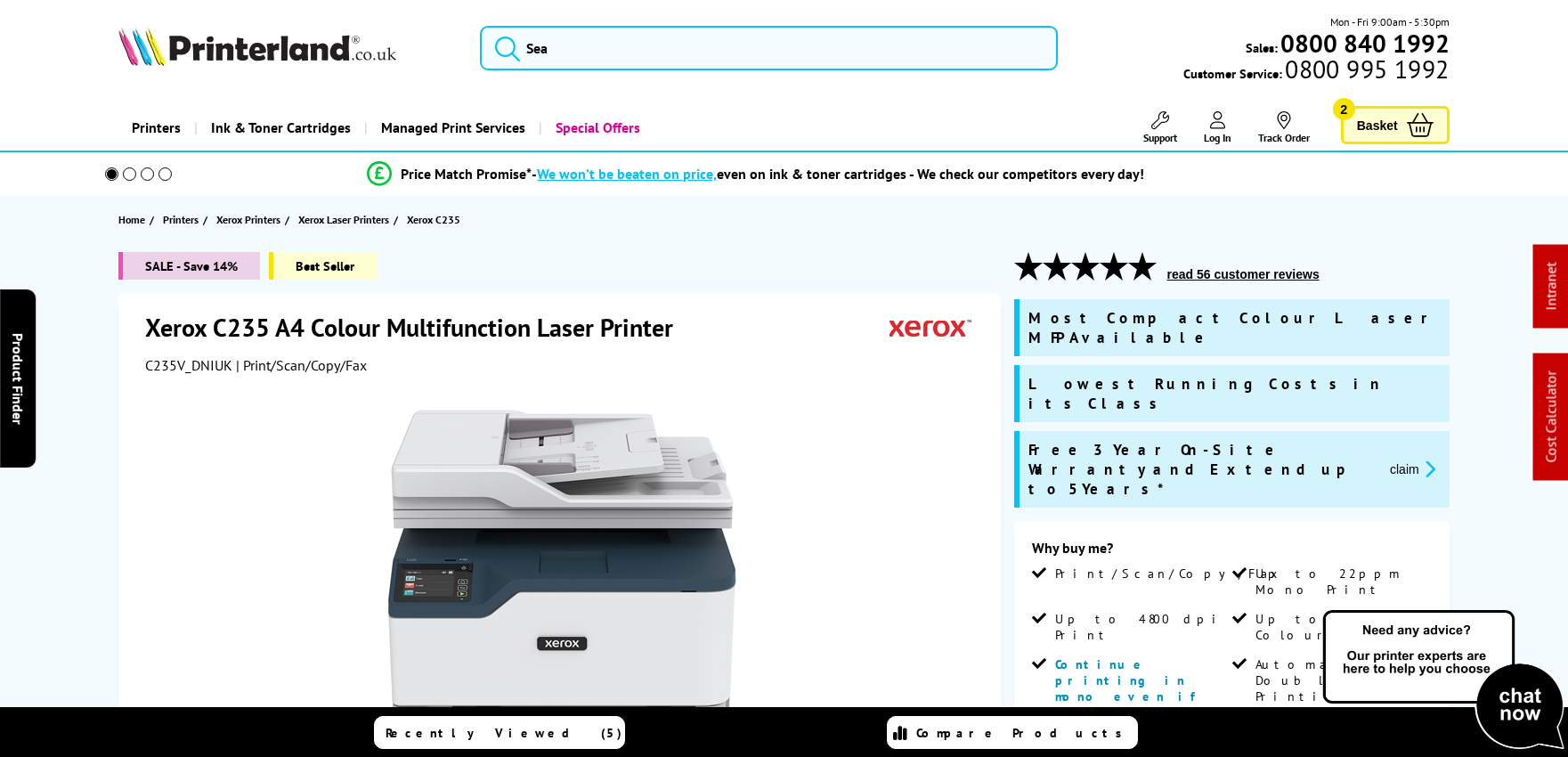 scroll, scrollTop: 0, scrollLeft: 0, axis: both 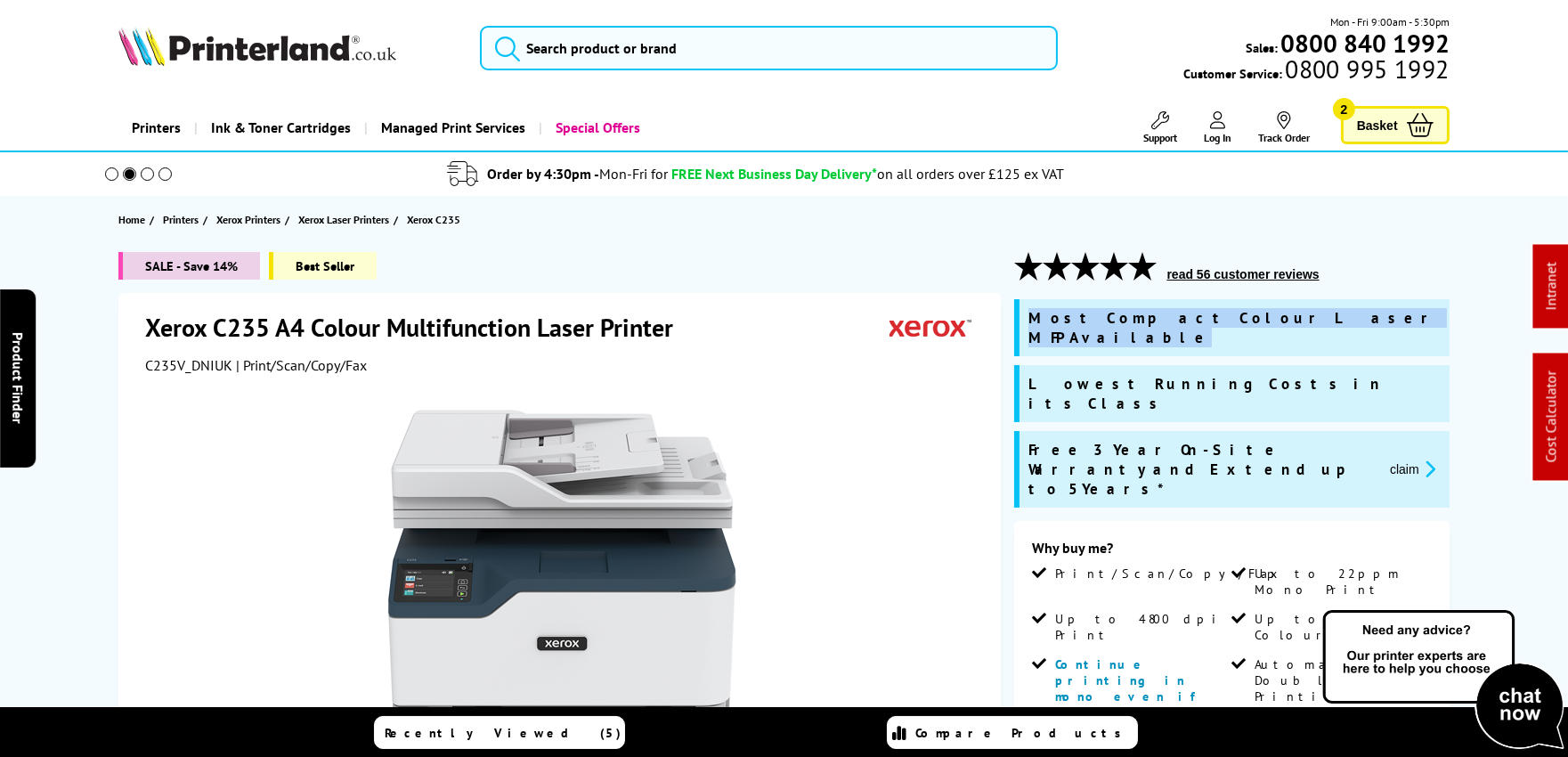 drag, startPoint x: 1034, startPoint y: 321, endPoint x: 1304, endPoint y: 316, distance: 270.04629 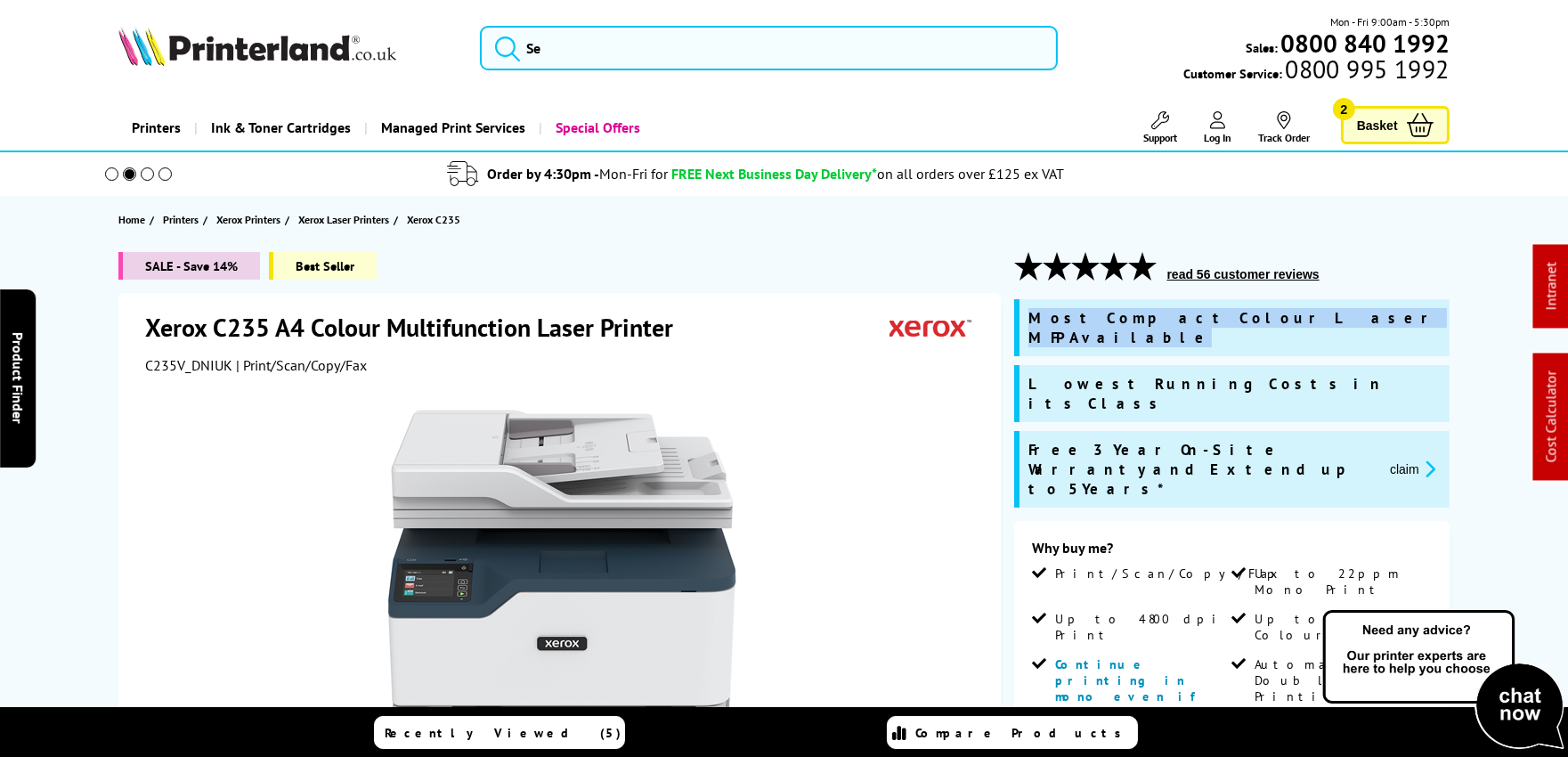 click on "Most Compact Colour Laser MFP Available" at bounding box center (1234, 328) 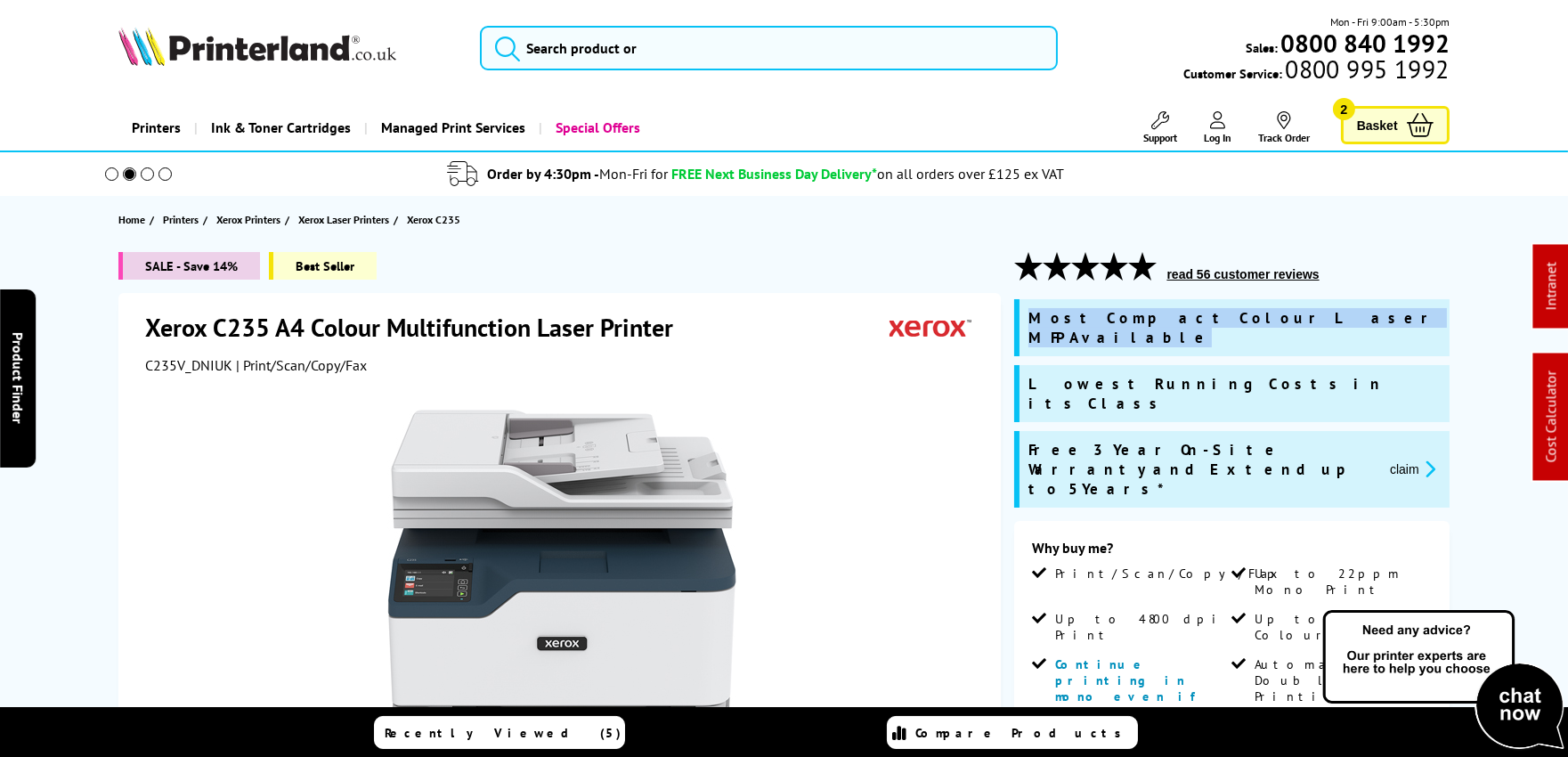click on "Most Compact Colour Laser MFP Available" at bounding box center (1234, 328) 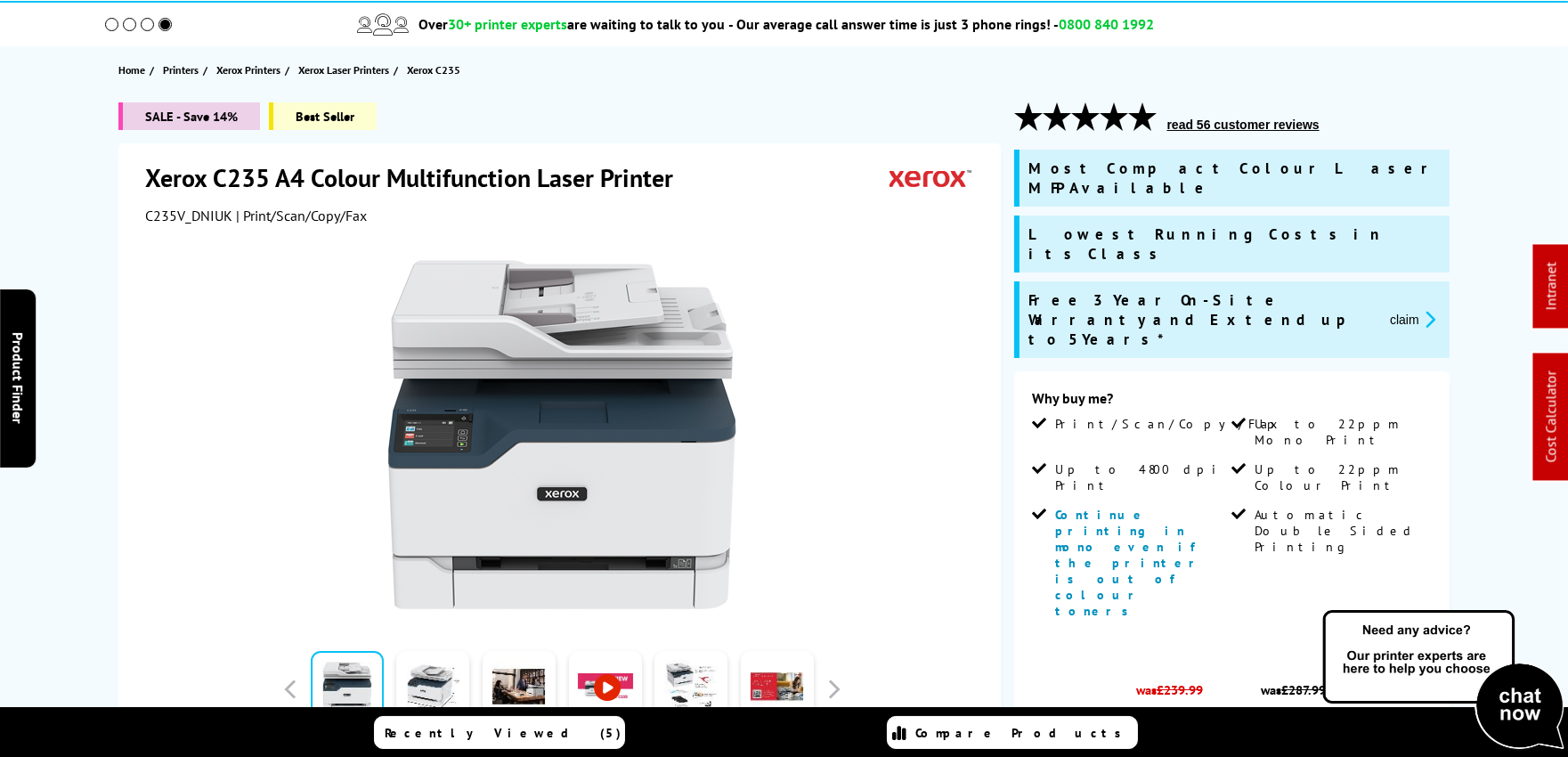 scroll, scrollTop: 297, scrollLeft: 0, axis: vertical 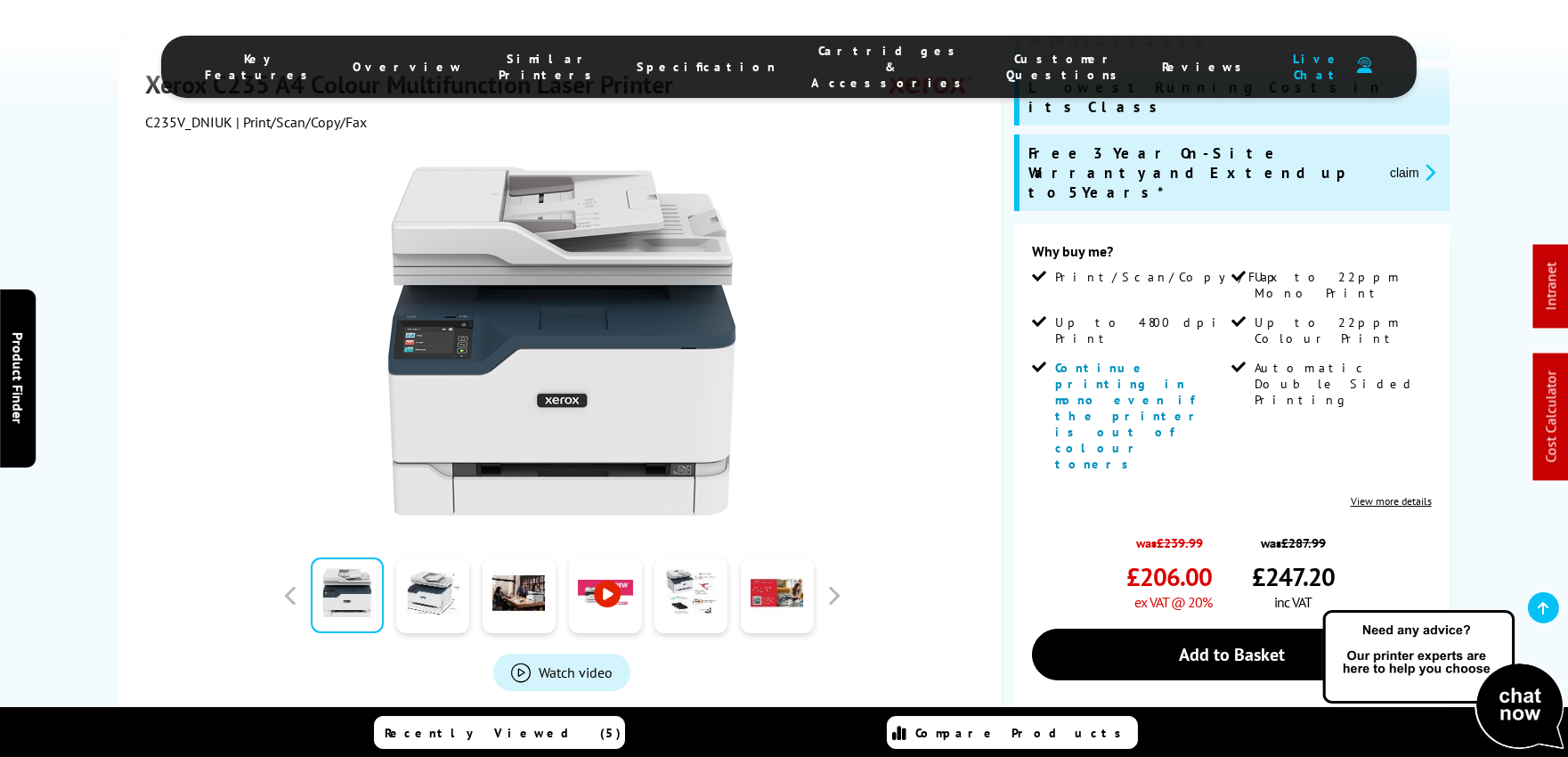 drag, startPoint x: 1136, startPoint y: 388, endPoint x: 1322, endPoint y: 378, distance: 186.26862 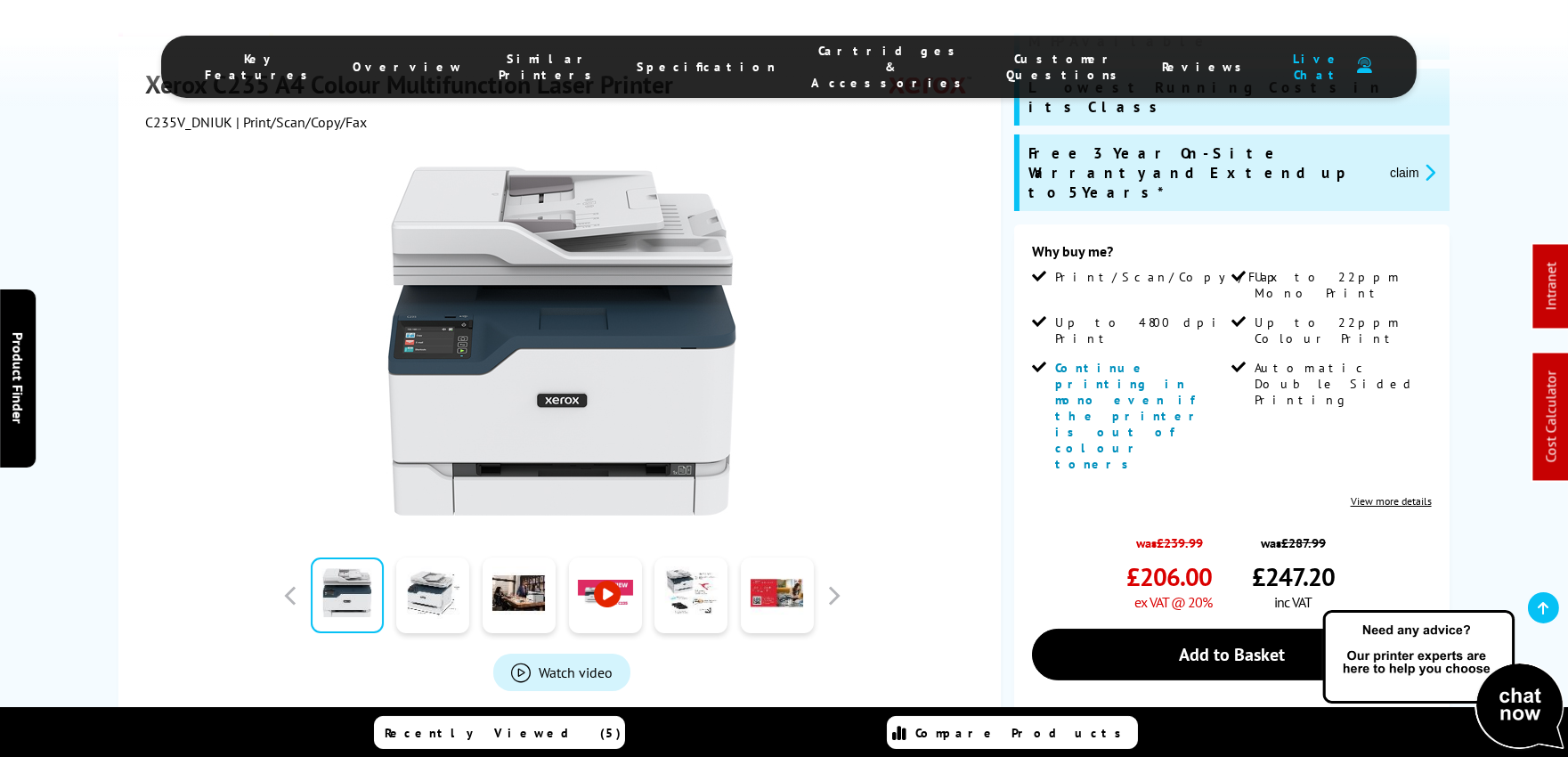 drag, startPoint x: 1333, startPoint y: 390, endPoint x: 1136, endPoint y: 389, distance: 197.00254 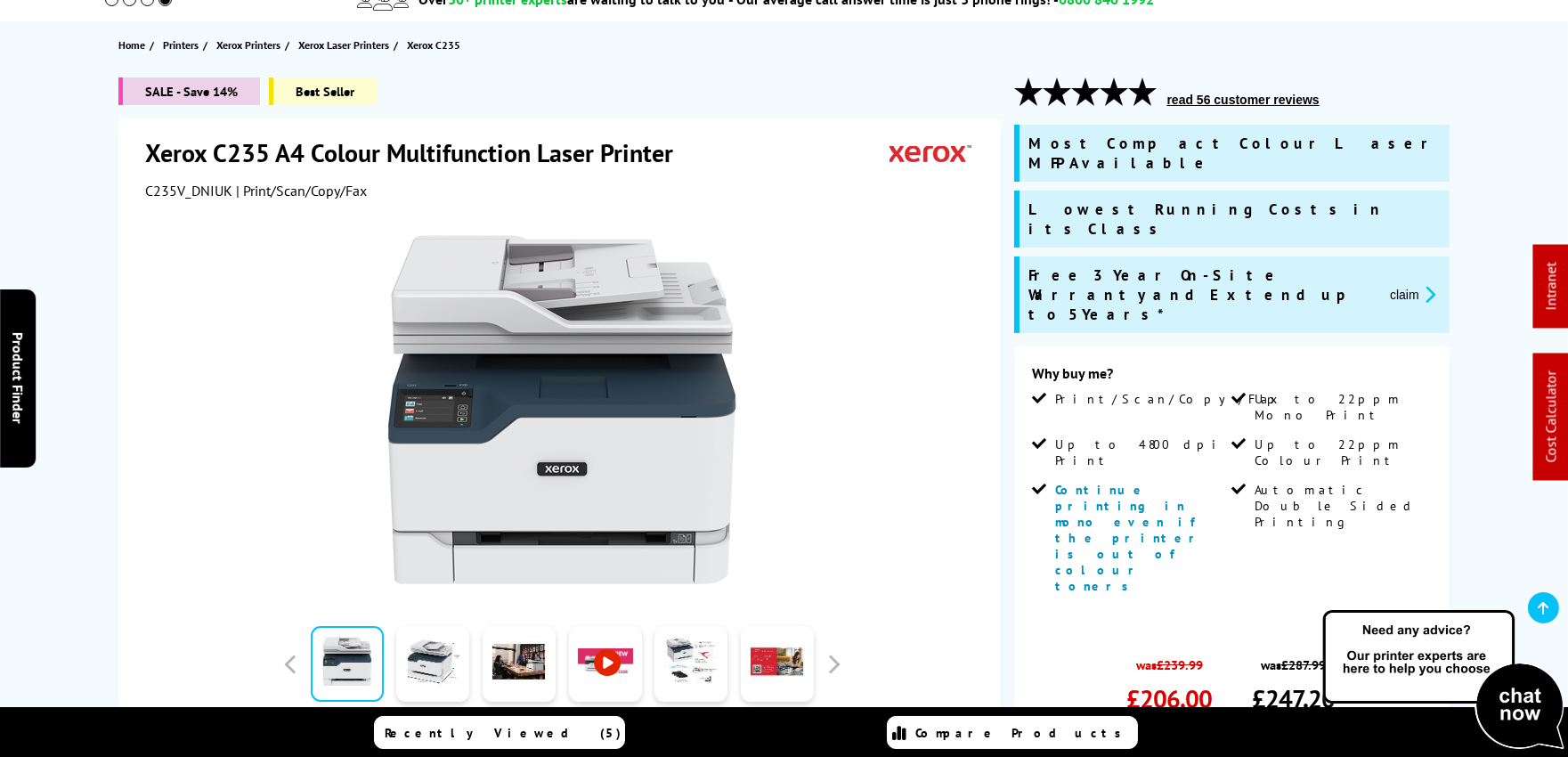 scroll, scrollTop: 198, scrollLeft: 0, axis: vertical 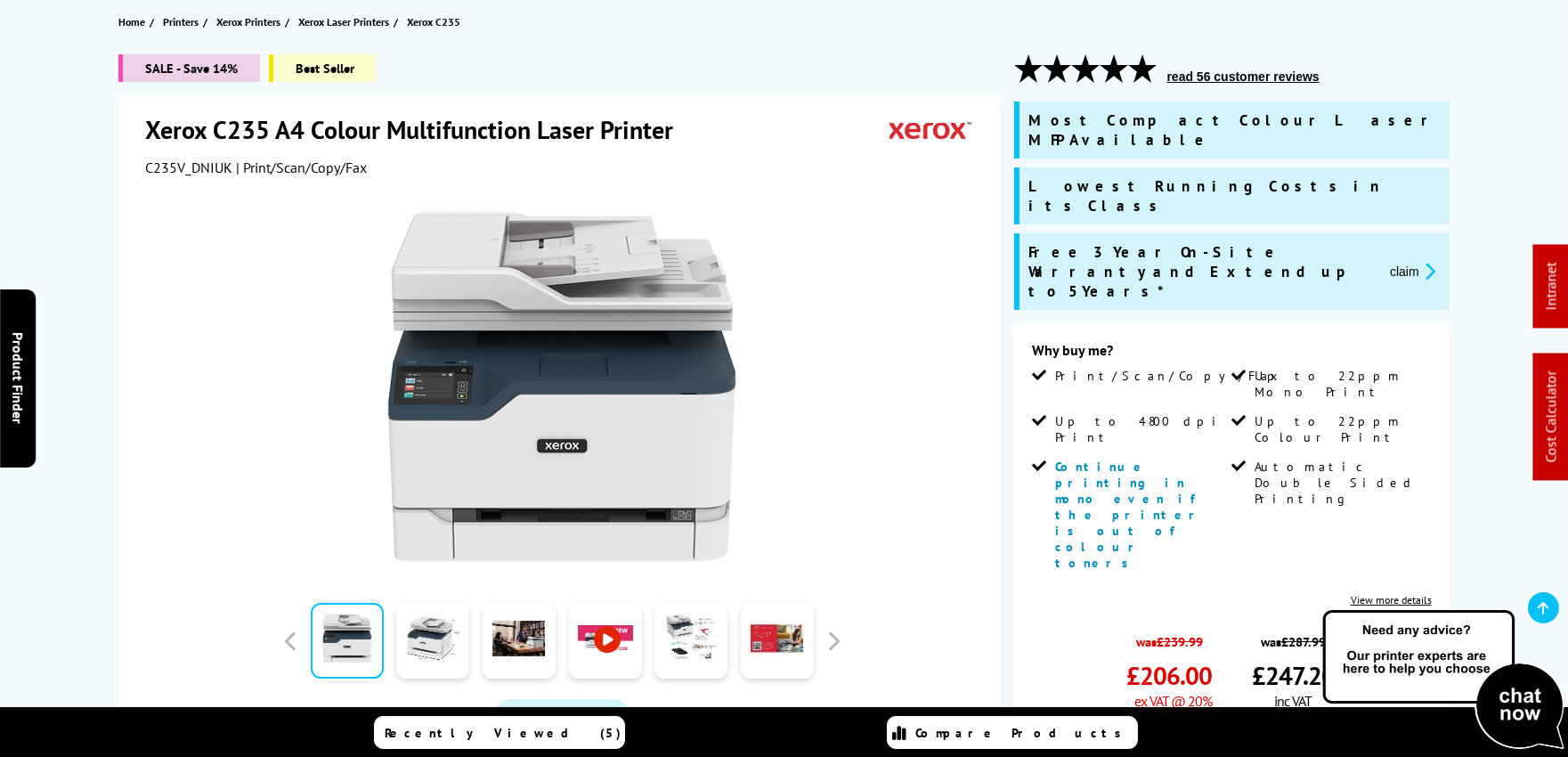 drag, startPoint x: 1137, startPoint y: 490, endPoint x: 1336, endPoint y: 485, distance: 199.0628 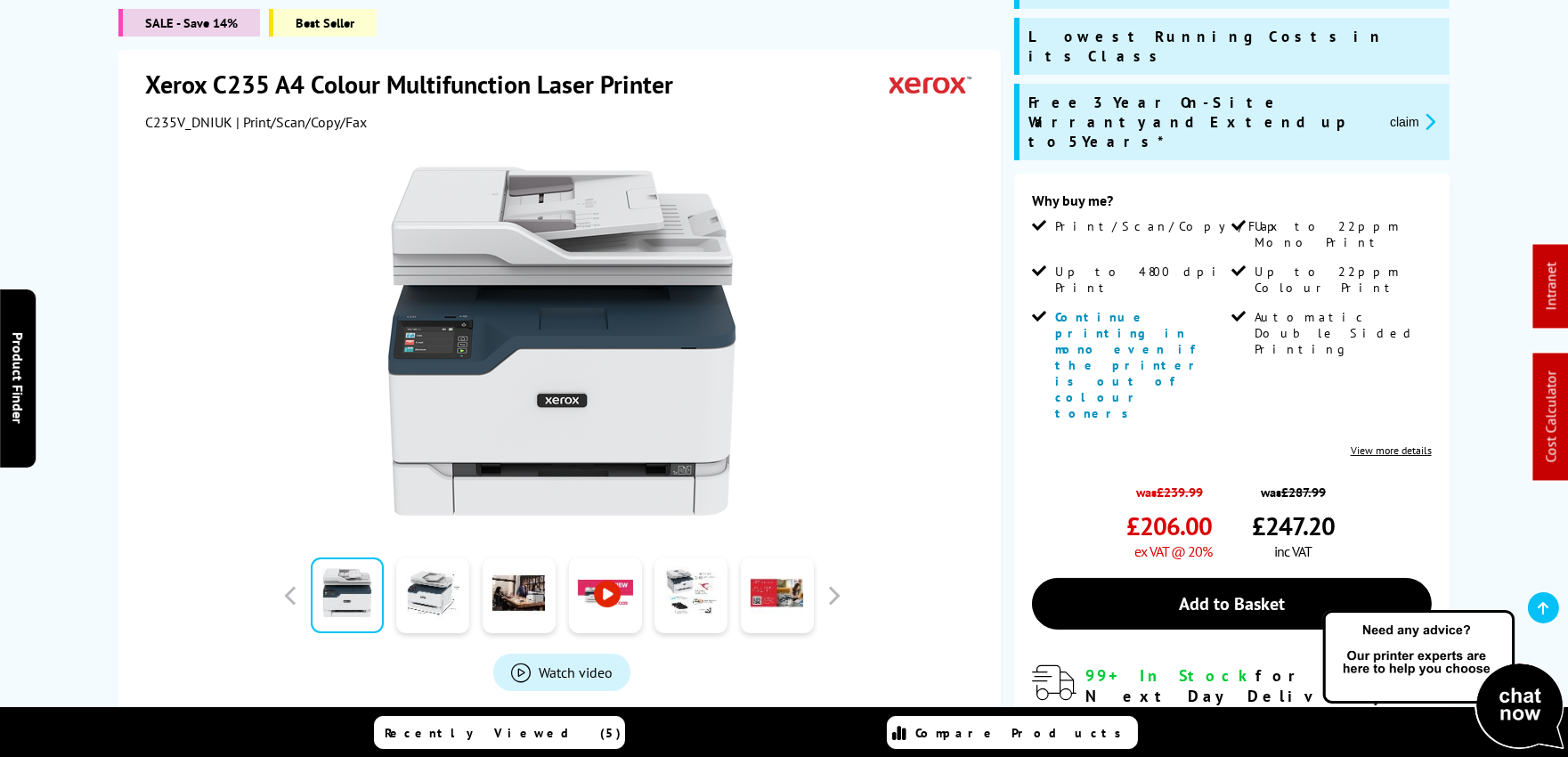 scroll, scrollTop: 0, scrollLeft: 0, axis: both 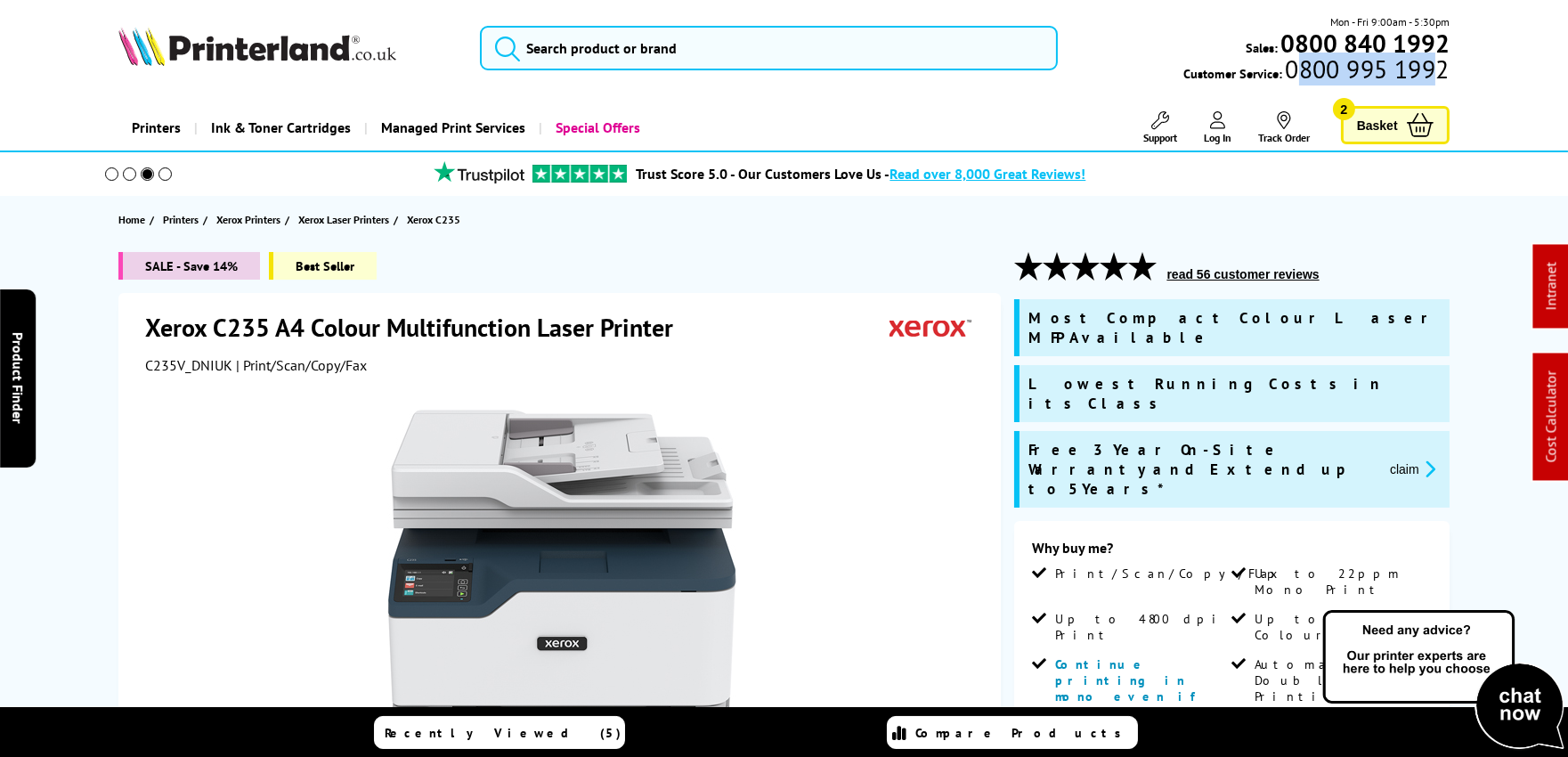 drag, startPoint x: 1291, startPoint y: 68, endPoint x: 1441, endPoint y: 64, distance: 150.0533 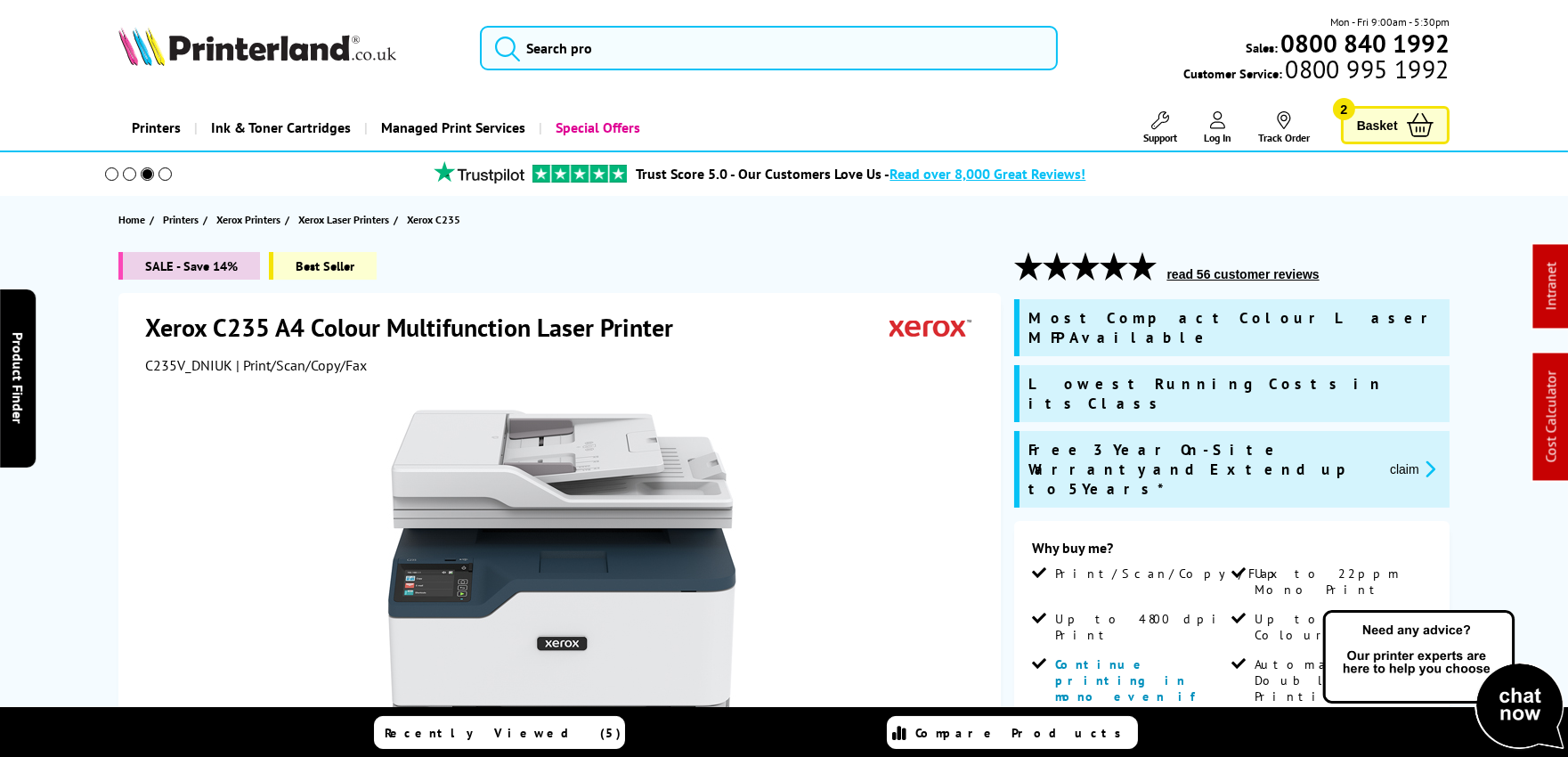 click on "Printers
Laser Printers
Colour Laser Printers
A4 Colour Laser Printers A3 Colour Laser Printers" at bounding box center (784, 127) 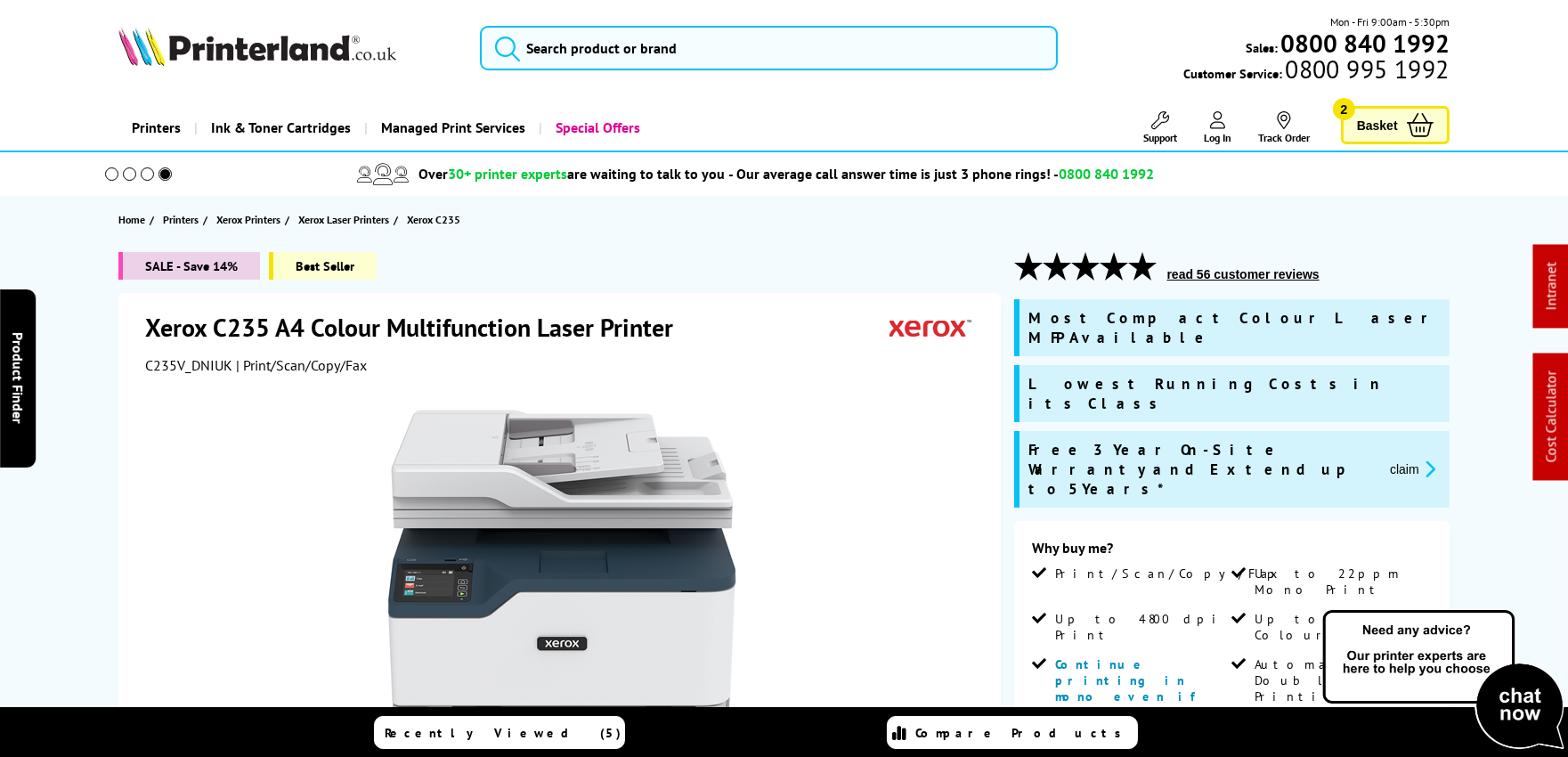 click at bounding box center (257, 46) 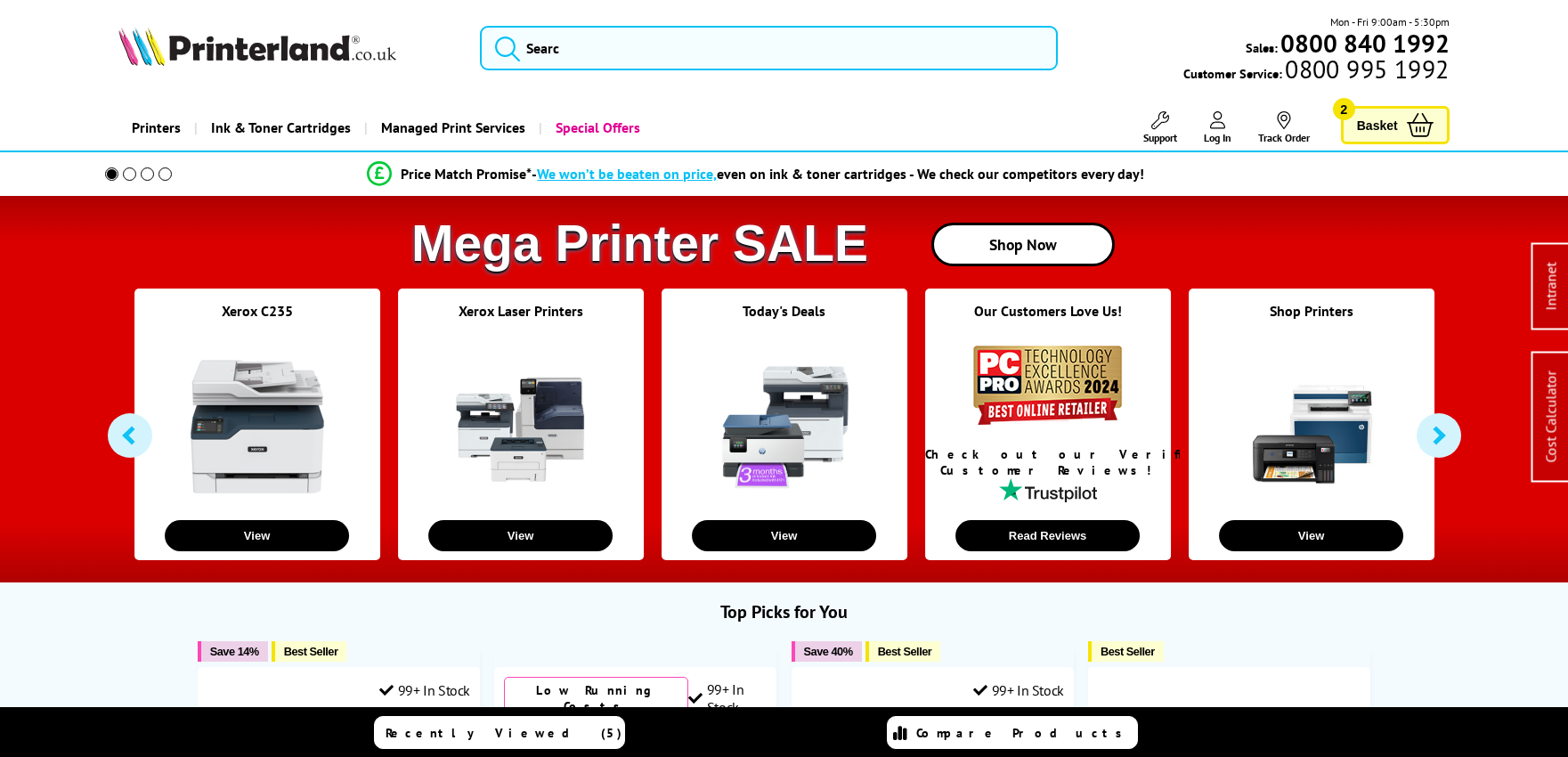 scroll, scrollTop: 0, scrollLeft: 0, axis: both 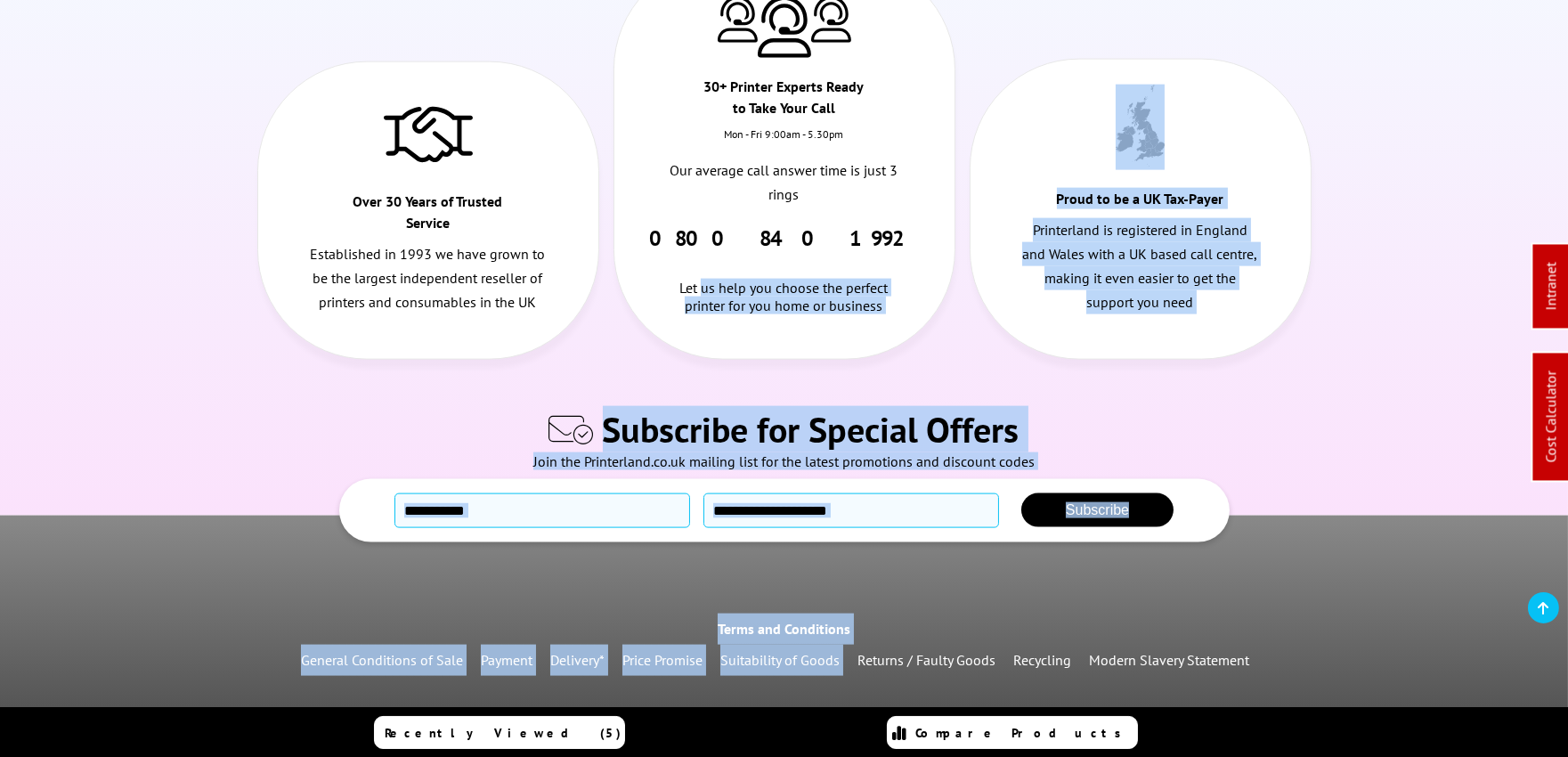 drag, startPoint x: 702, startPoint y: 359, endPoint x: 851, endPoint y: 395, distance: 153.28731 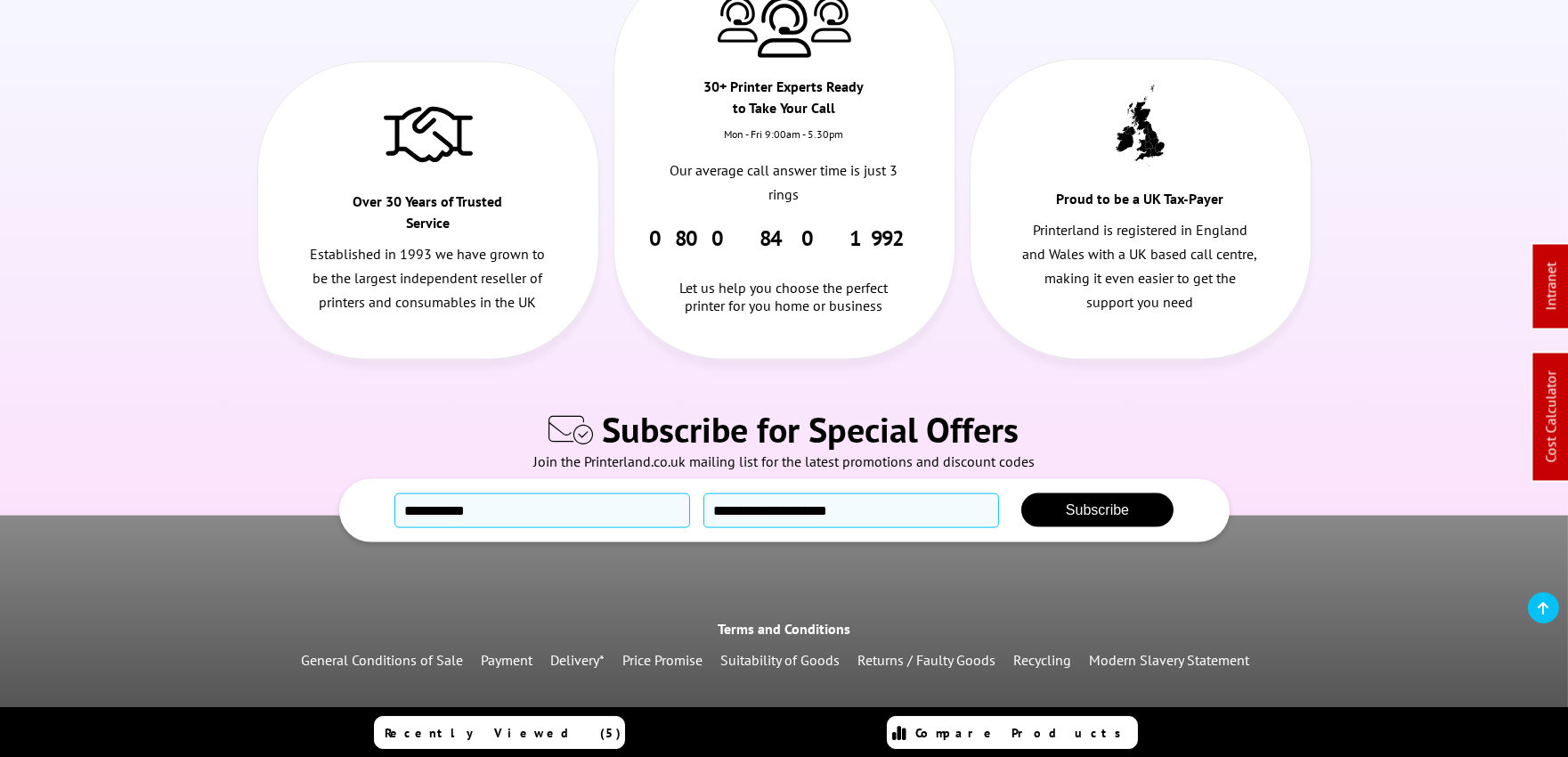 click on "Terms and Conditions
General Conditions of Sale
Payment
Delivery*
Price Promise
Suitability of Goods
Returns / Faulty Goods
Recycling
Modern Slavery Statement
About Printerland.co.uk Guarantee Blog" at bounding box center [784, 794] 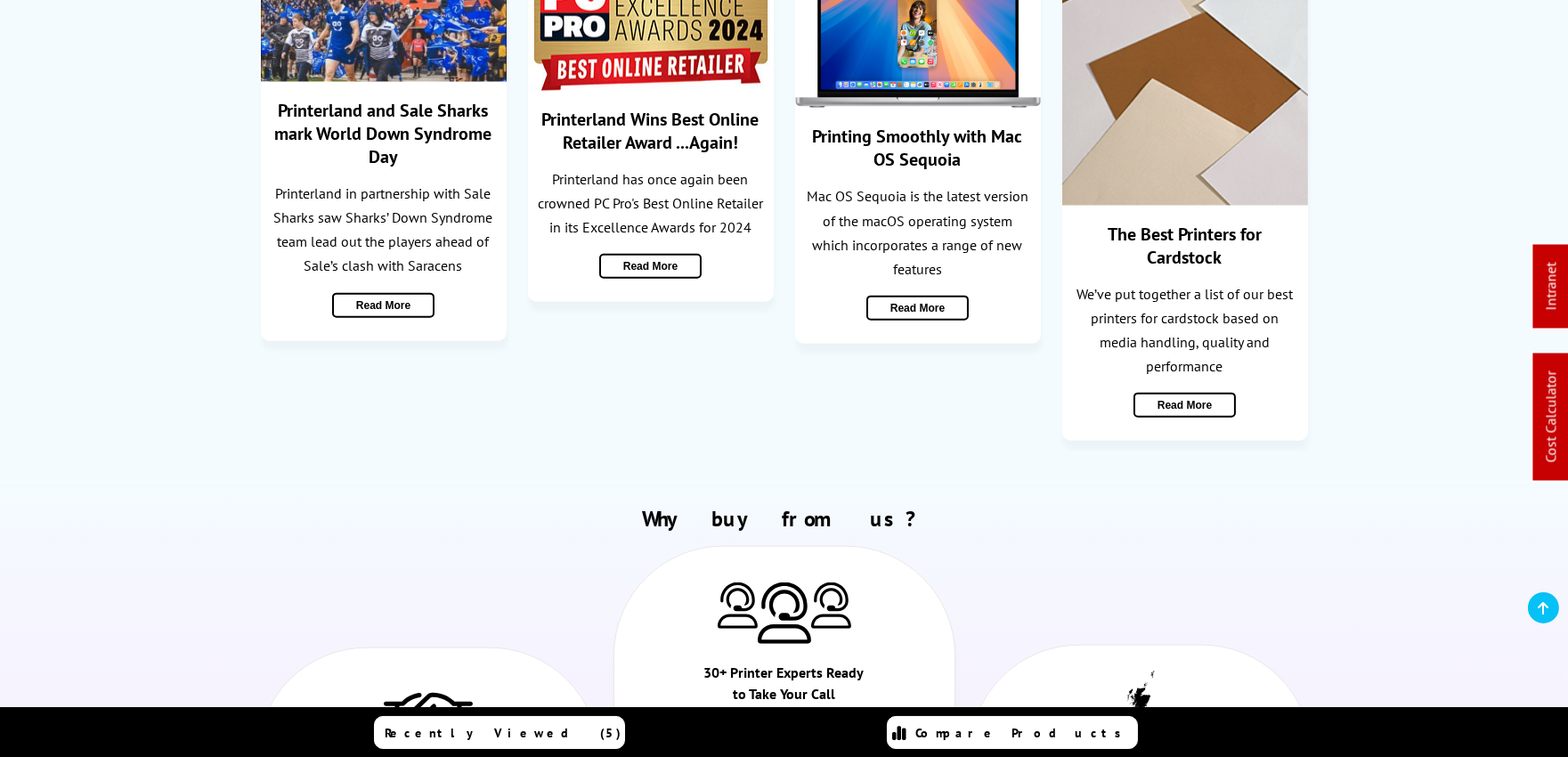 scroll, scrollTop: 4891, scrollLeft: 0, axis: vertical 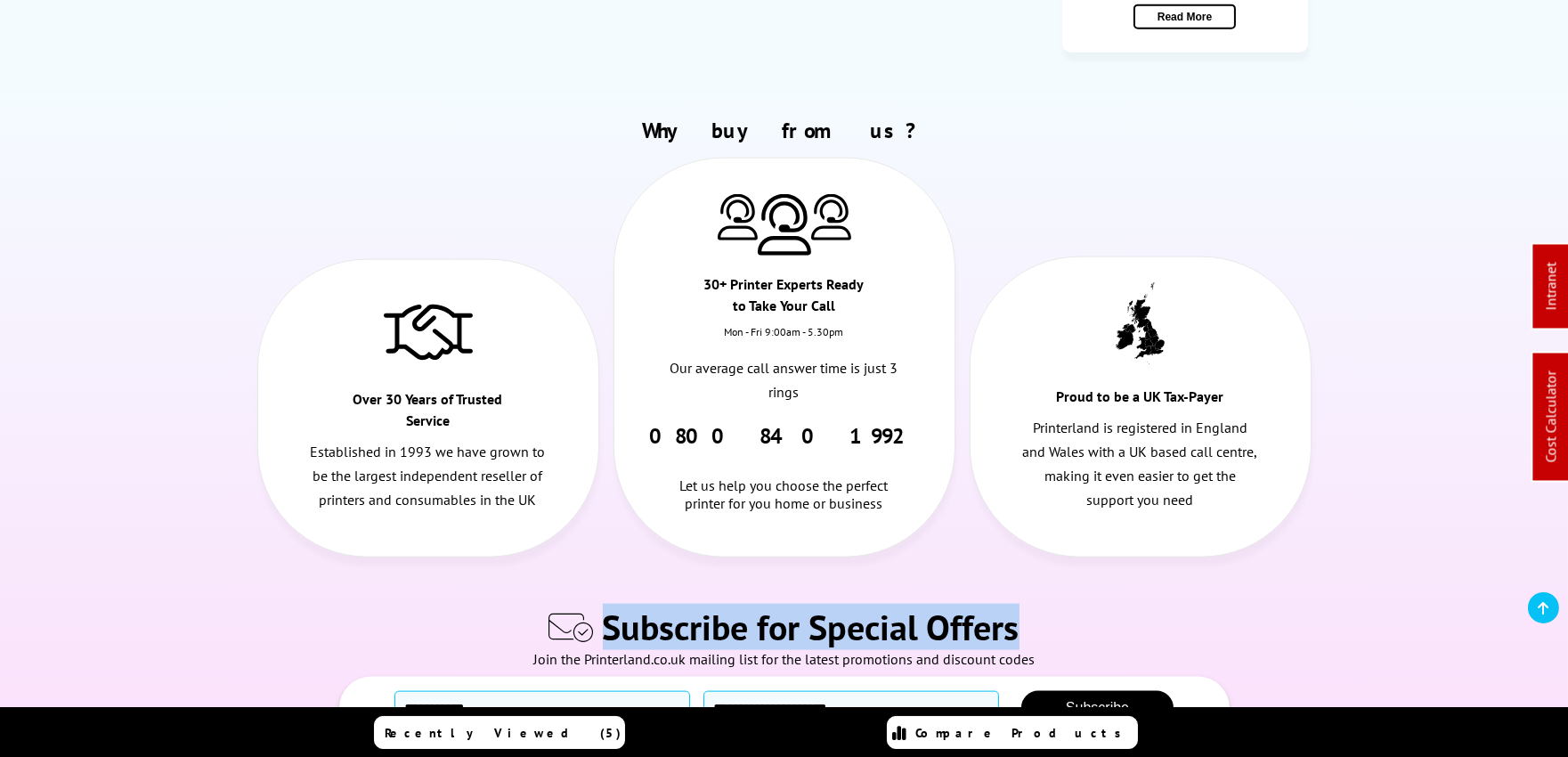 drag, startPoint x: 541, startPoint y: 362, endPoint x: 1048, endPoint y: 365, distance: 507.00888 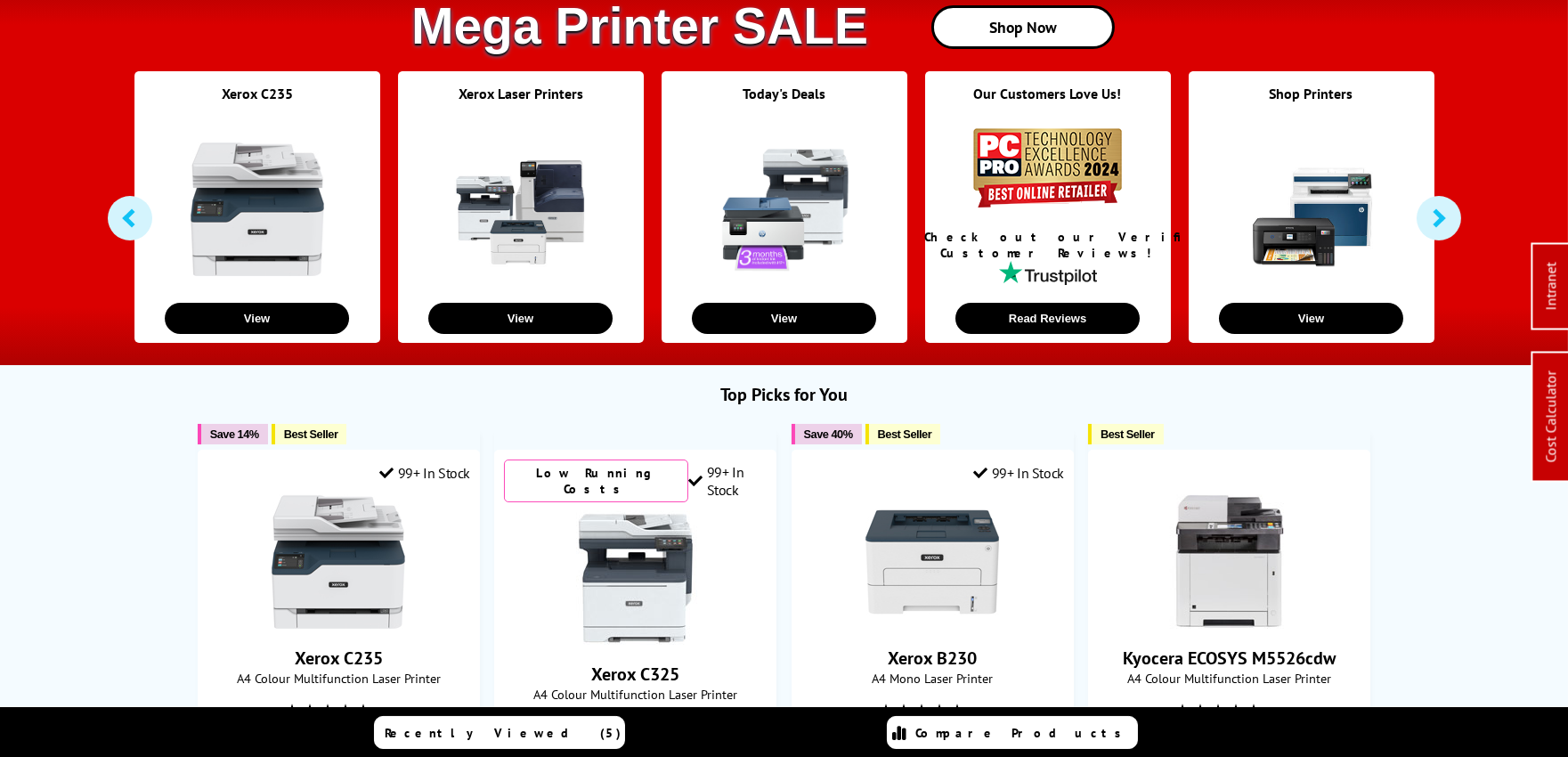 scroll, scrollTop: 0, scrollLeft: 0, axis: both 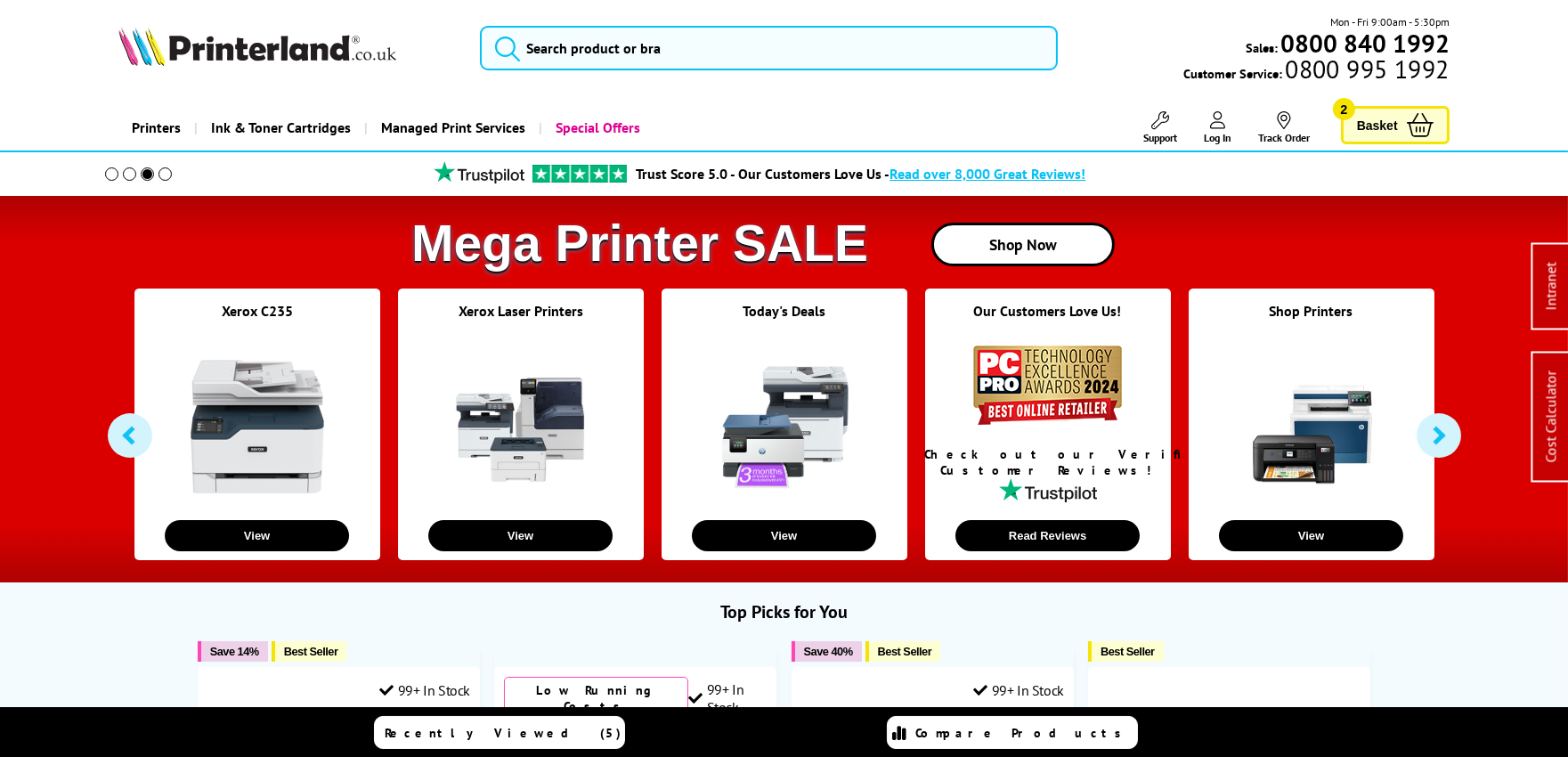 click at bounding box center [1439, 435] 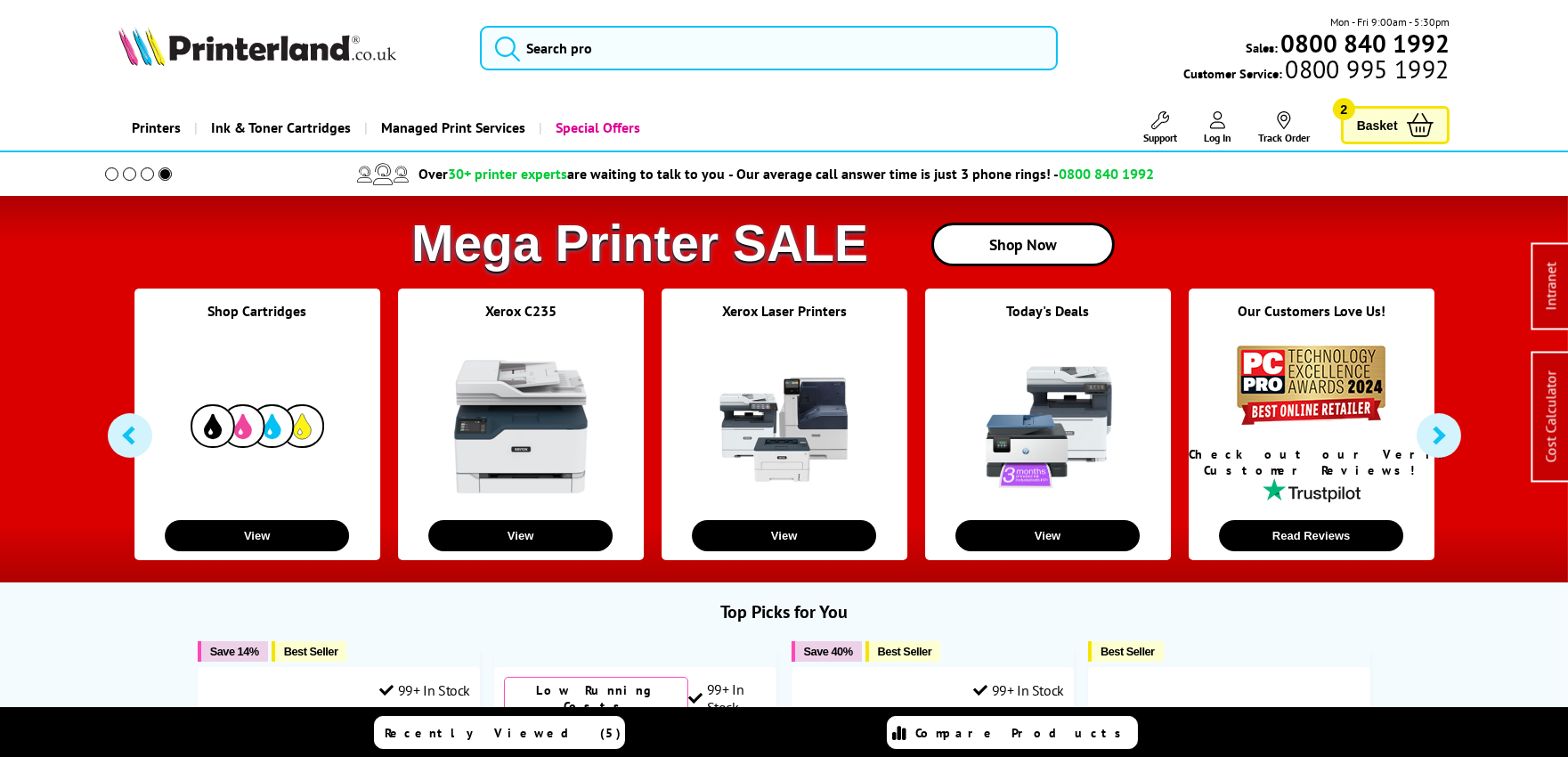 click at bounding box center (1439, 435) 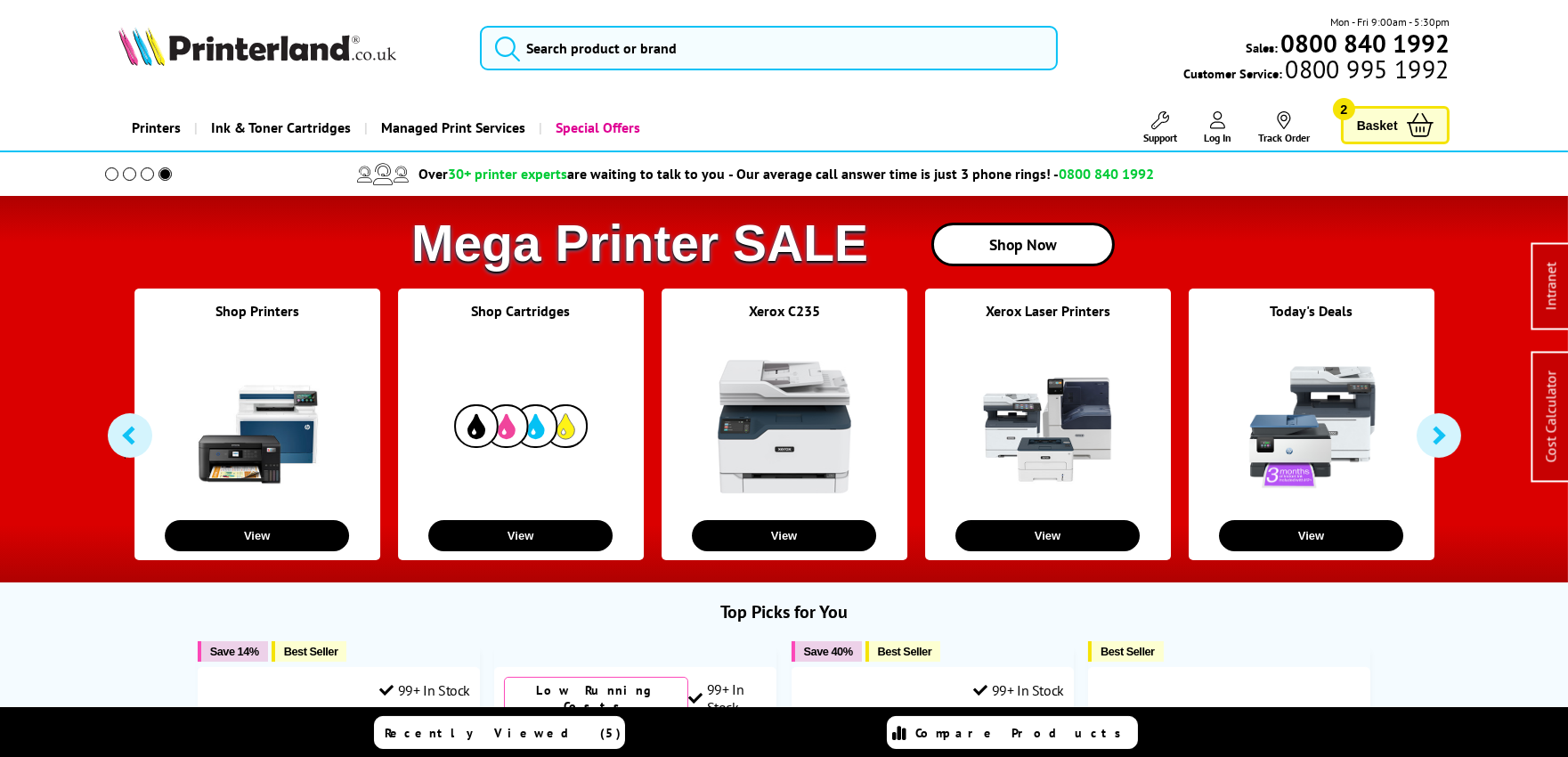 click at bounding box center [1439, 435] 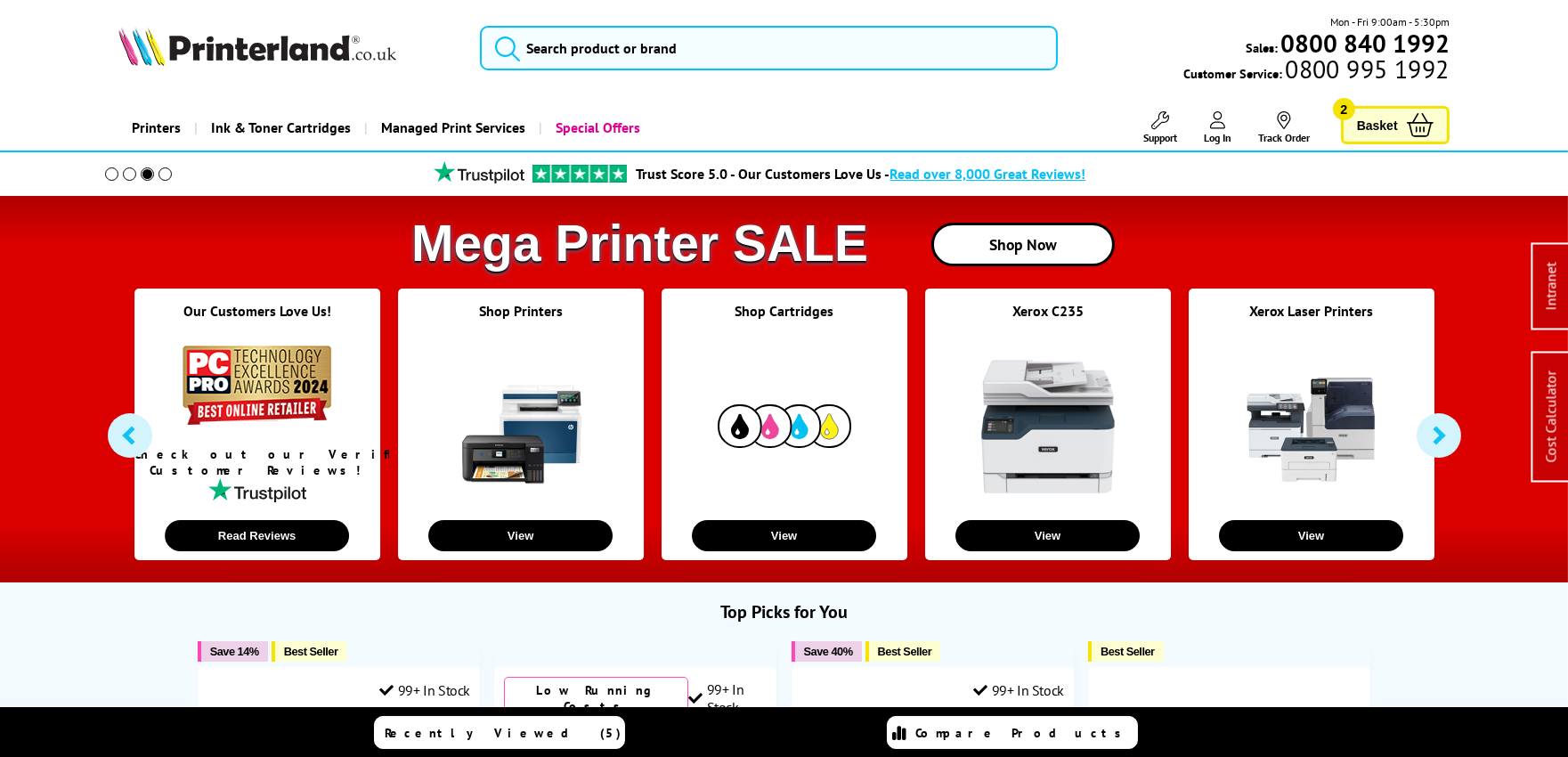 click on "Basket" at bounding box center [1377, 125] 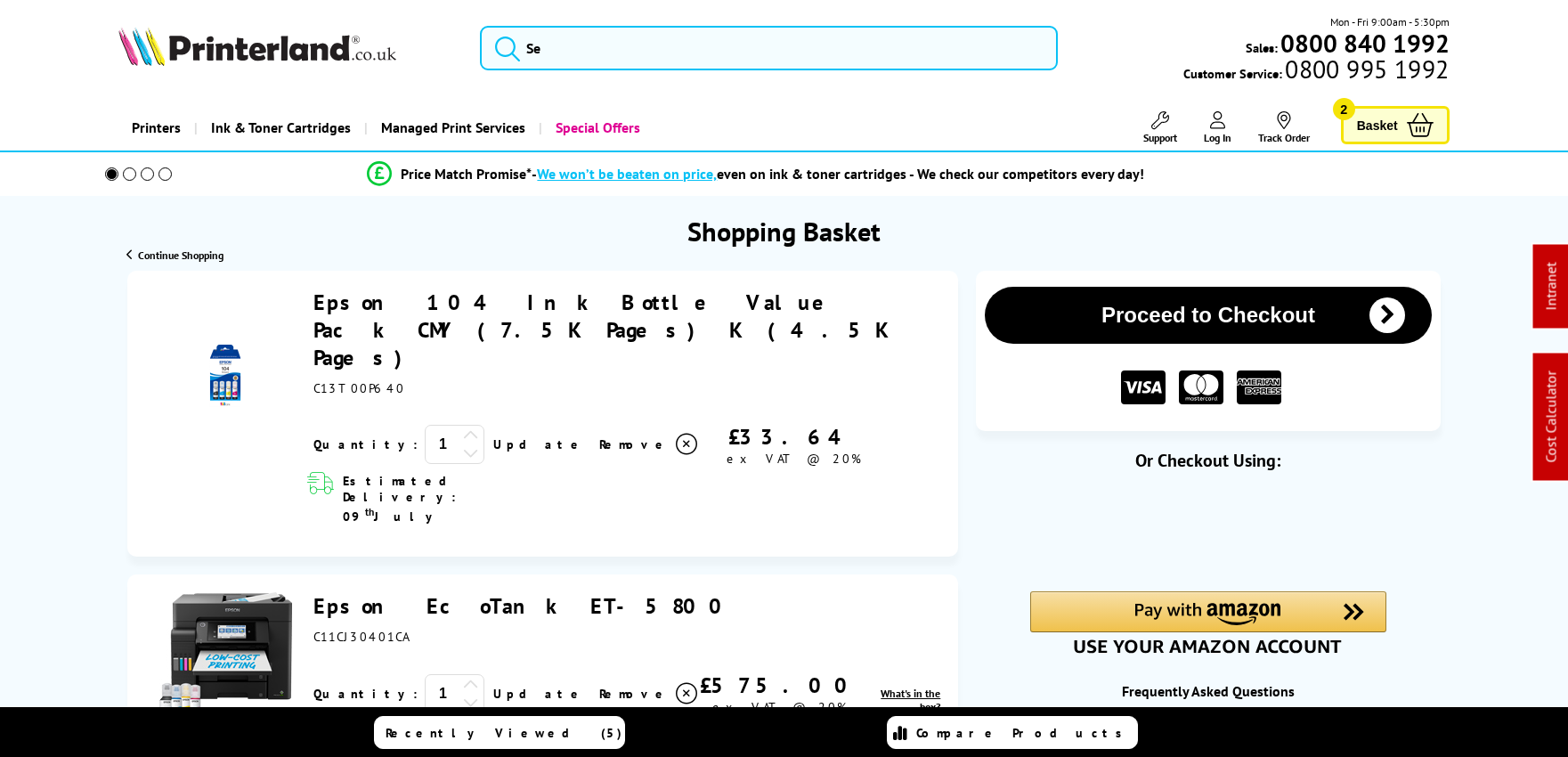 scroll, scrollTop: 0, scrollLeft: 0, axis: both 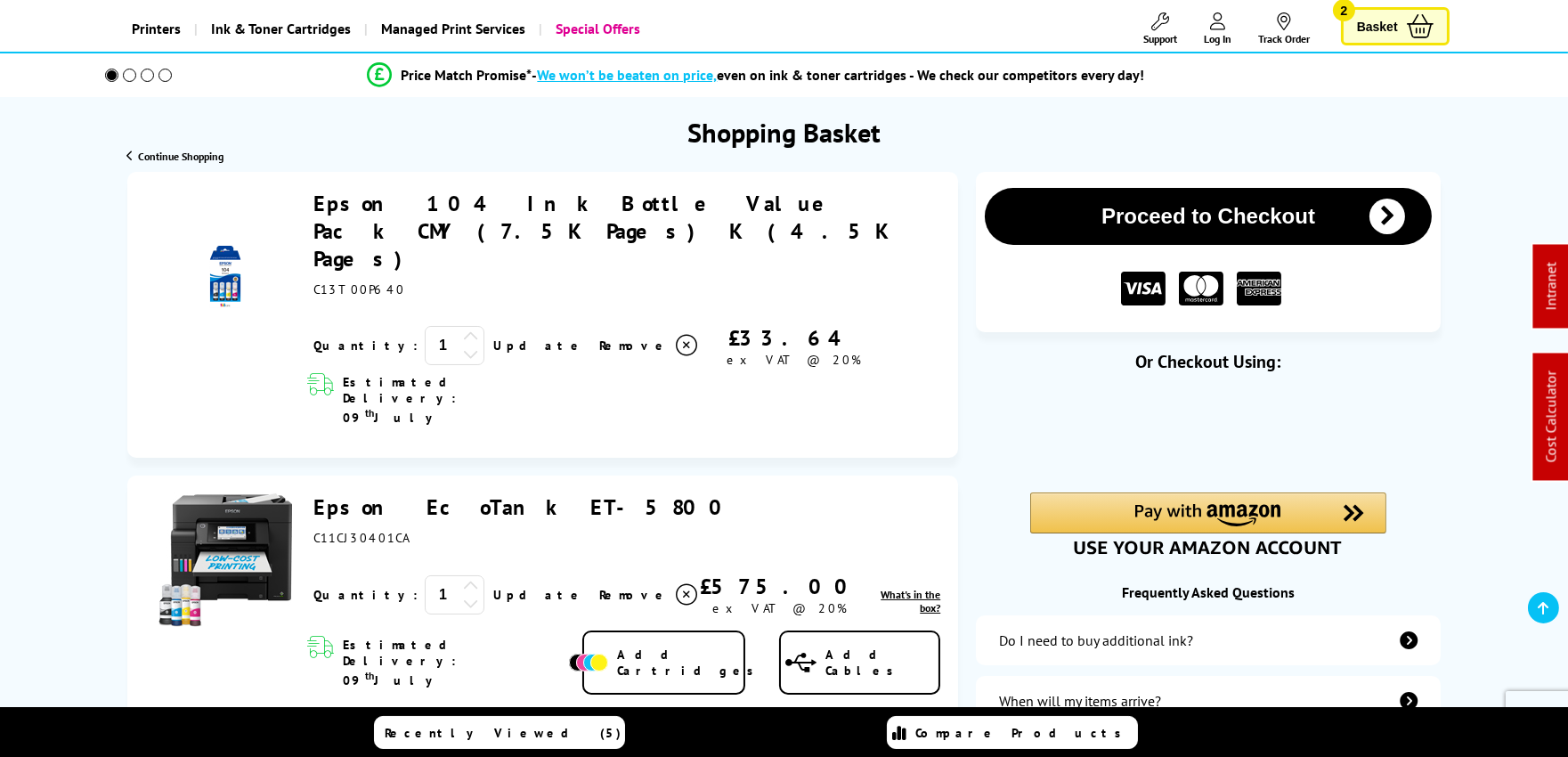 click on "[BRAND] [PRODUCT]
ex VAT @ 20% 1 Update Close th" at bounding box center (542, 598) 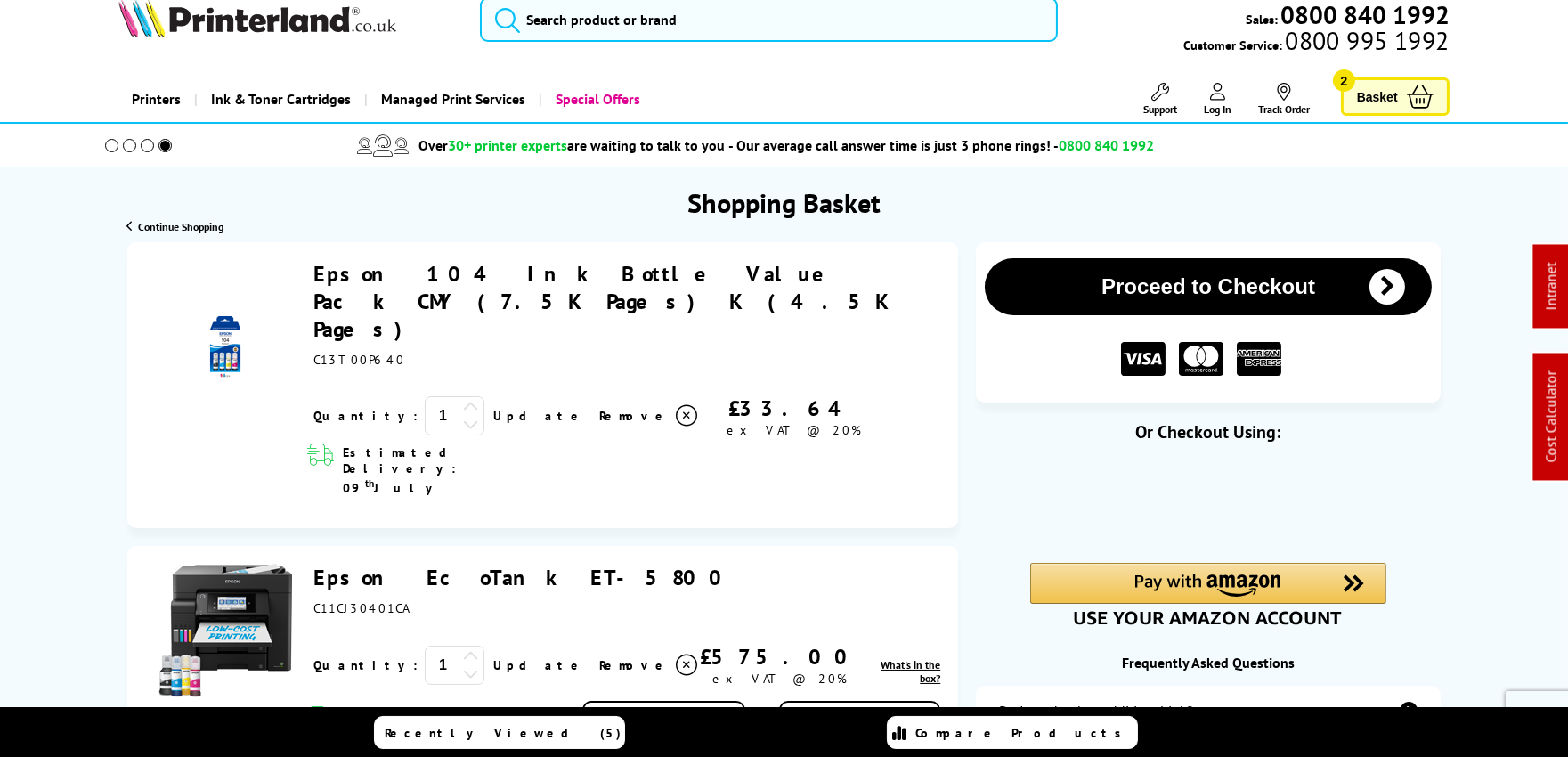 scroll, scrollTop: 0, scrollLeft: 0, axis: both 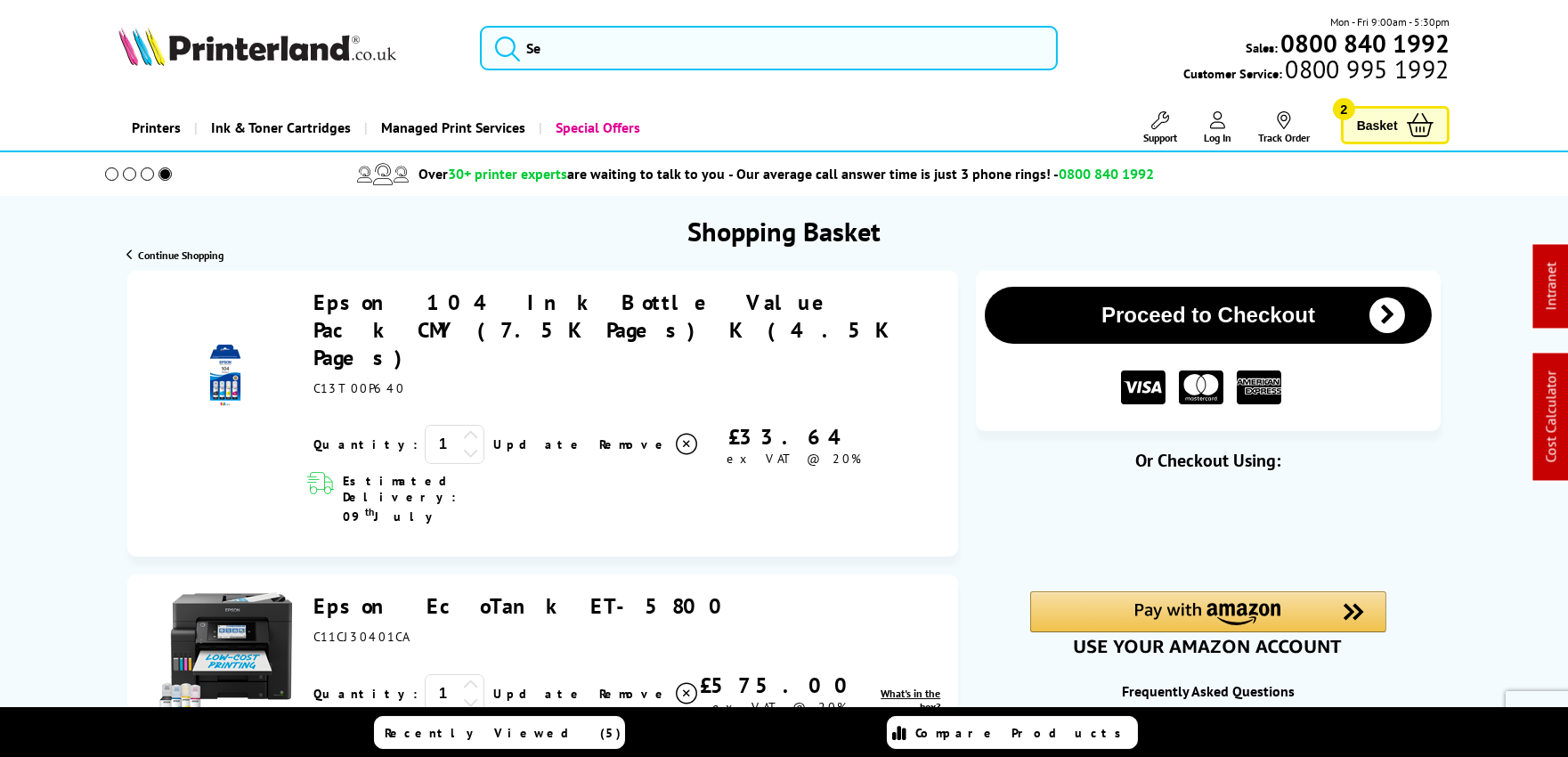 click on "Remove" at bounding box center [634, 444] 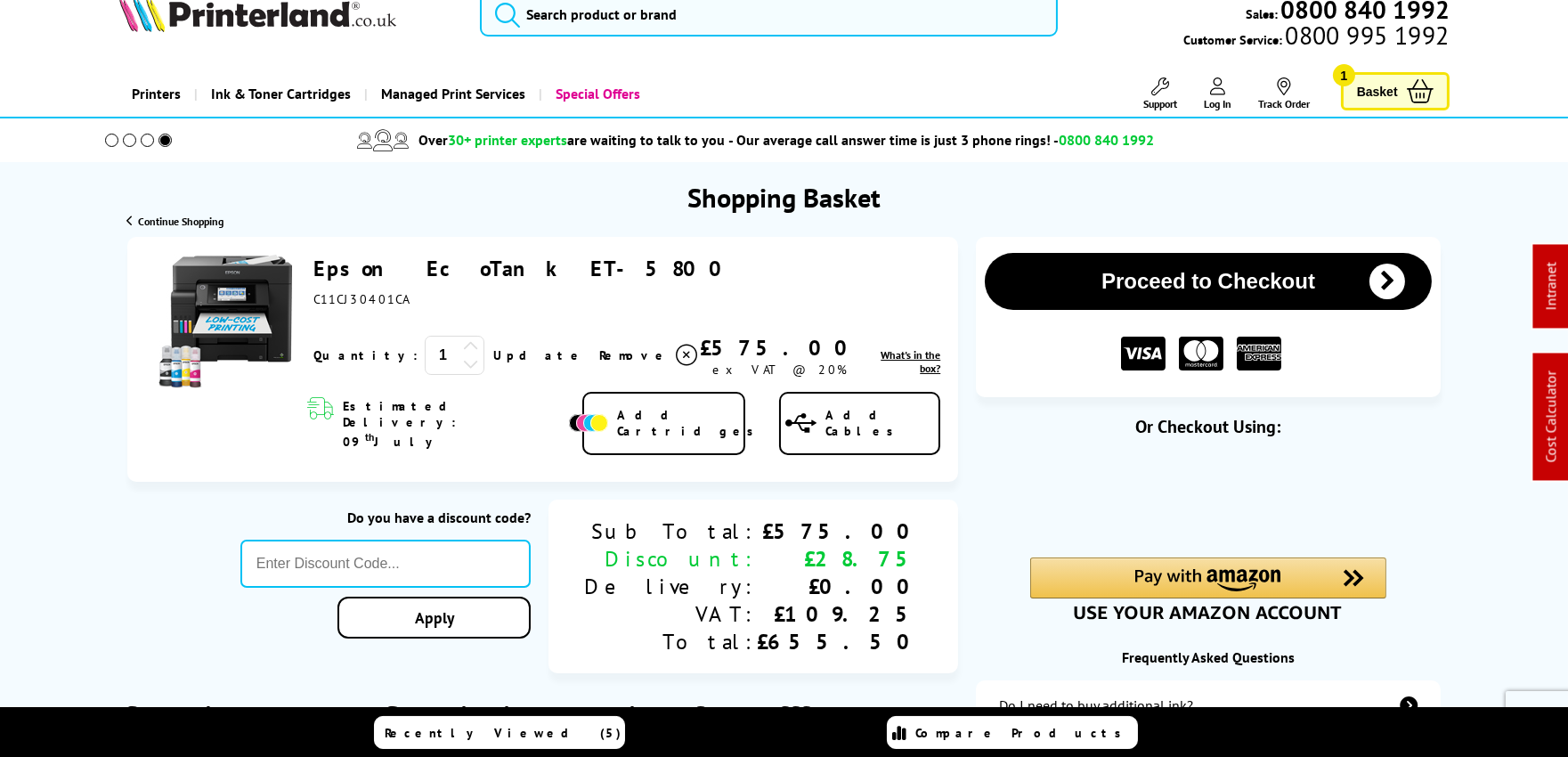 scroll, scrollTop: 0, scrollLeft: 0, axis: both 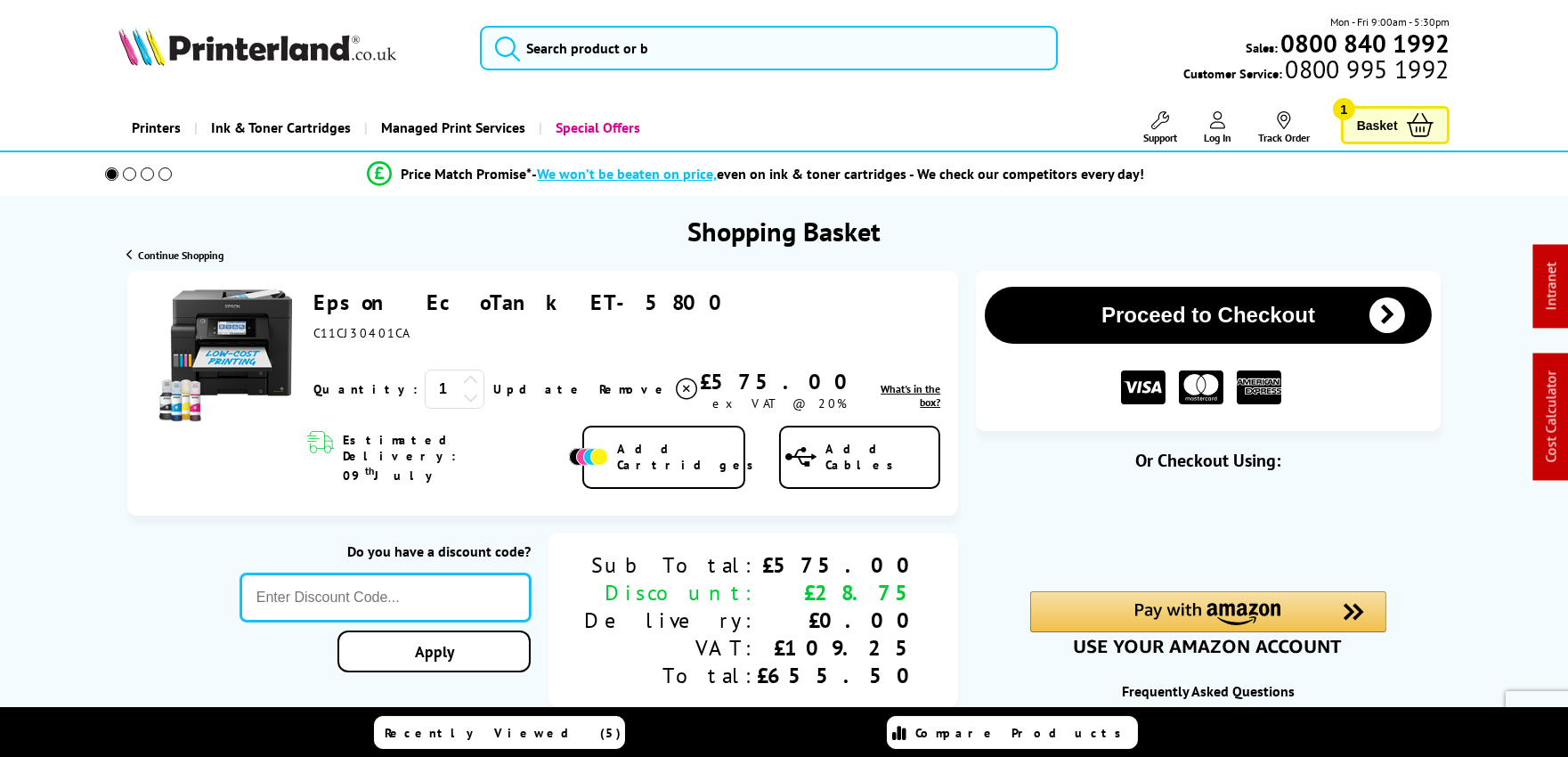 click at bounding box center (386, 598) 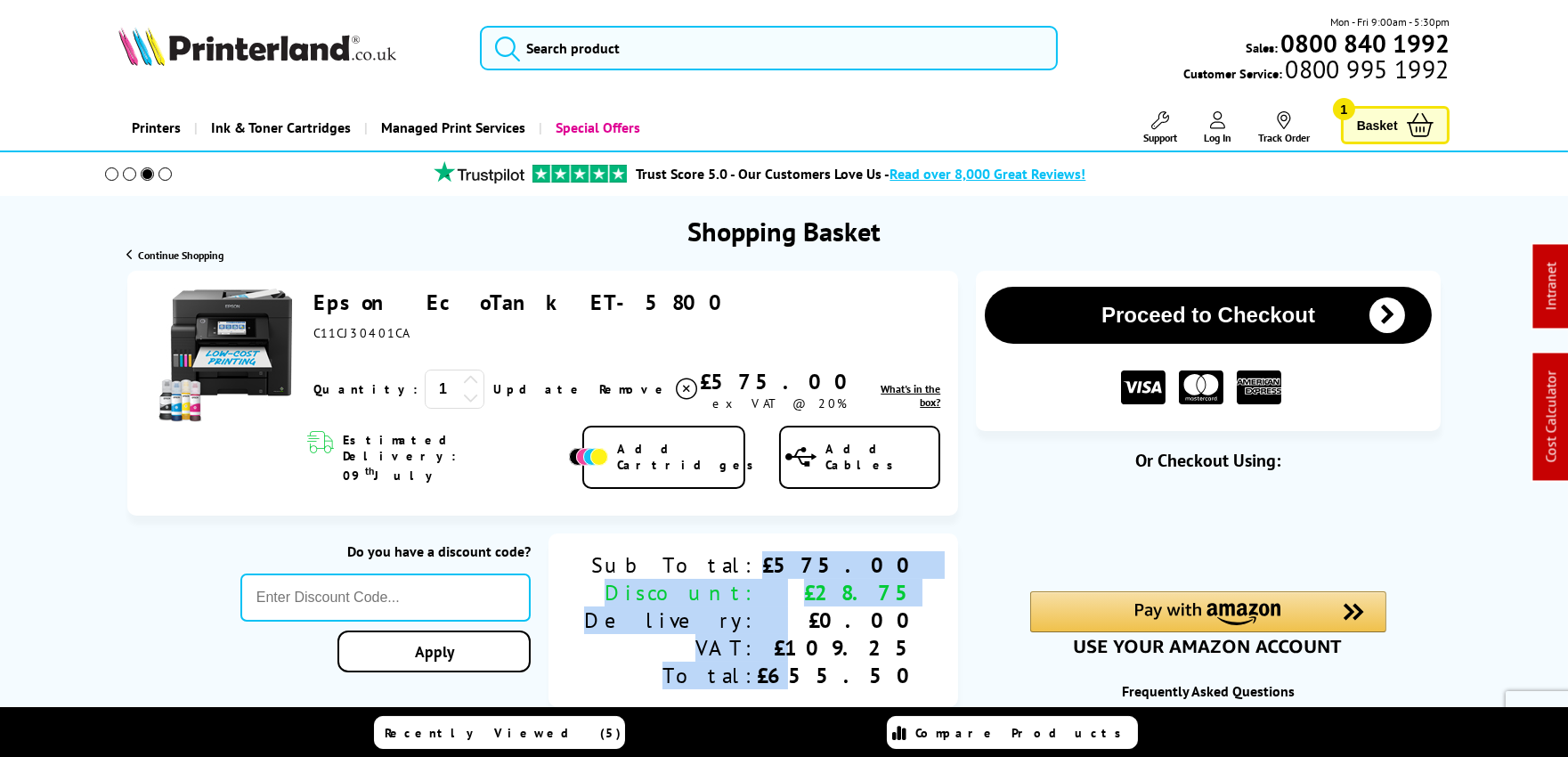 drag, startPoint x: 716, startPoint y: 567, endPoint x: 926, endPoint y: 567, distance: 210 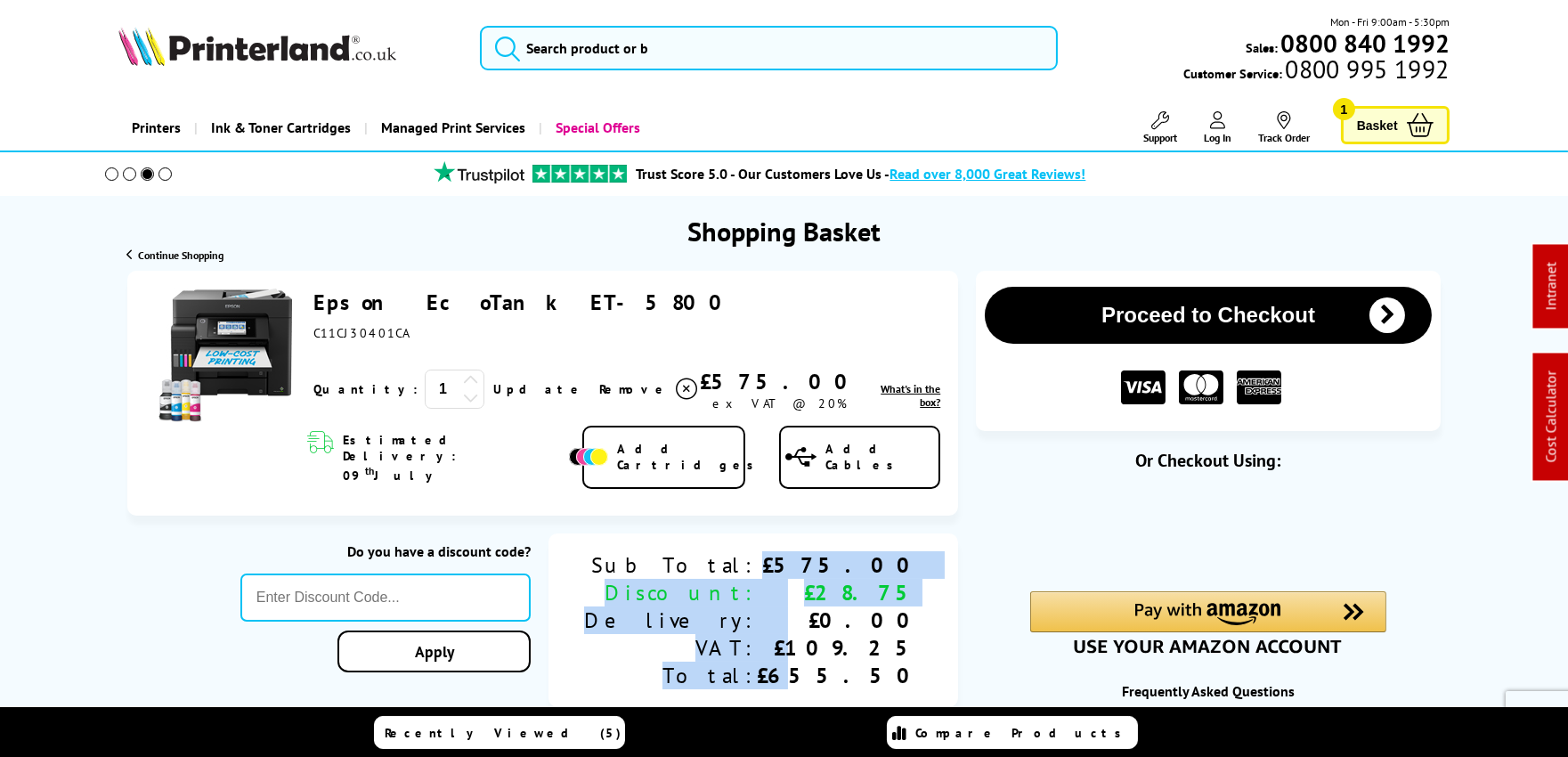 click on "Sub Total:
Discount:
Delivery:
VAT:
Total:
£575.00
£28.75
£0.00
£109.25
£655.50" at bounding box center [753, 620] 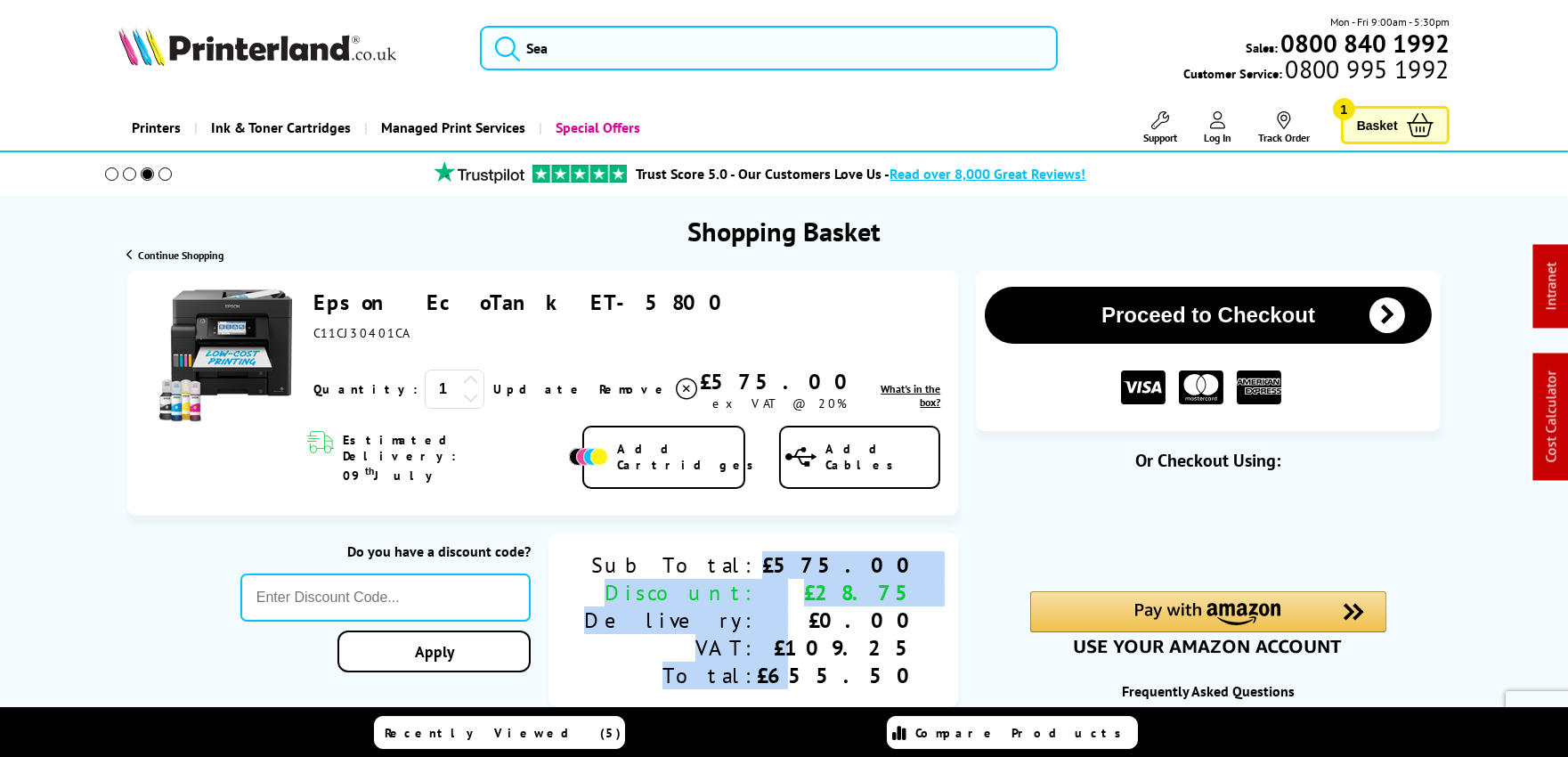 drag, startPoint x: 926, startPoint y: 567, endPoint x: 743, endPoint y: 559, distance: 183.1748 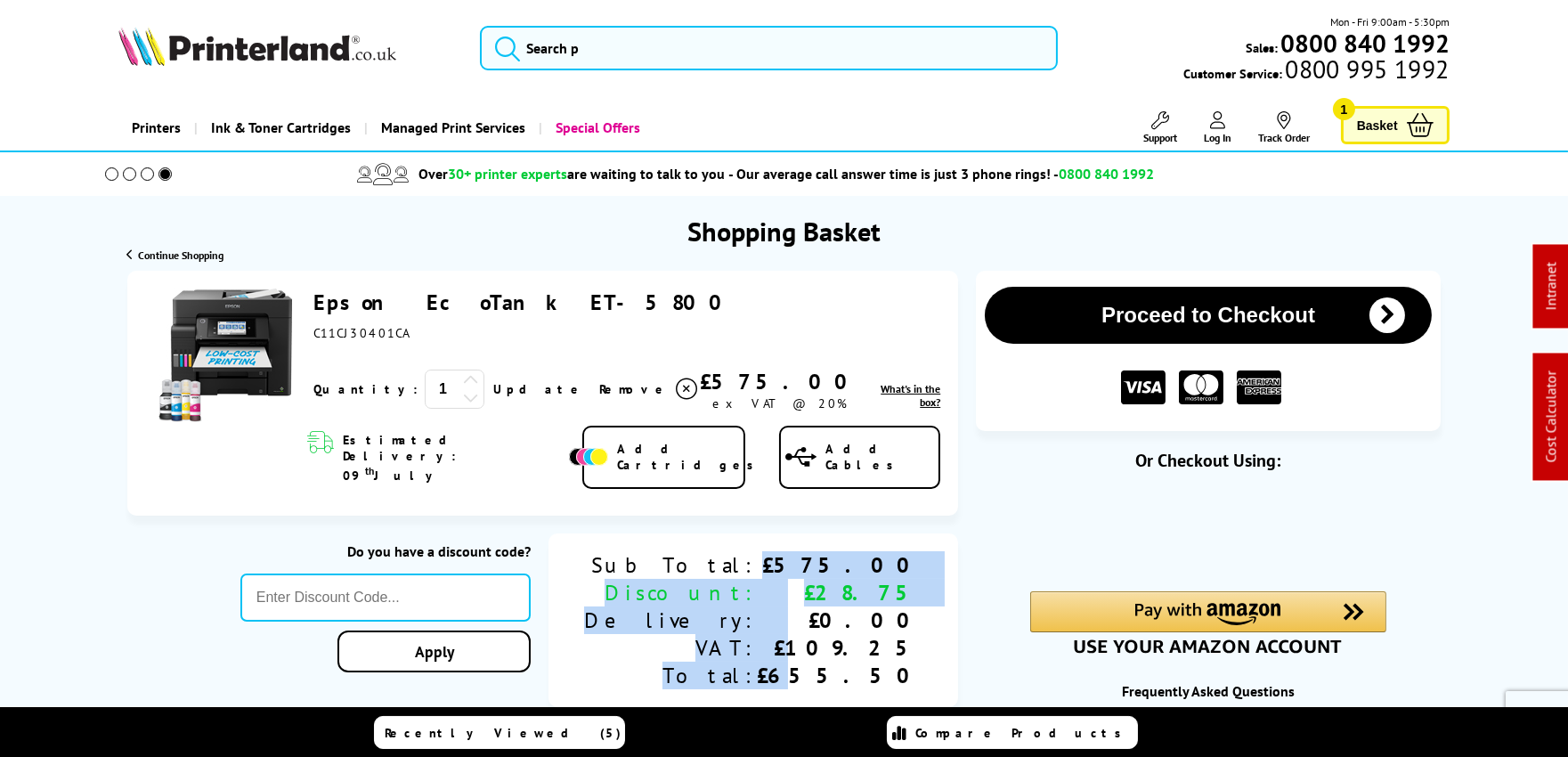 click on "Discount:" at bounding box center (670, 592) 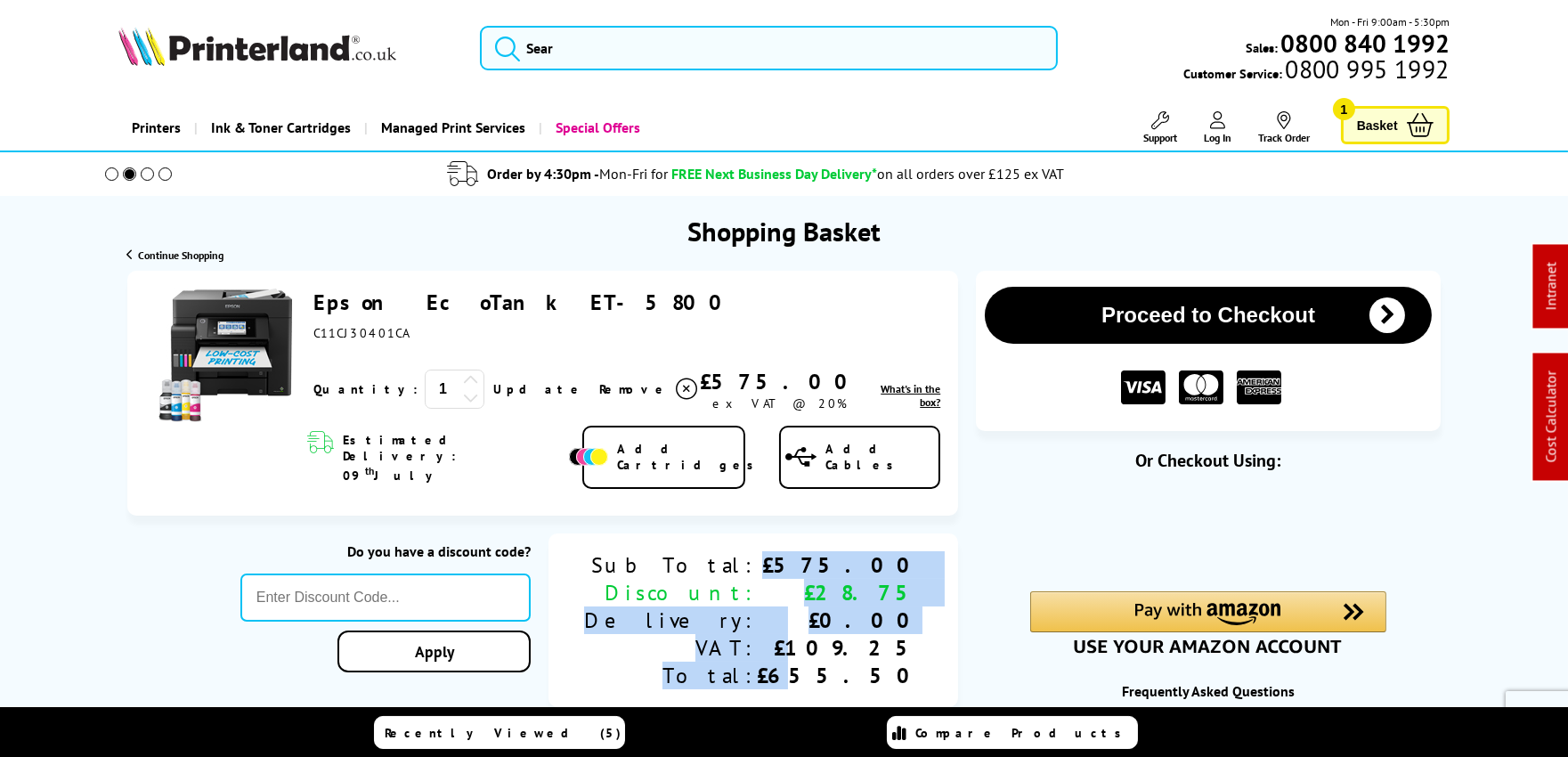 drag, startPoint x: 926, startPoint y: 588, endPoint x: 704, endPoint y: 598, distance: 222.22511 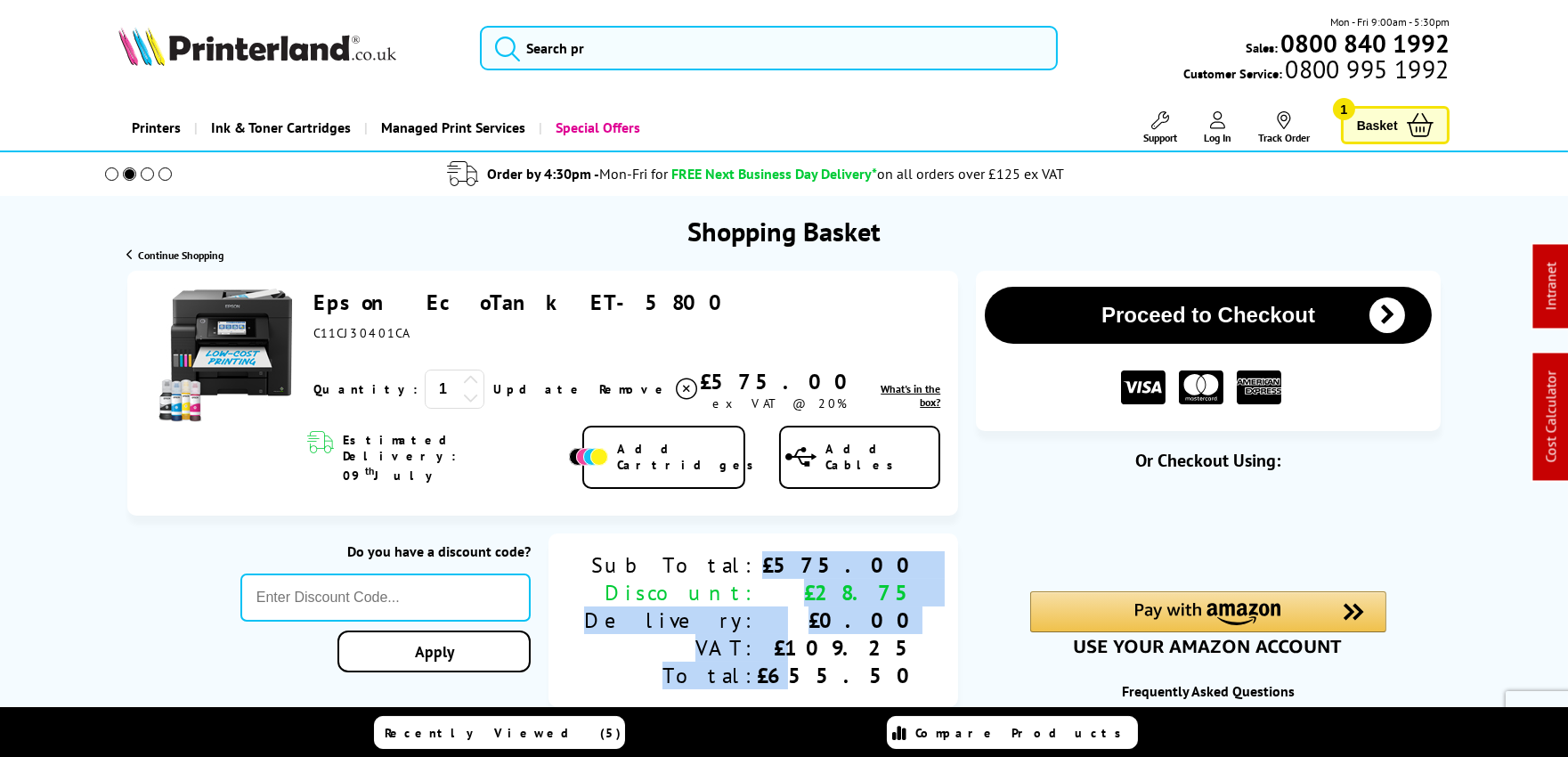 click on "Delivery:" at bounding box center (670, 620) 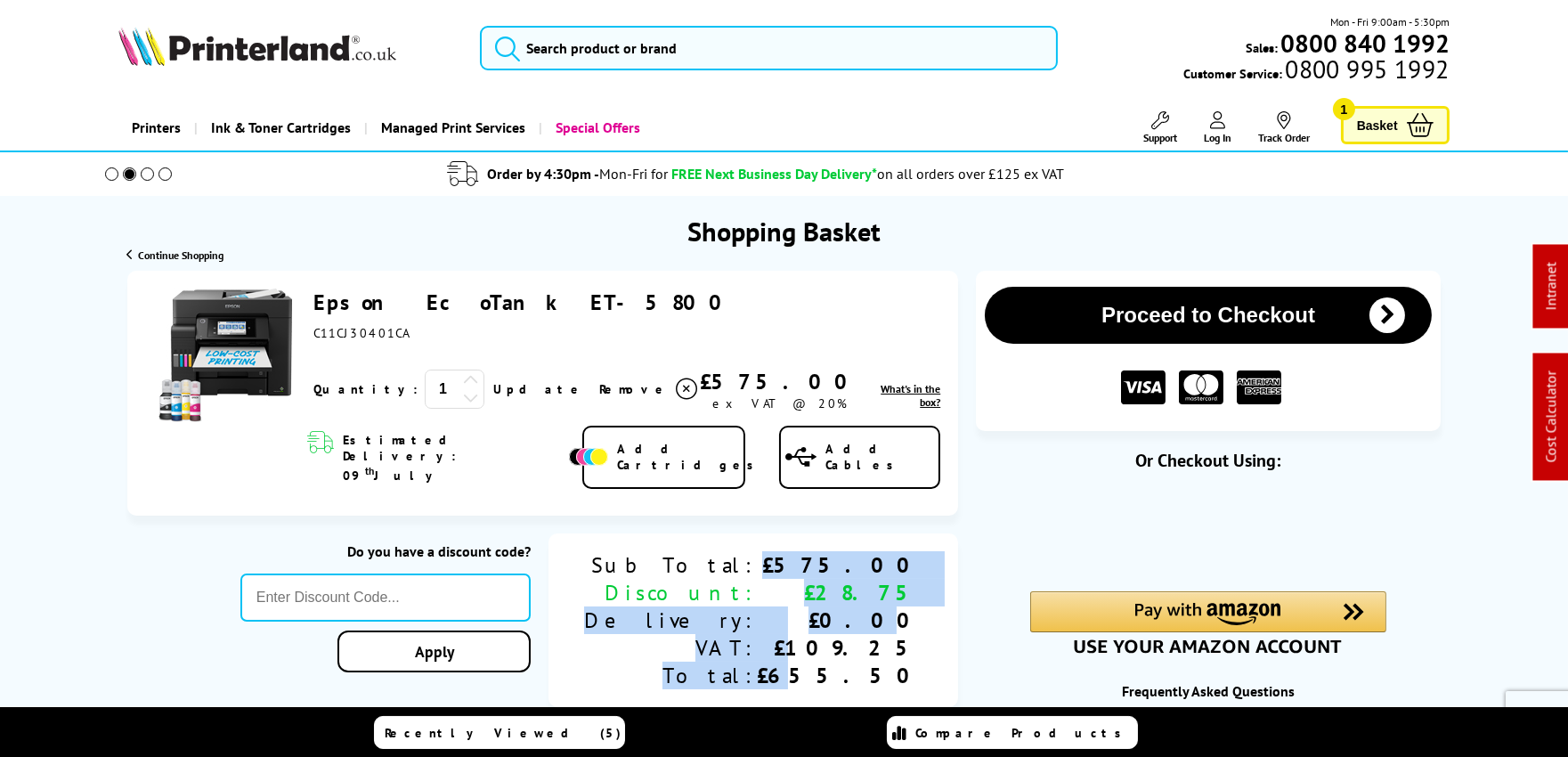 drag, startPoint x: 722, startPoint y: 594, endPoint x: 914, endPoint y: 592, distance: 192.01042 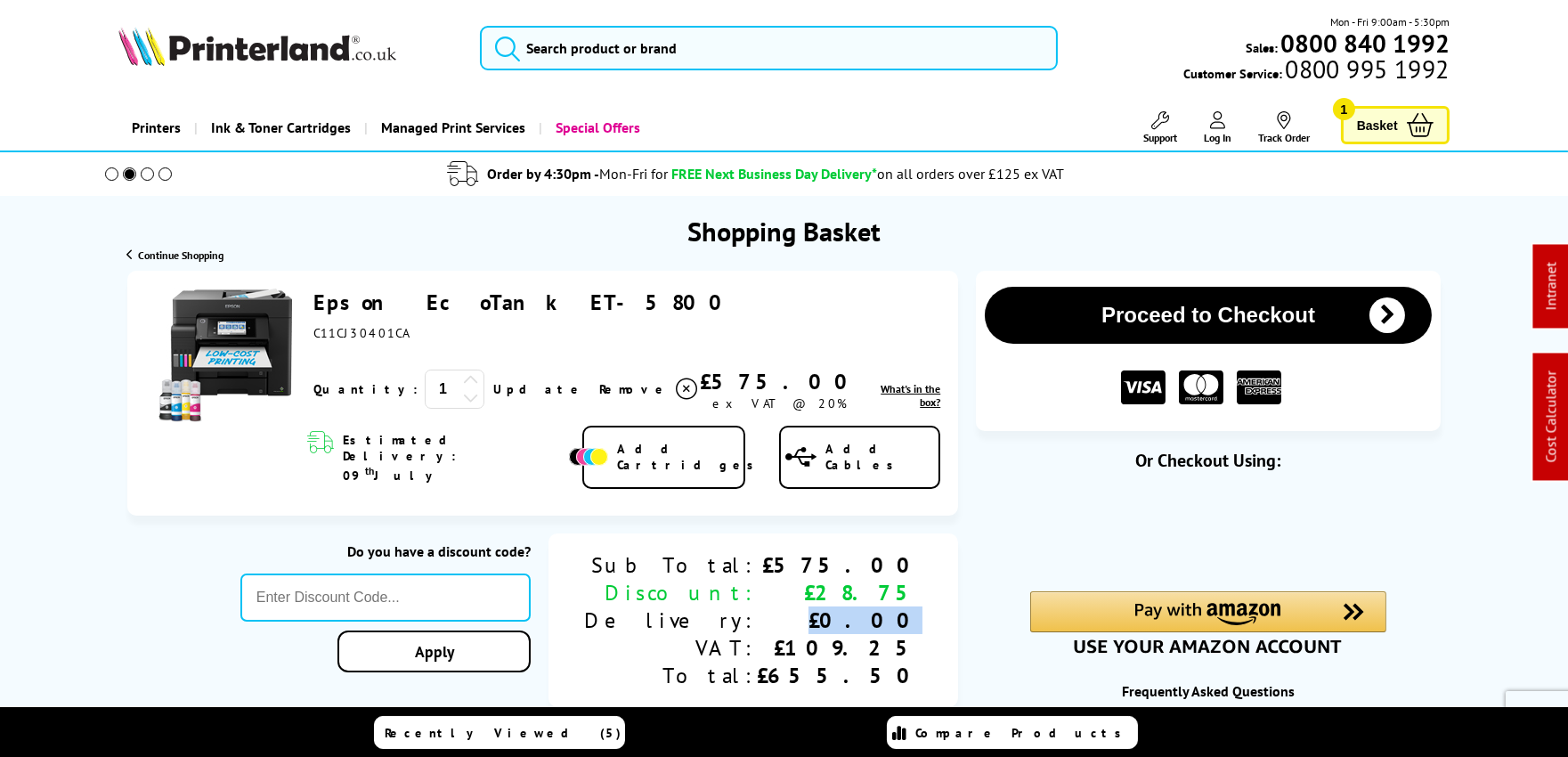 drag, startPoint x: 843, startPoint y: 591, endPoint x: 930, endPoint y: 595, distance: 87.091905 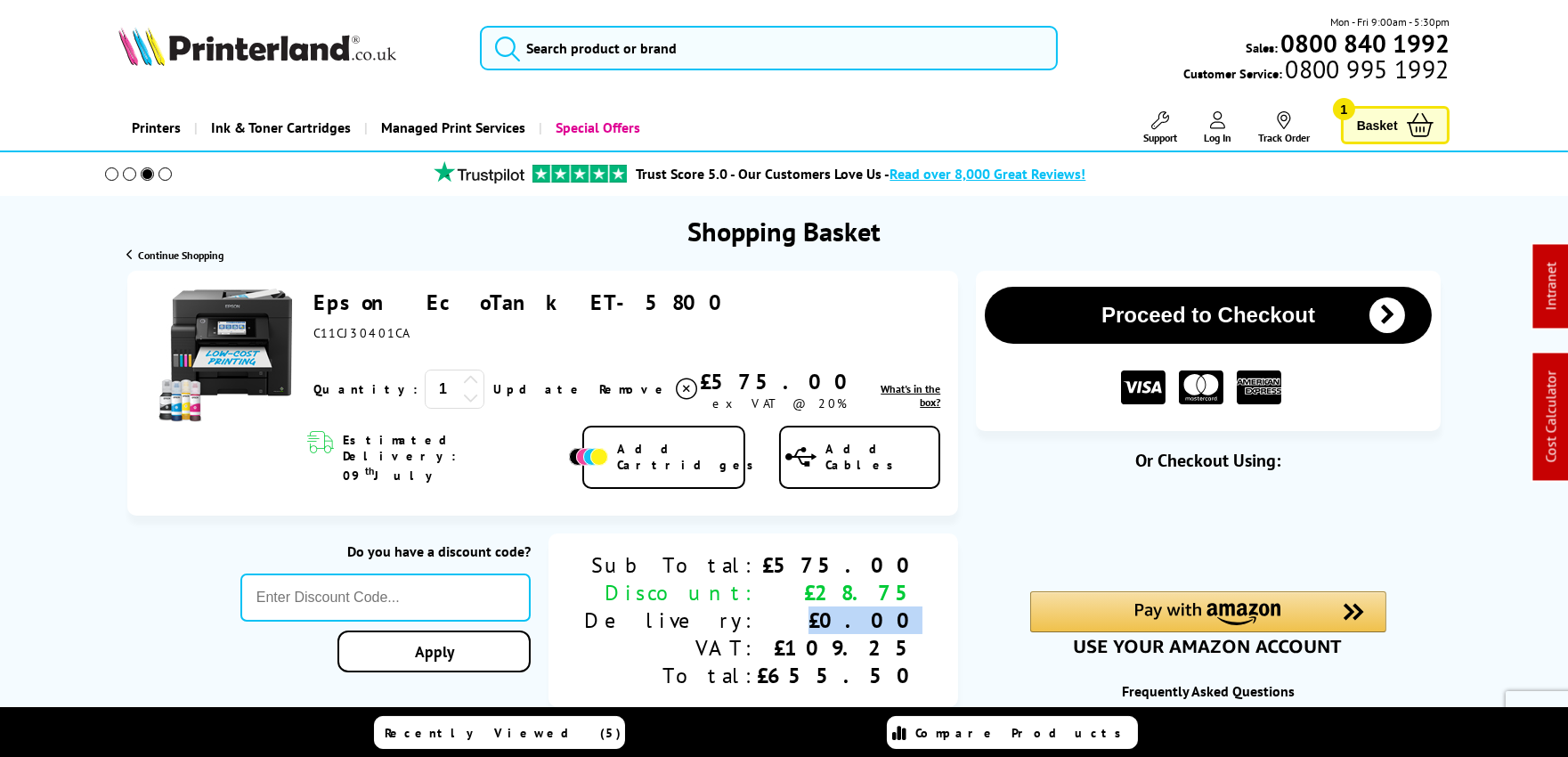 click on "£0.00" at bounding box center (840, 620) 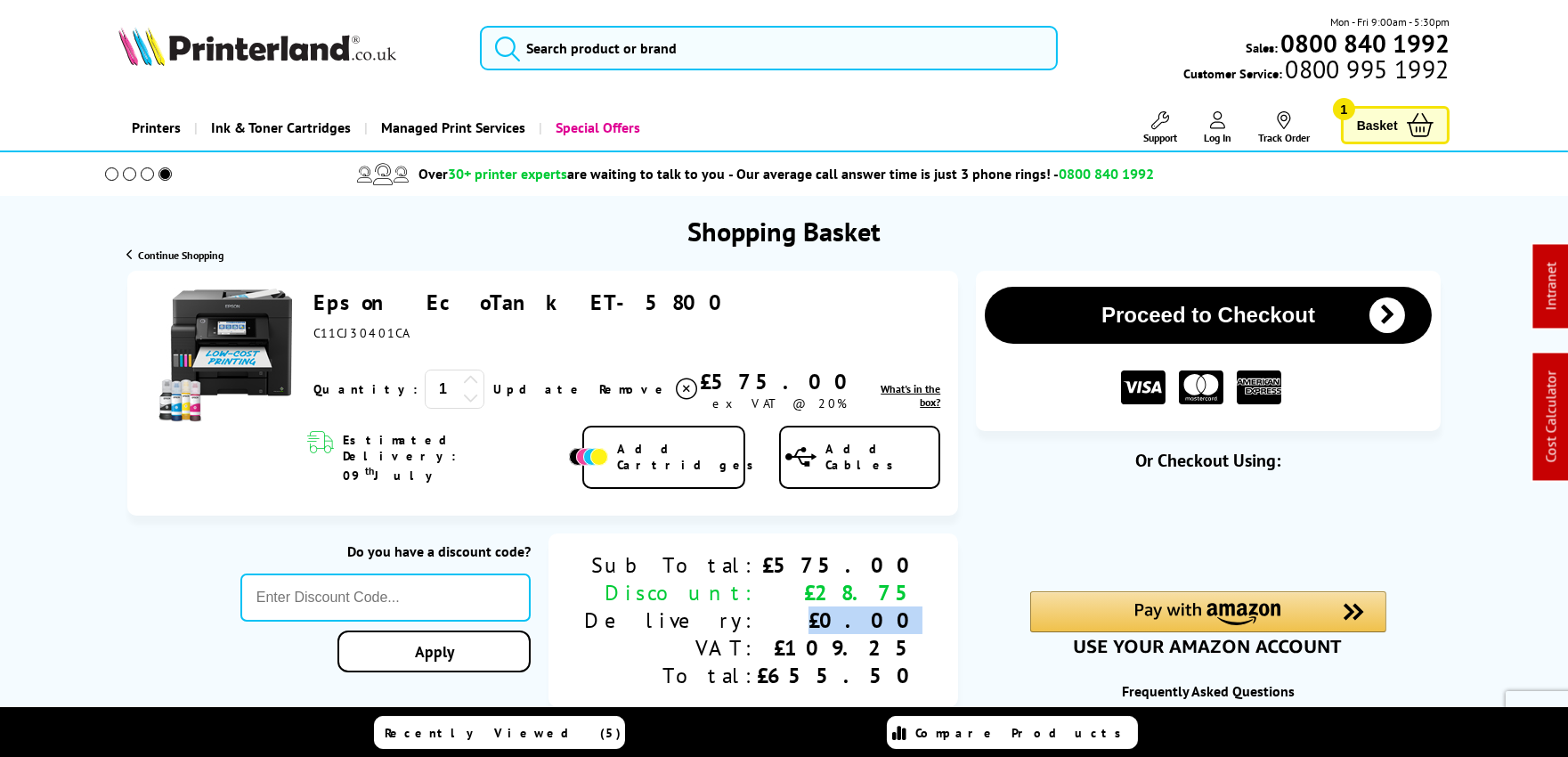 drag, startPoint x: 922, startPoint y: 589, endPoint x: 816, endPoint y: 592, distance: 106.04244 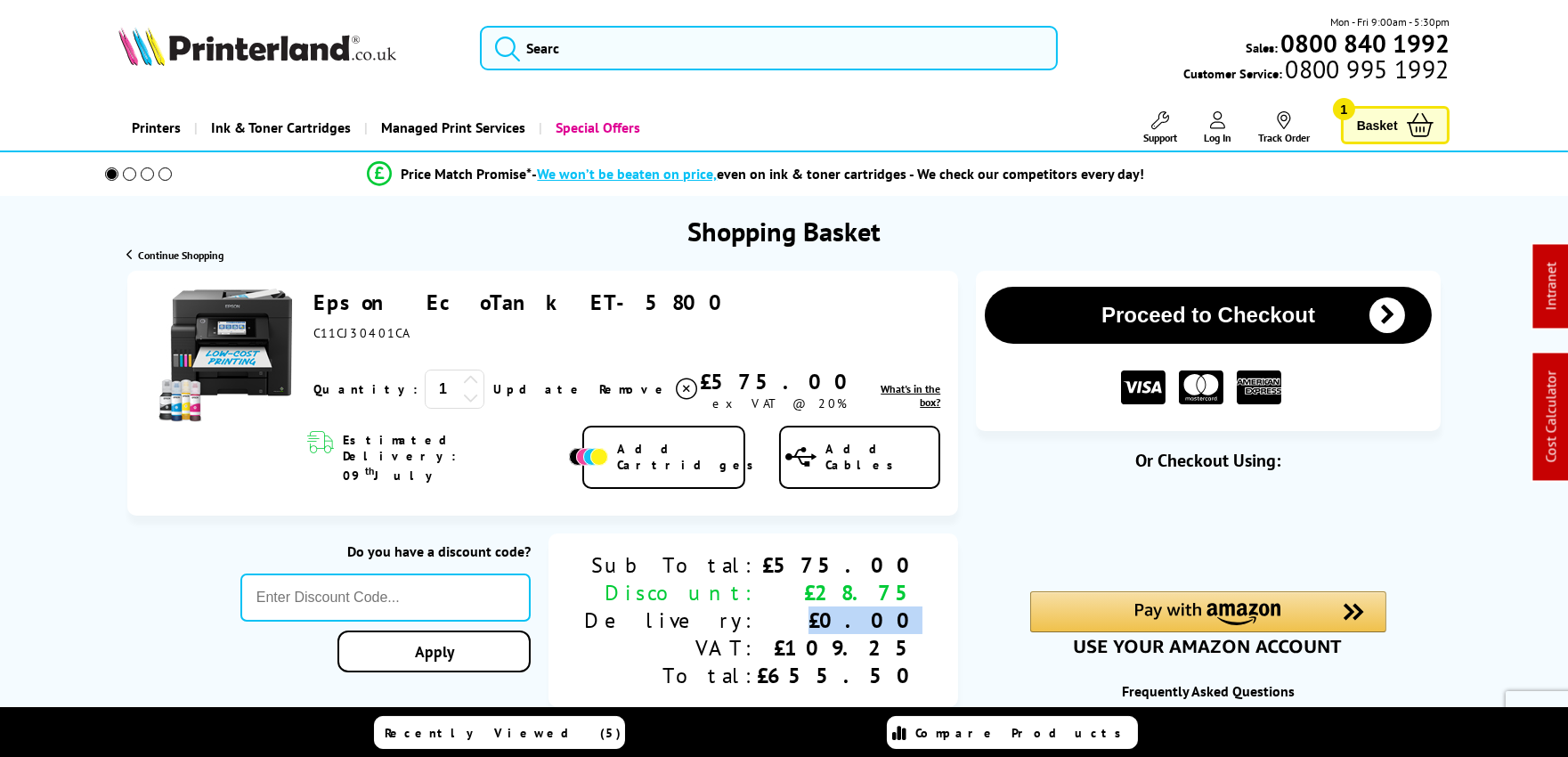 drag, startPoint x: 816, startPoint y: 592, endPoint x: 936, endPoint y: 594, distance: 120.01667 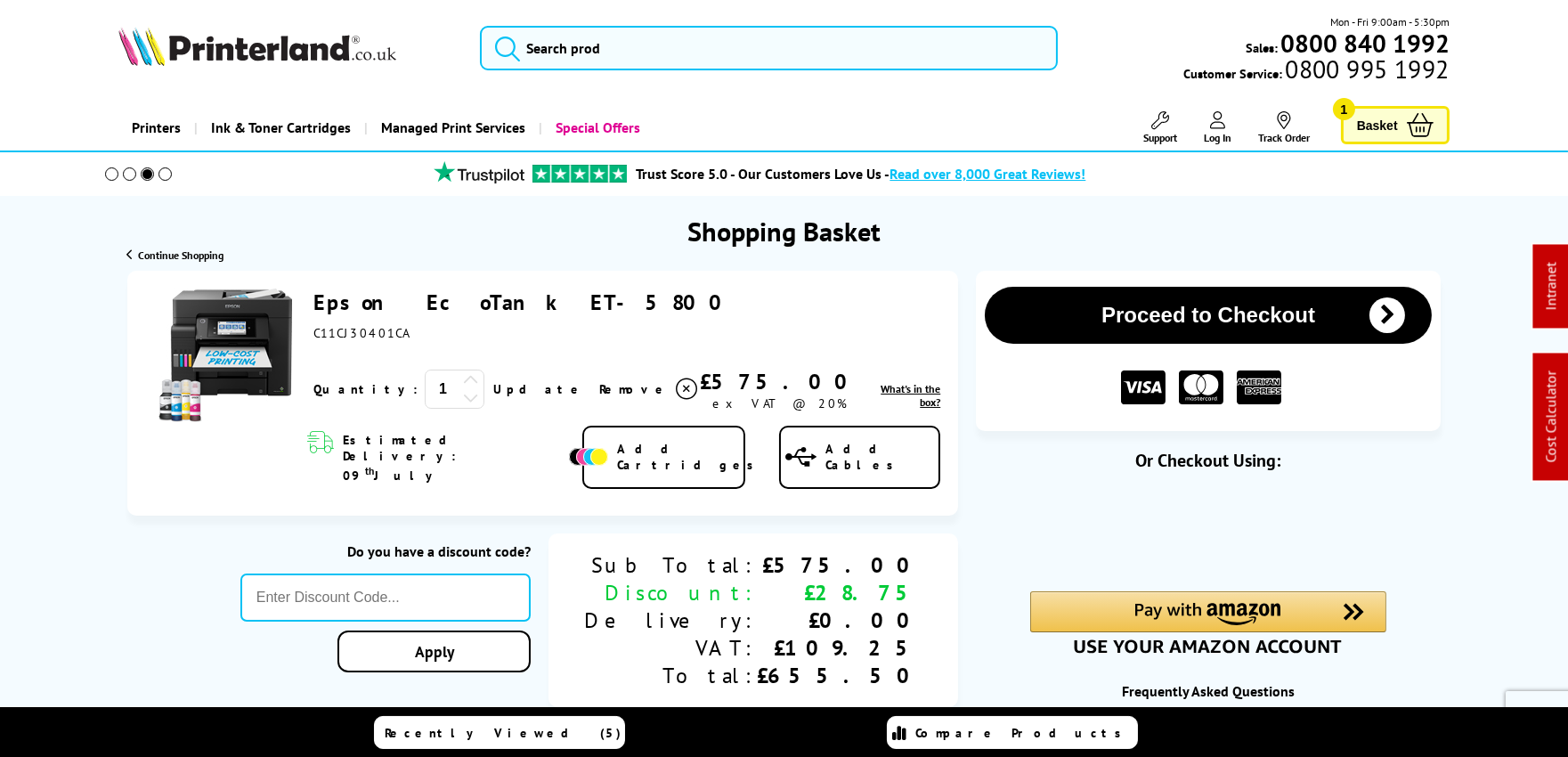 click on "What's in the box?" at bounding box center (910, 395) 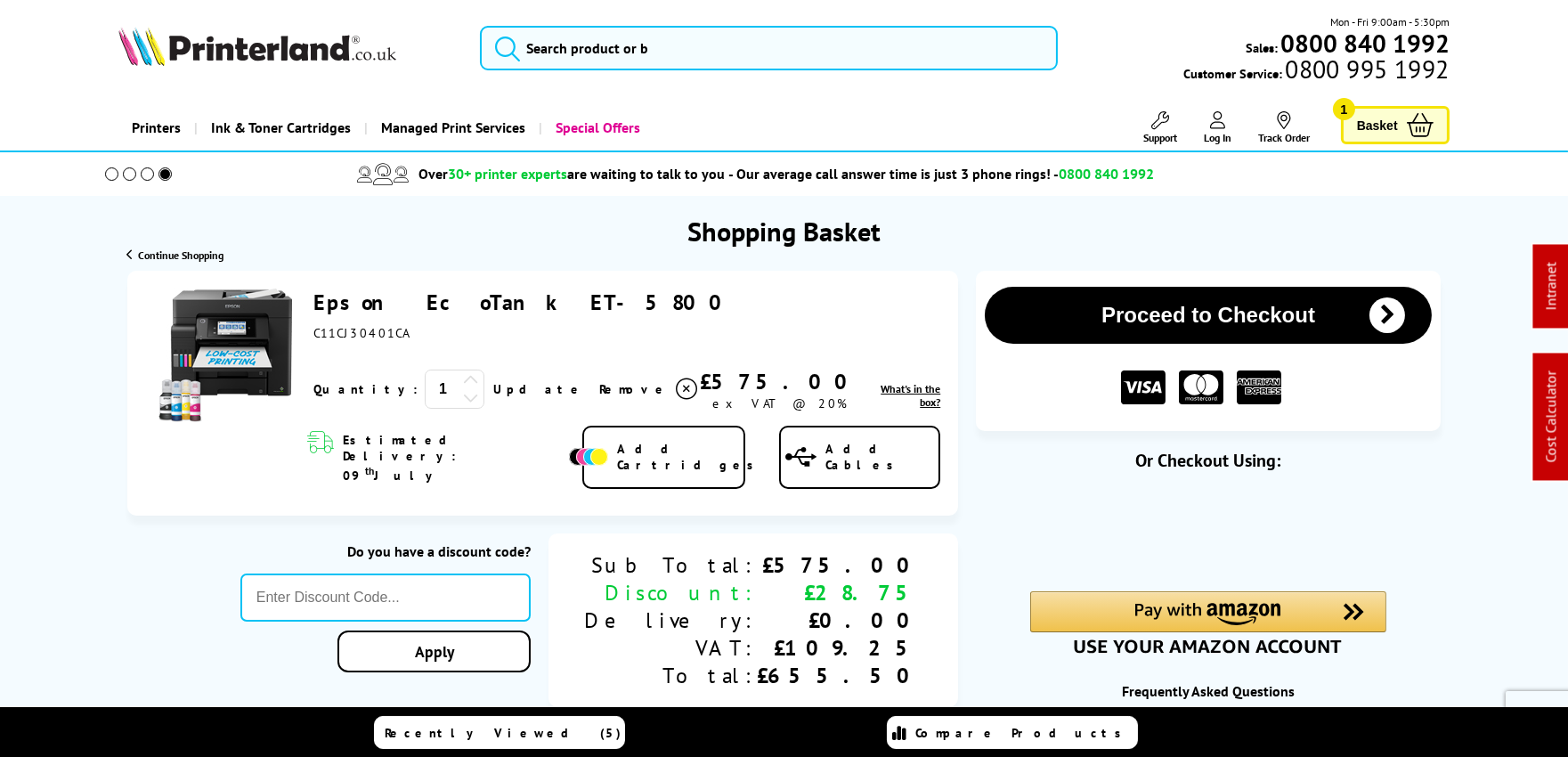 click on "What's in the box?" at bounding box center [910, 395] 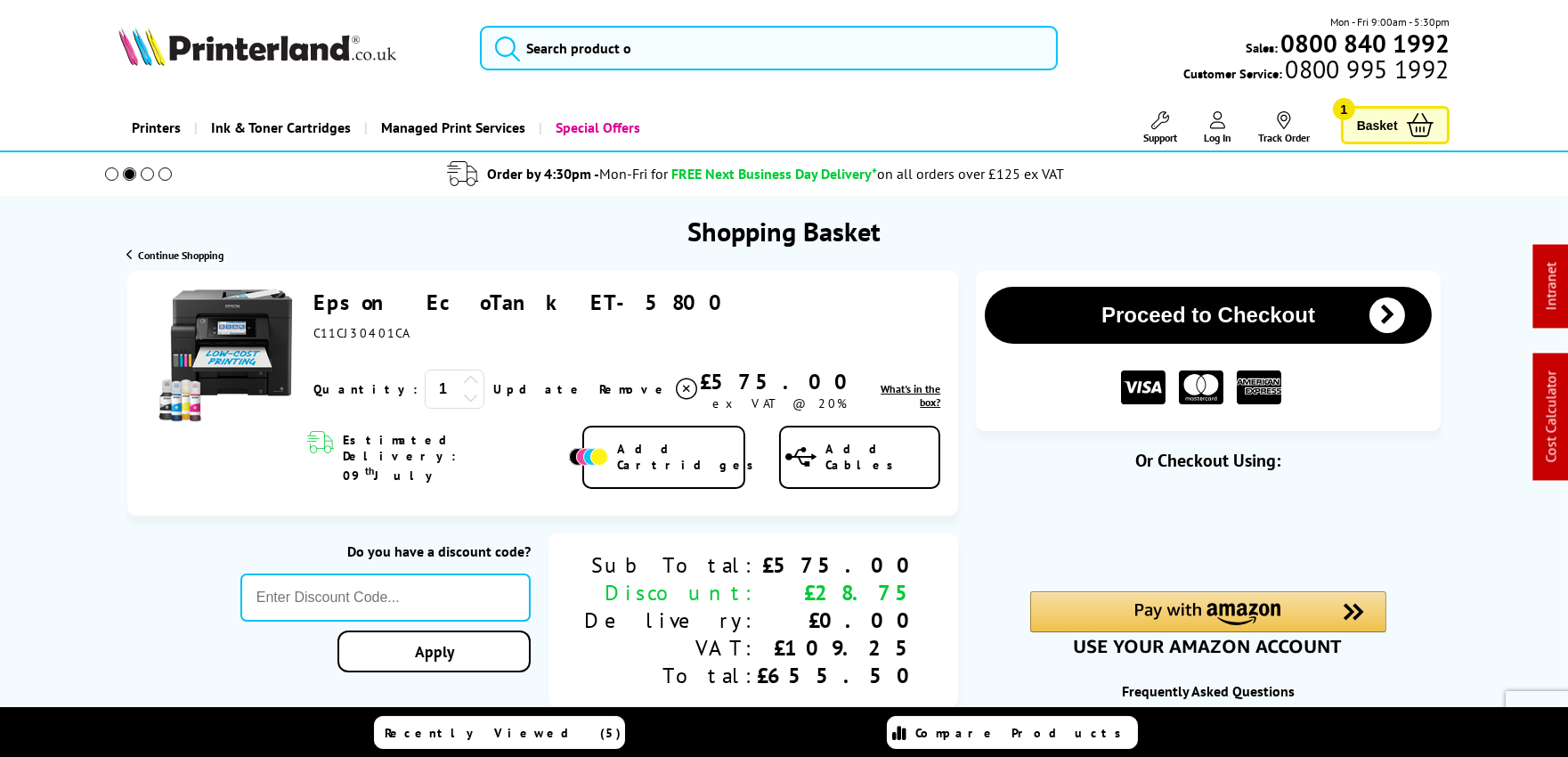 click on "What's in the box?" at bounding box center (910, 395) 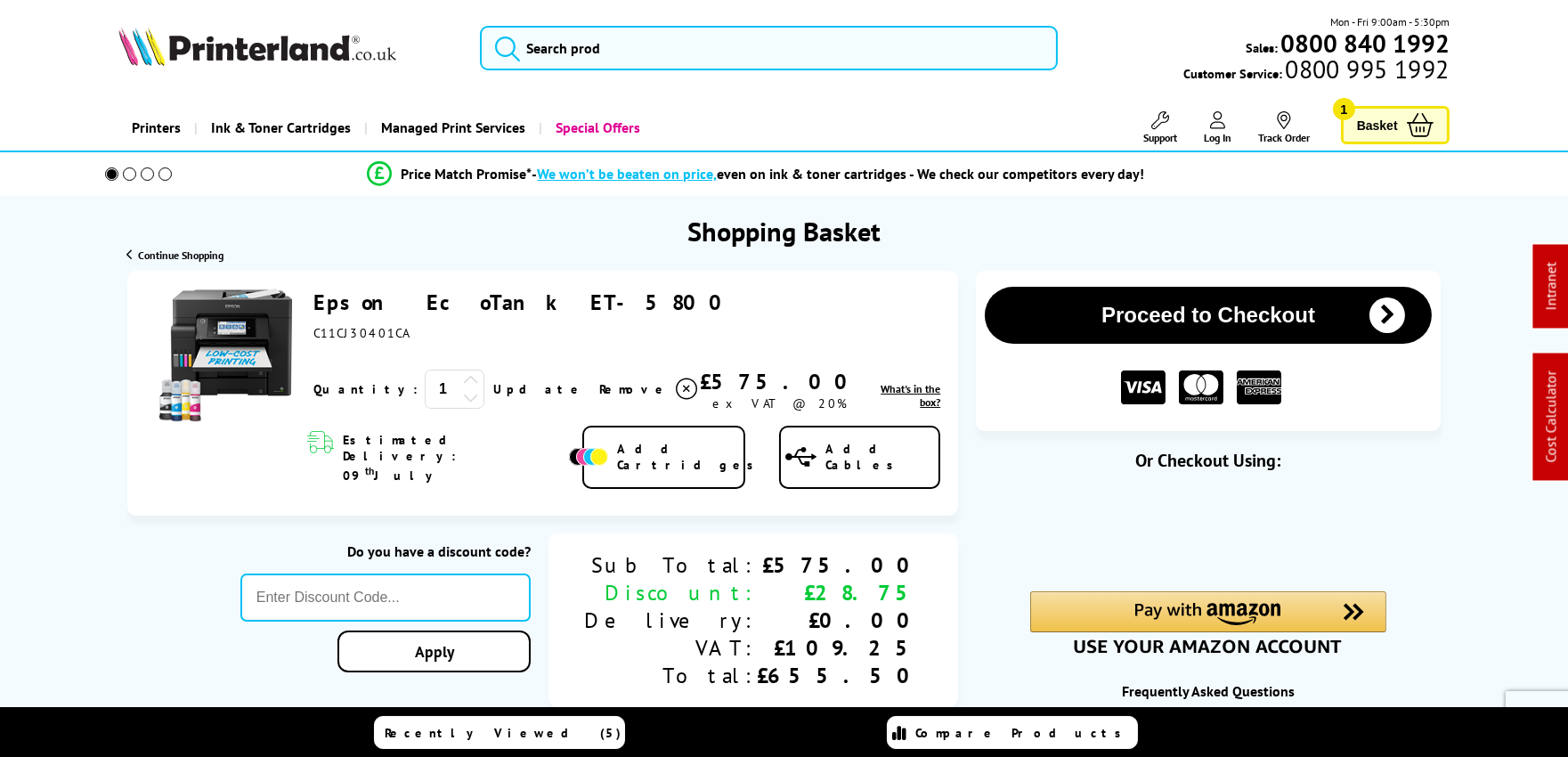 click on "What's in the box?" at bounding box center [910, 395] 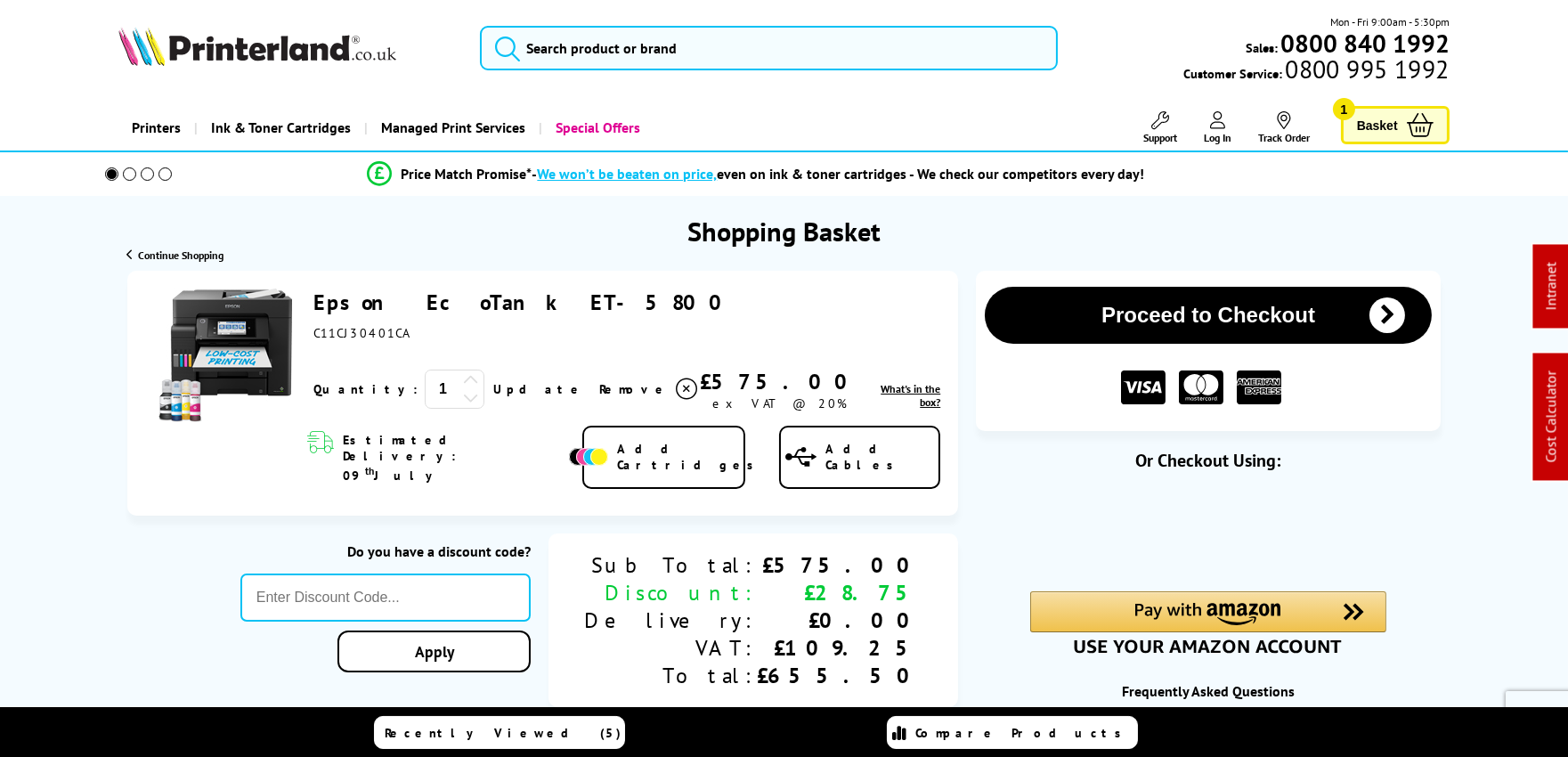 click on "Add Cartridges" at bounding box center (690, 457) 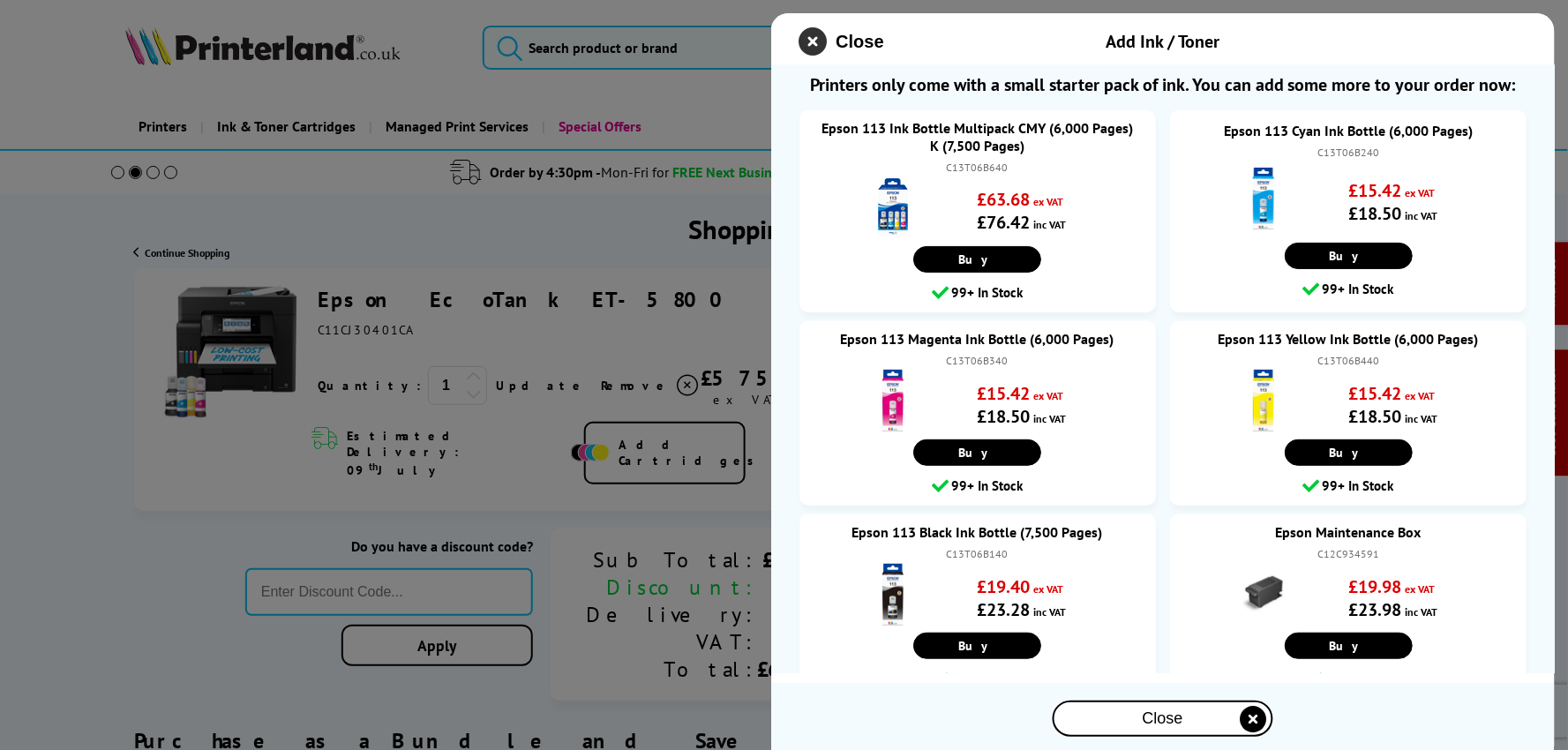 click at bounding box center [814, 41] 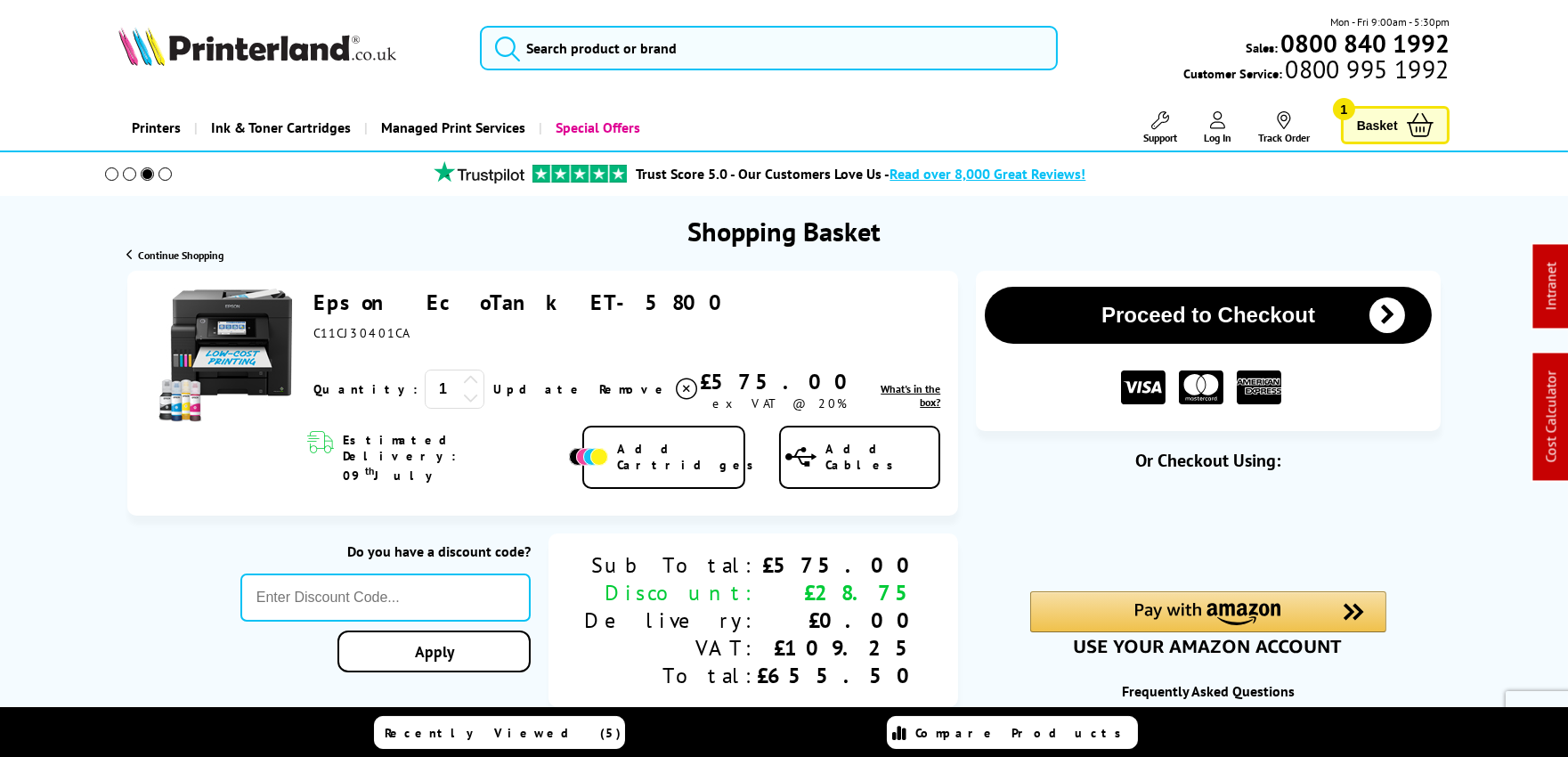 click on "What's in the box?" at bounding box center (910, 395) 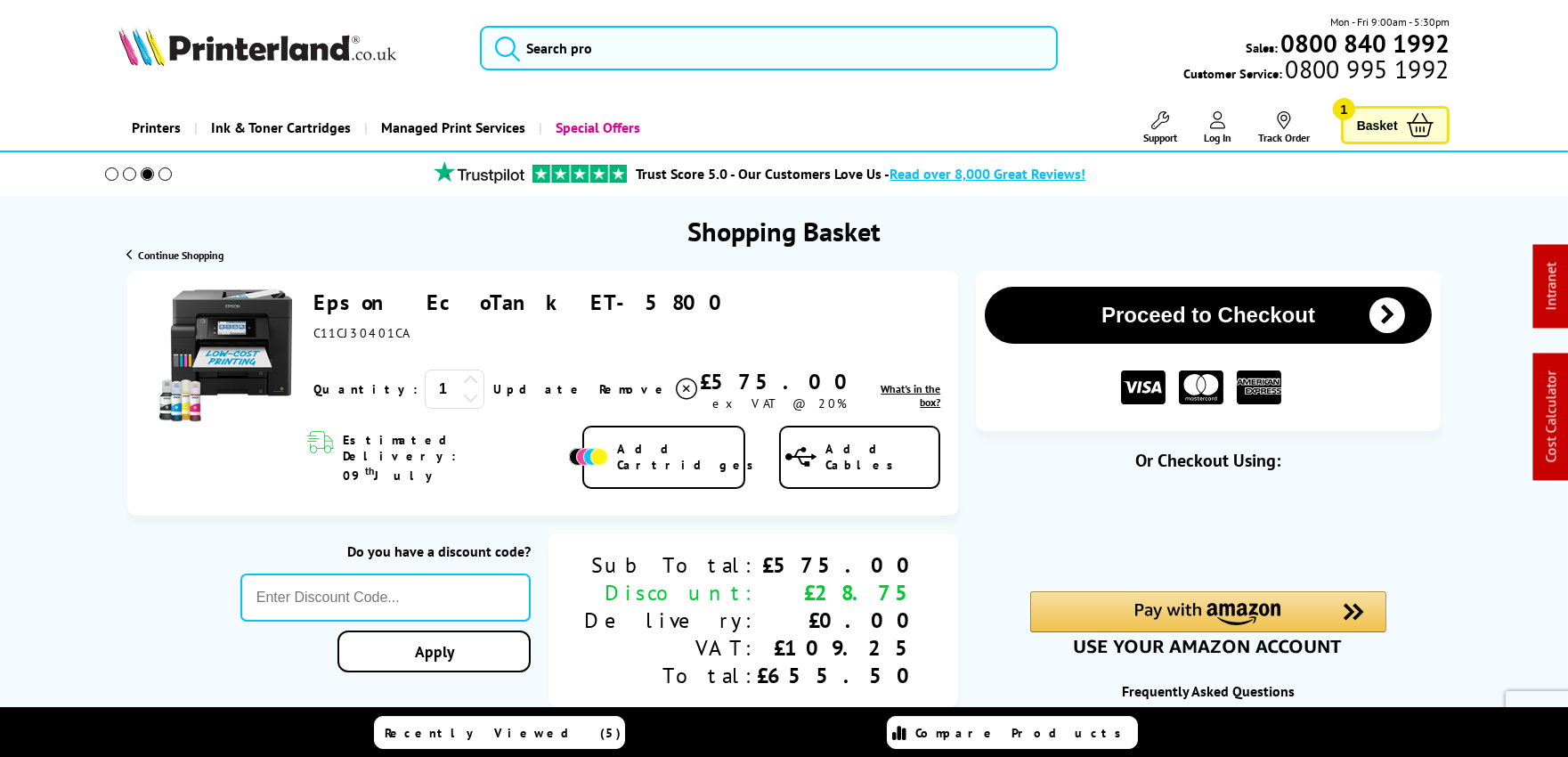 click on "Add Cables" at bounding box center [881, 457] 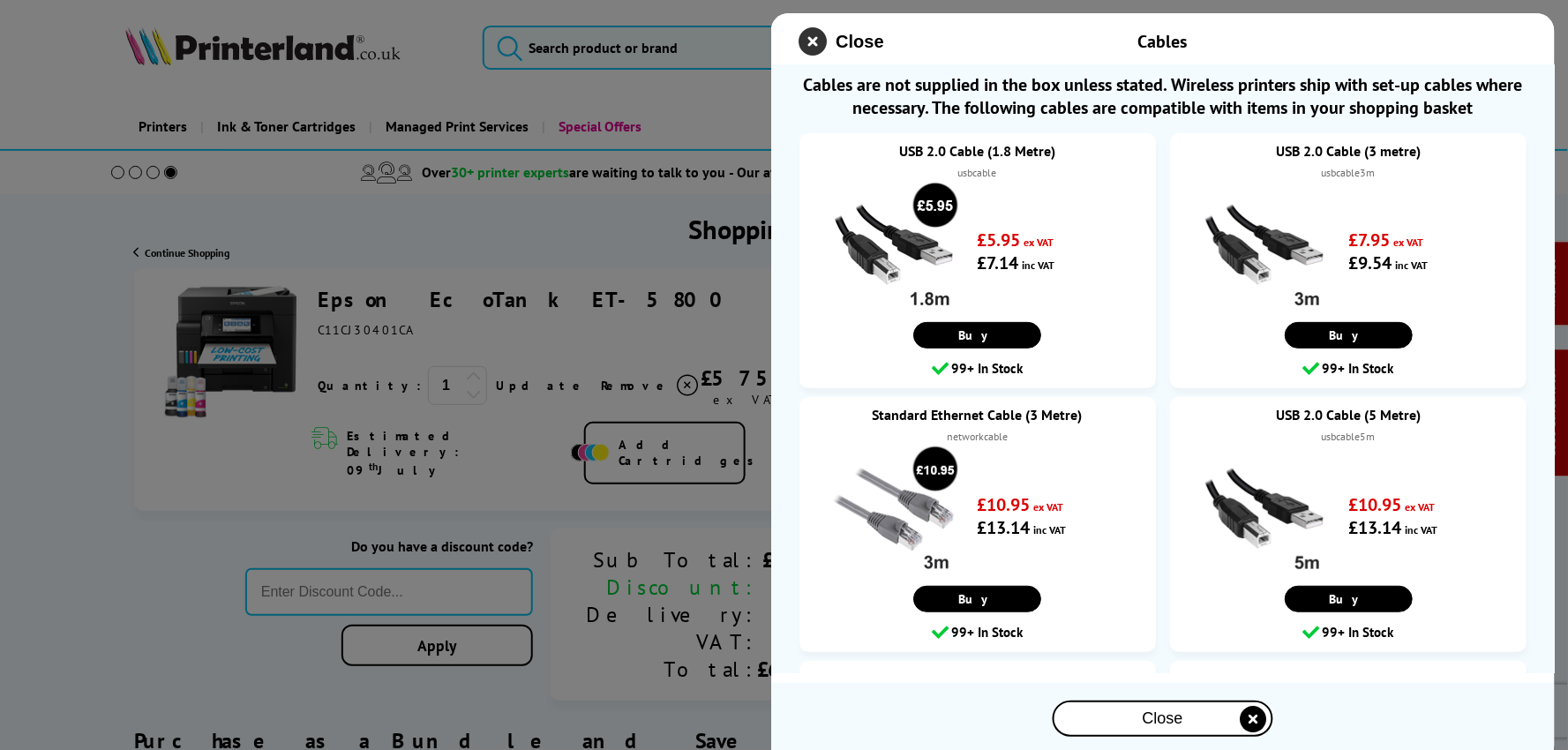 click at bounding box center (814, 41) 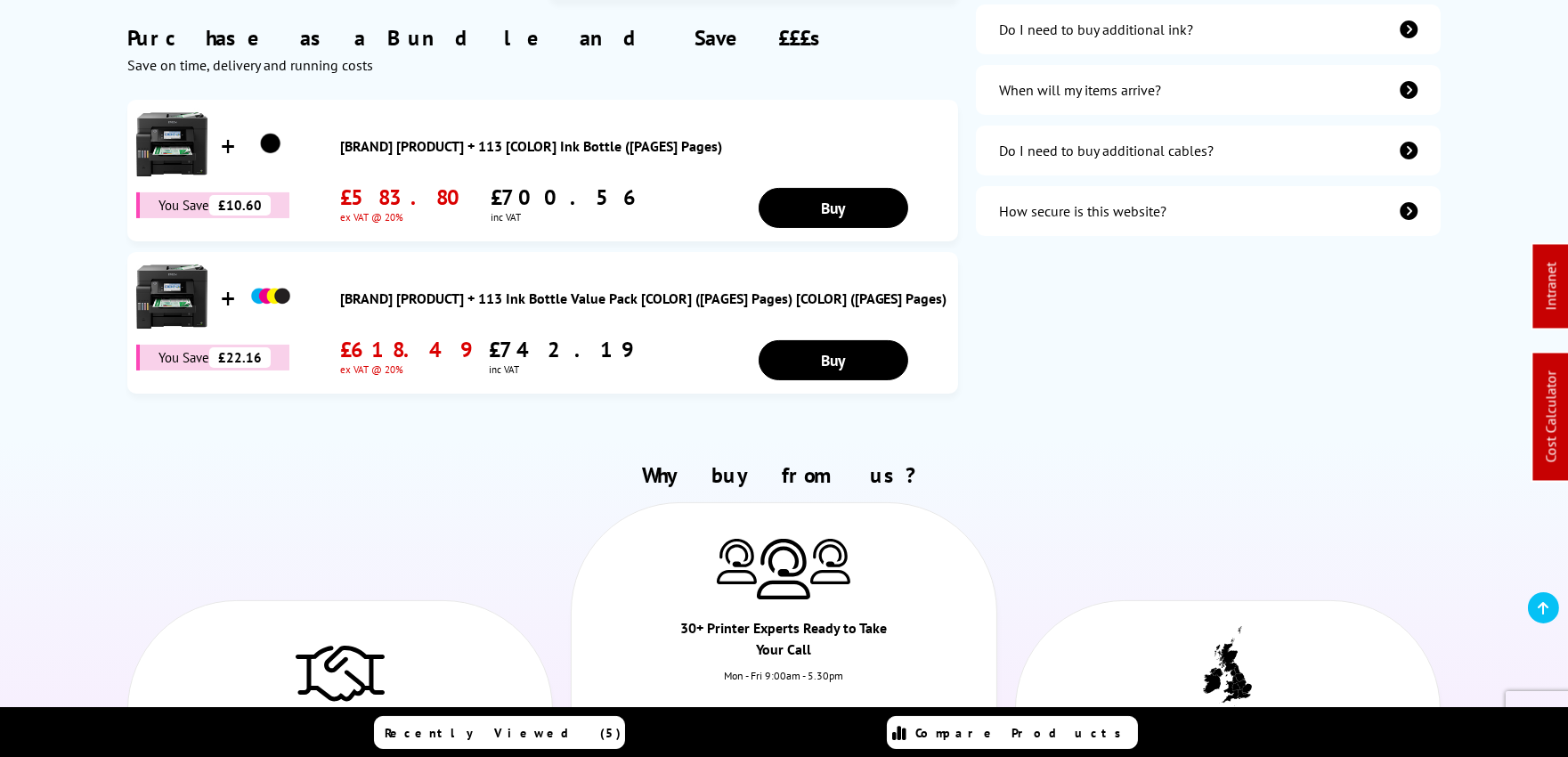 scroll, scrollTop: 593, scrollLeft: 0, axis: vertical 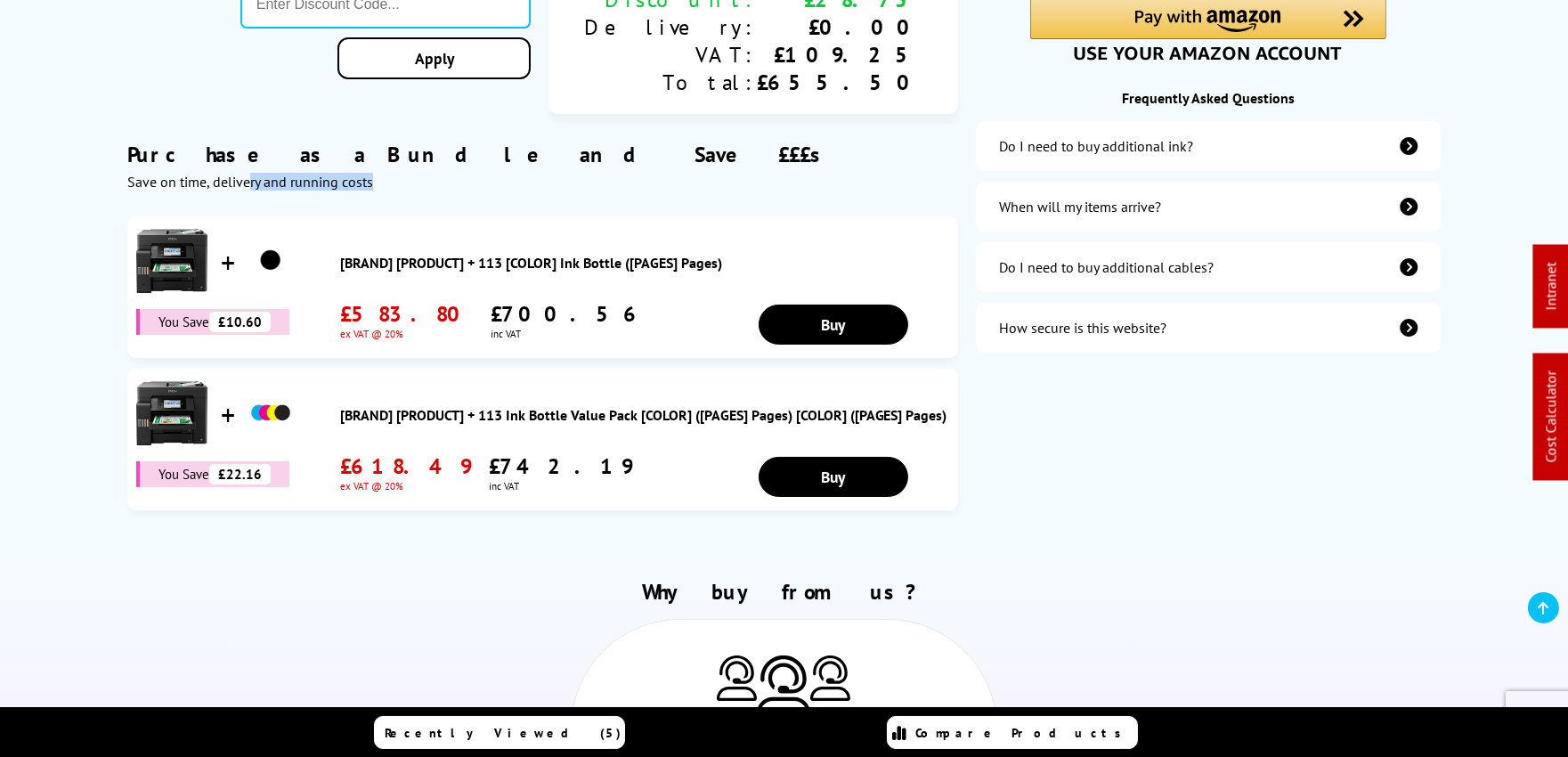 drag, startPoint x: 251, startPoint y: 152, endPoint x: 411, endPoint y: 157, distance: 160.07811 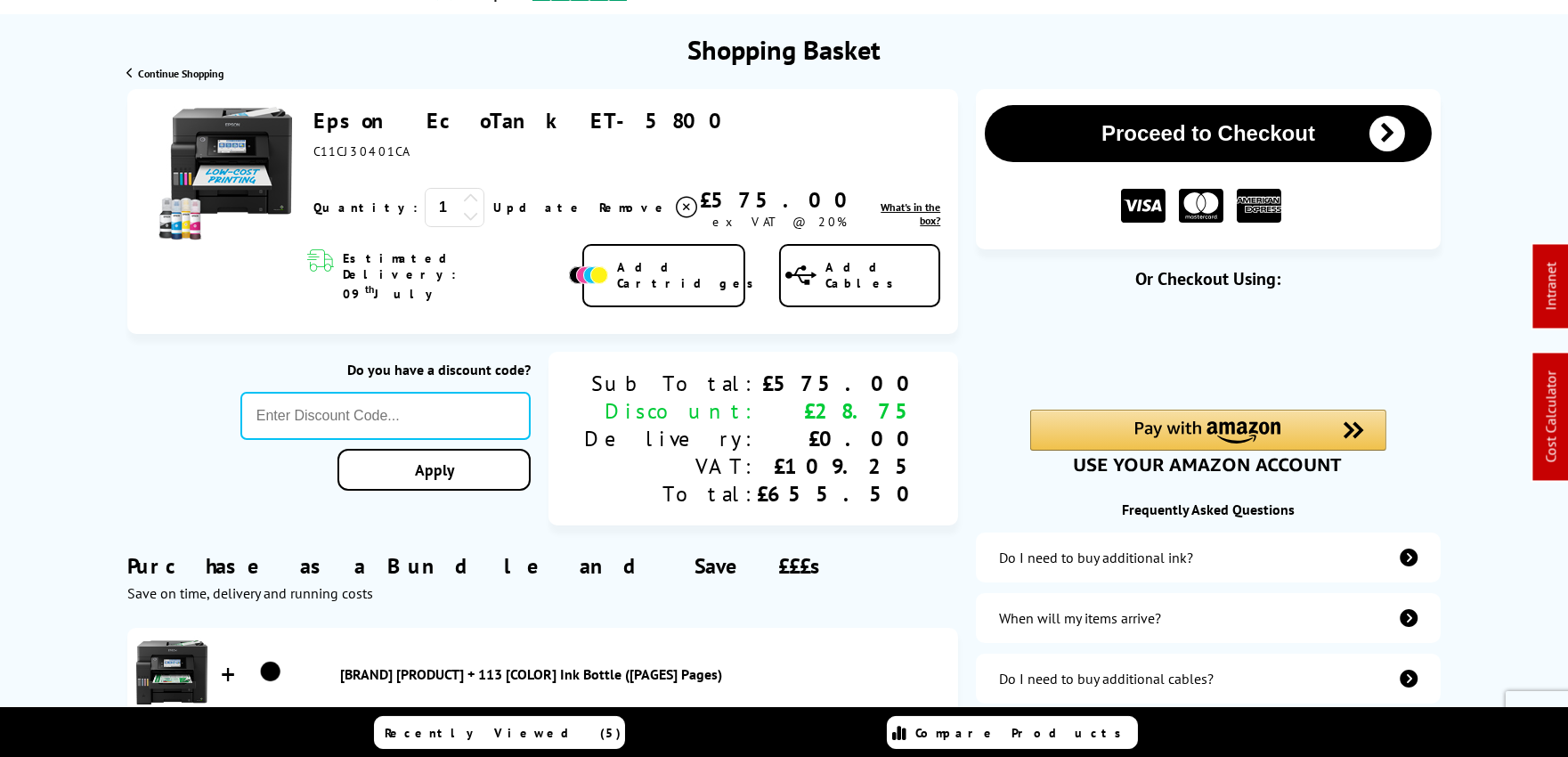 scroll, scrollTop: 0, scrollLeft: 0, axis: both 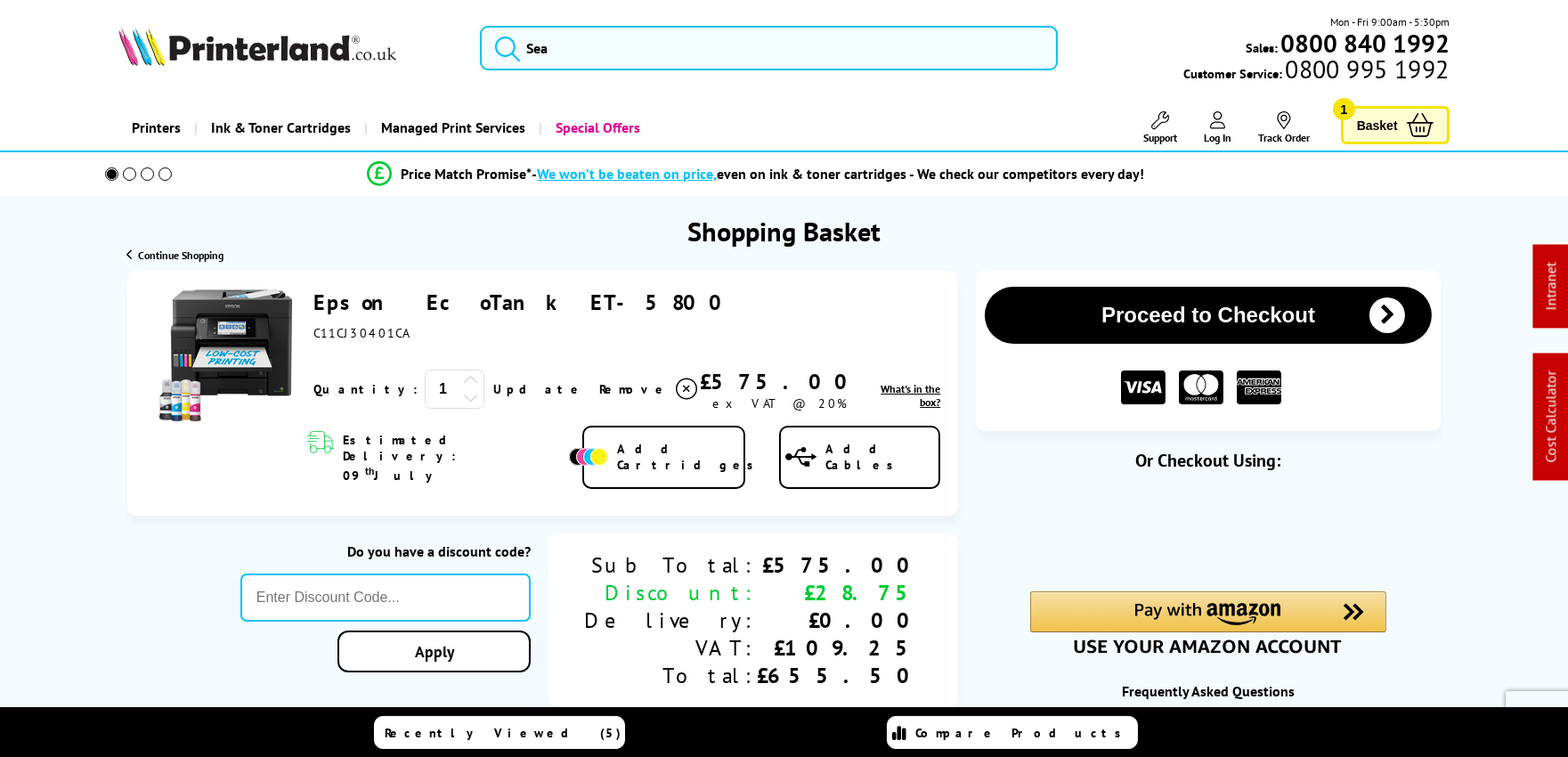 click at bounding box center [471, 380] 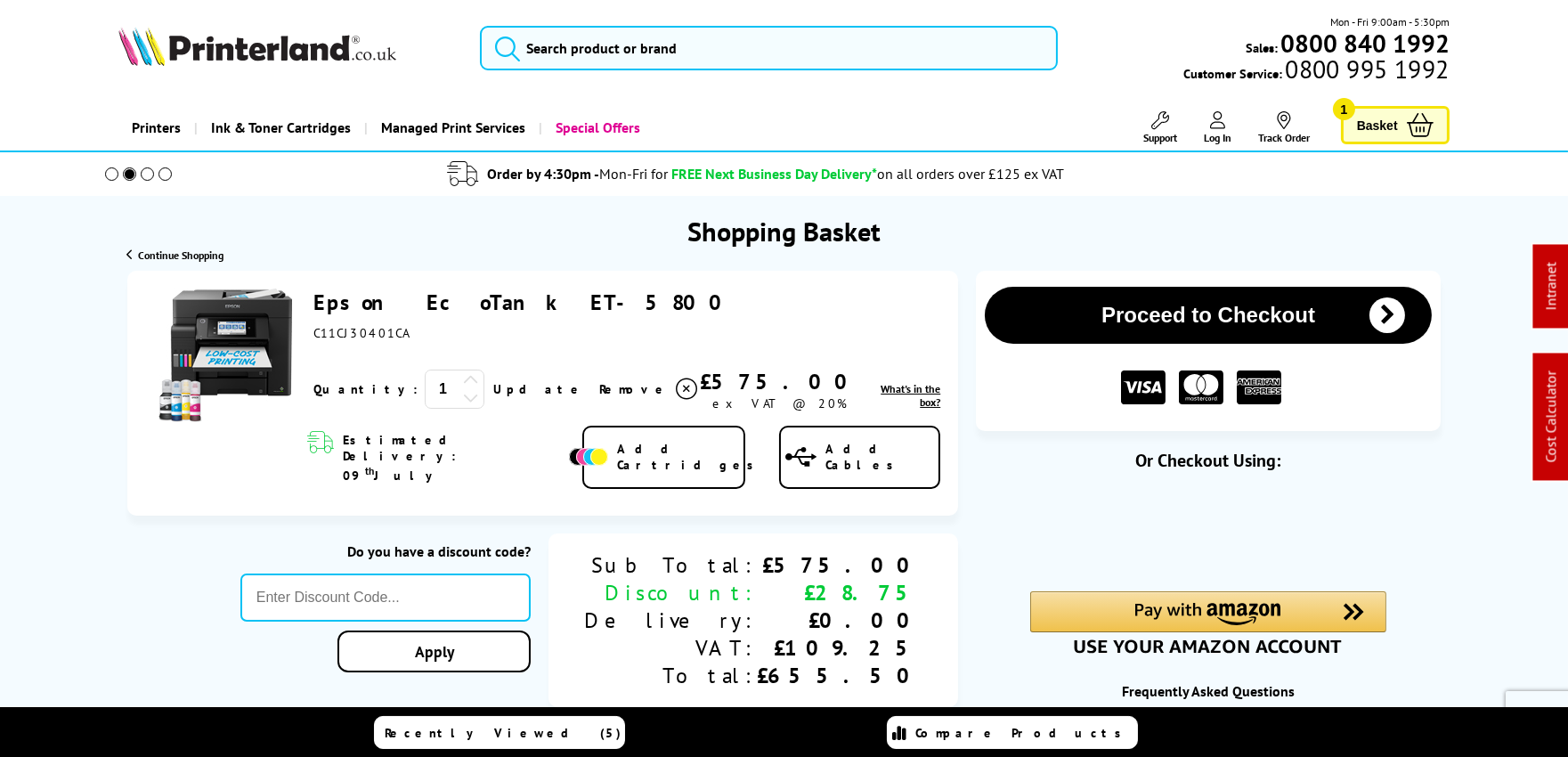 click at bounding box center (471, 397) 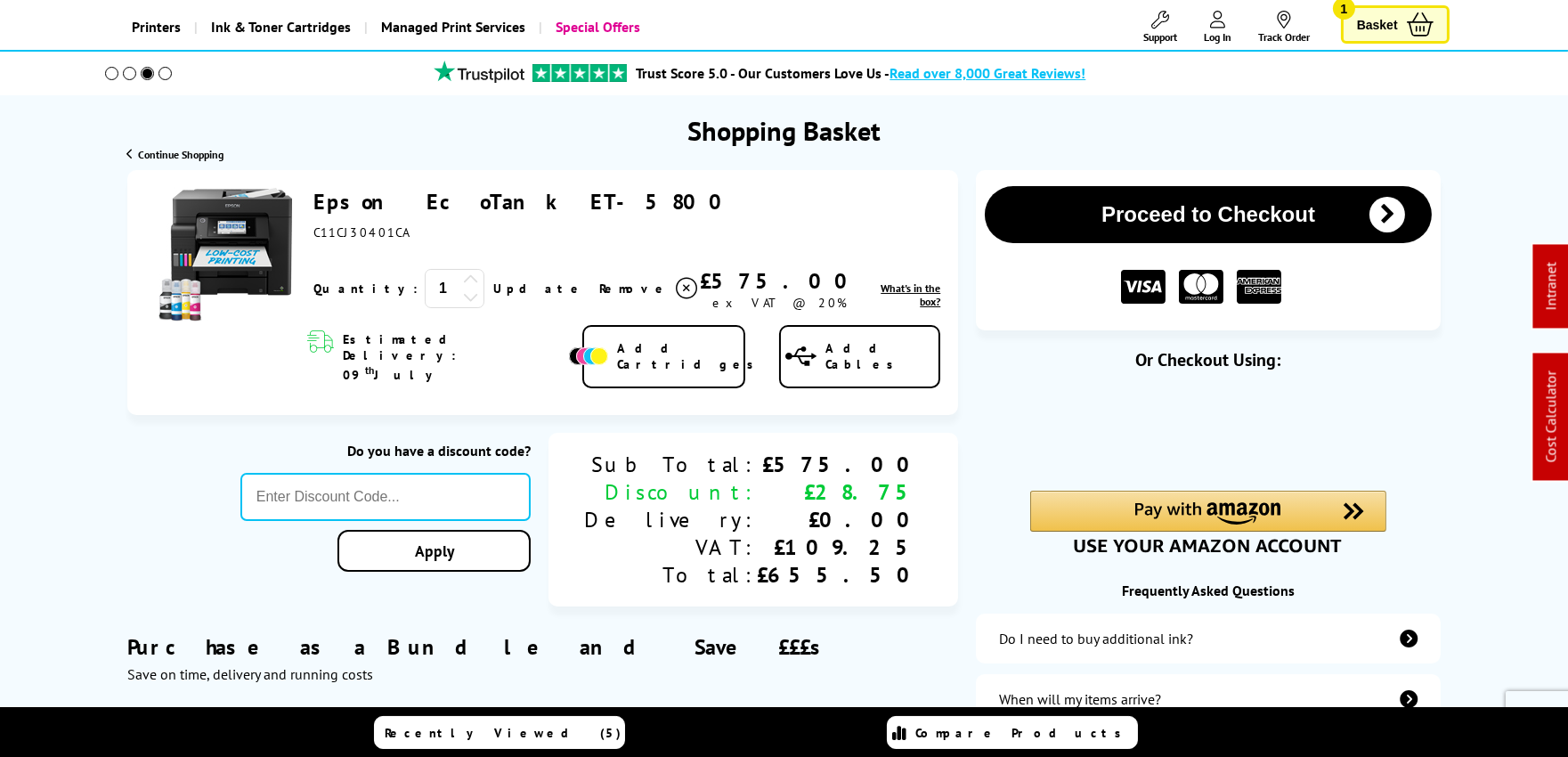 scroll, scrollTop: 198, scrollLeft: 0, axis: vertical 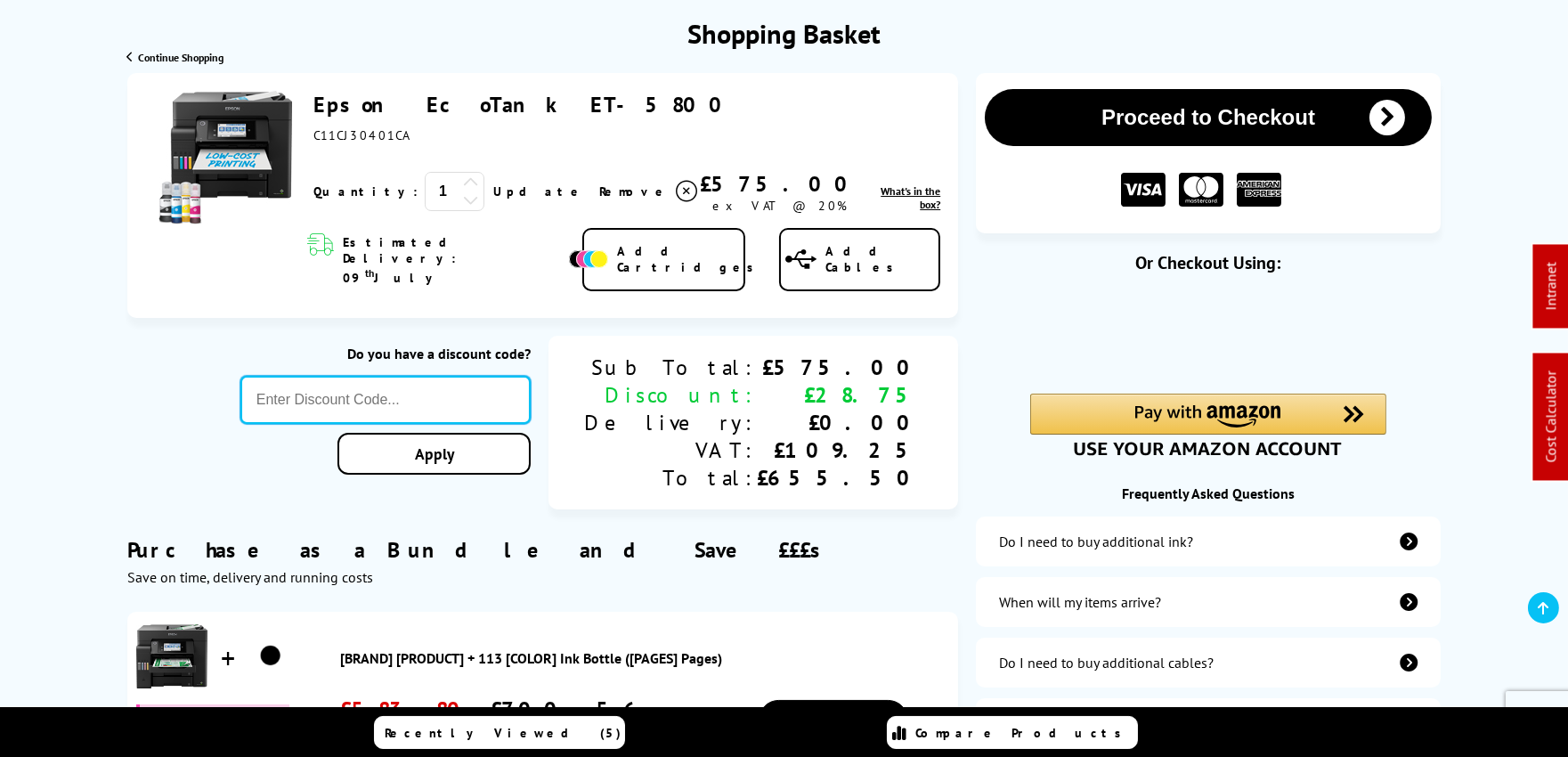 click at bounding box center (386, 400) 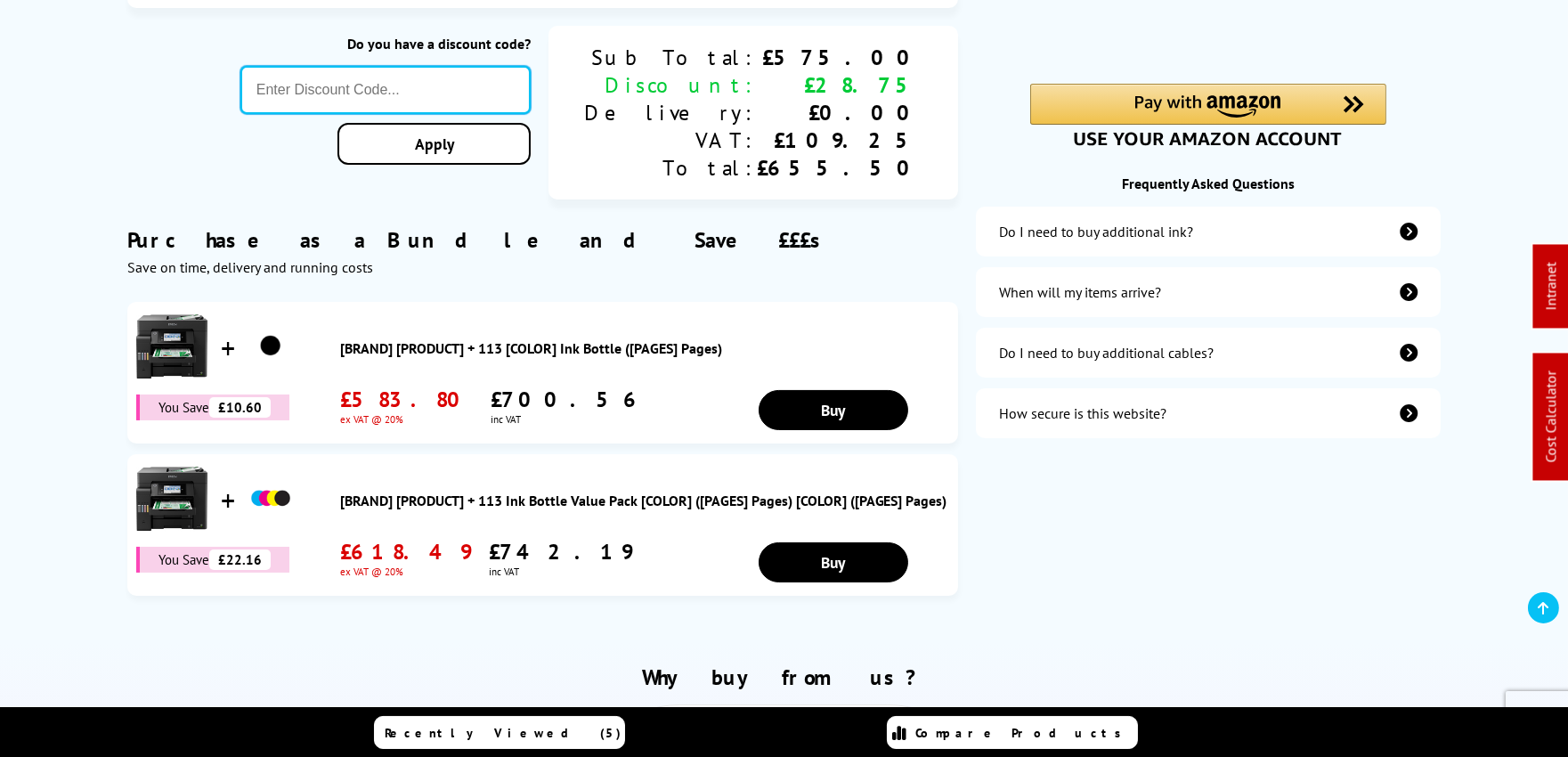 scroll, scrollTop: 0, scrollLeft: 0, axis: both 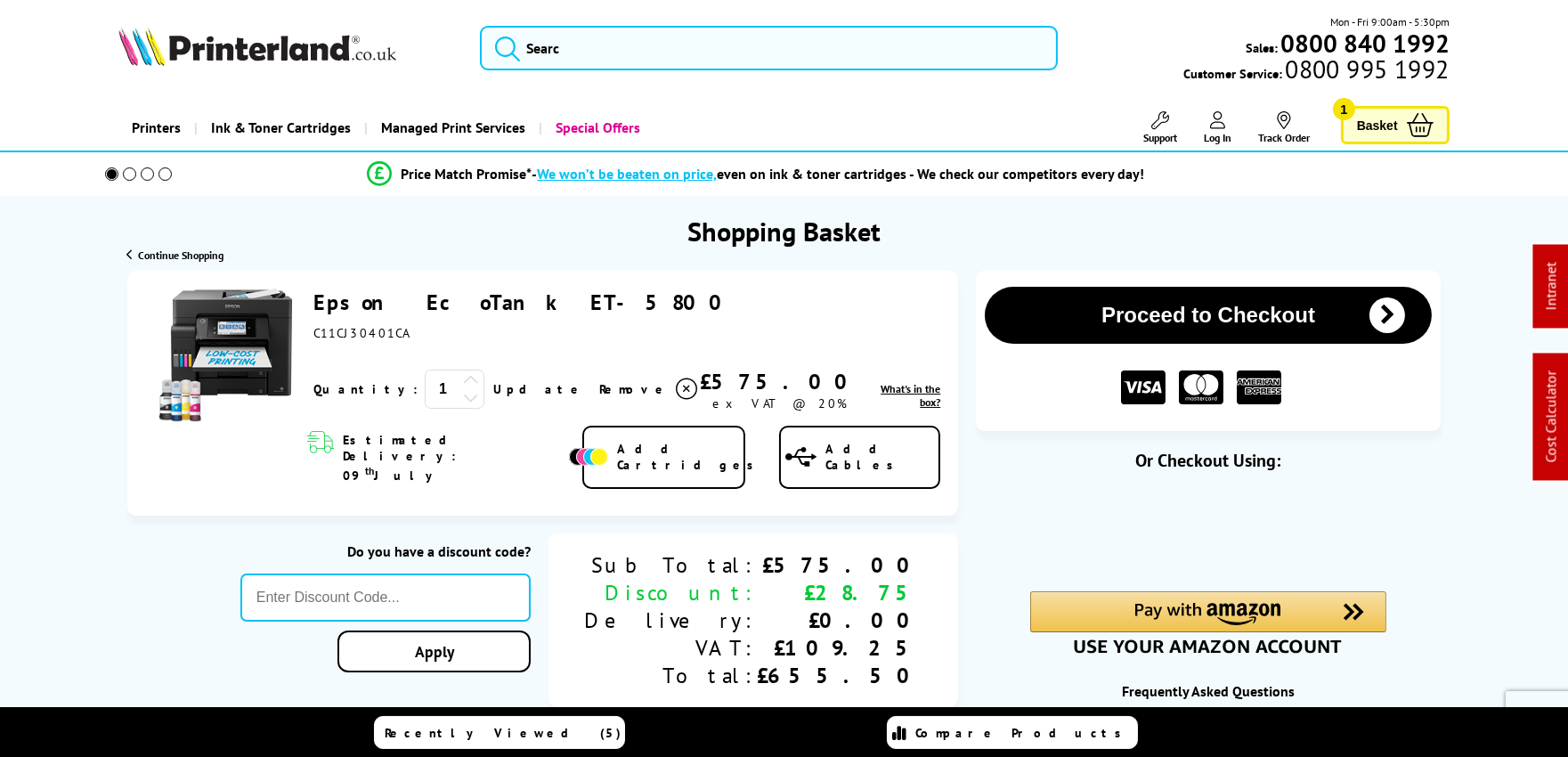 click on "Epson EcoTank ET-5800" at bounding box center [524, 302] 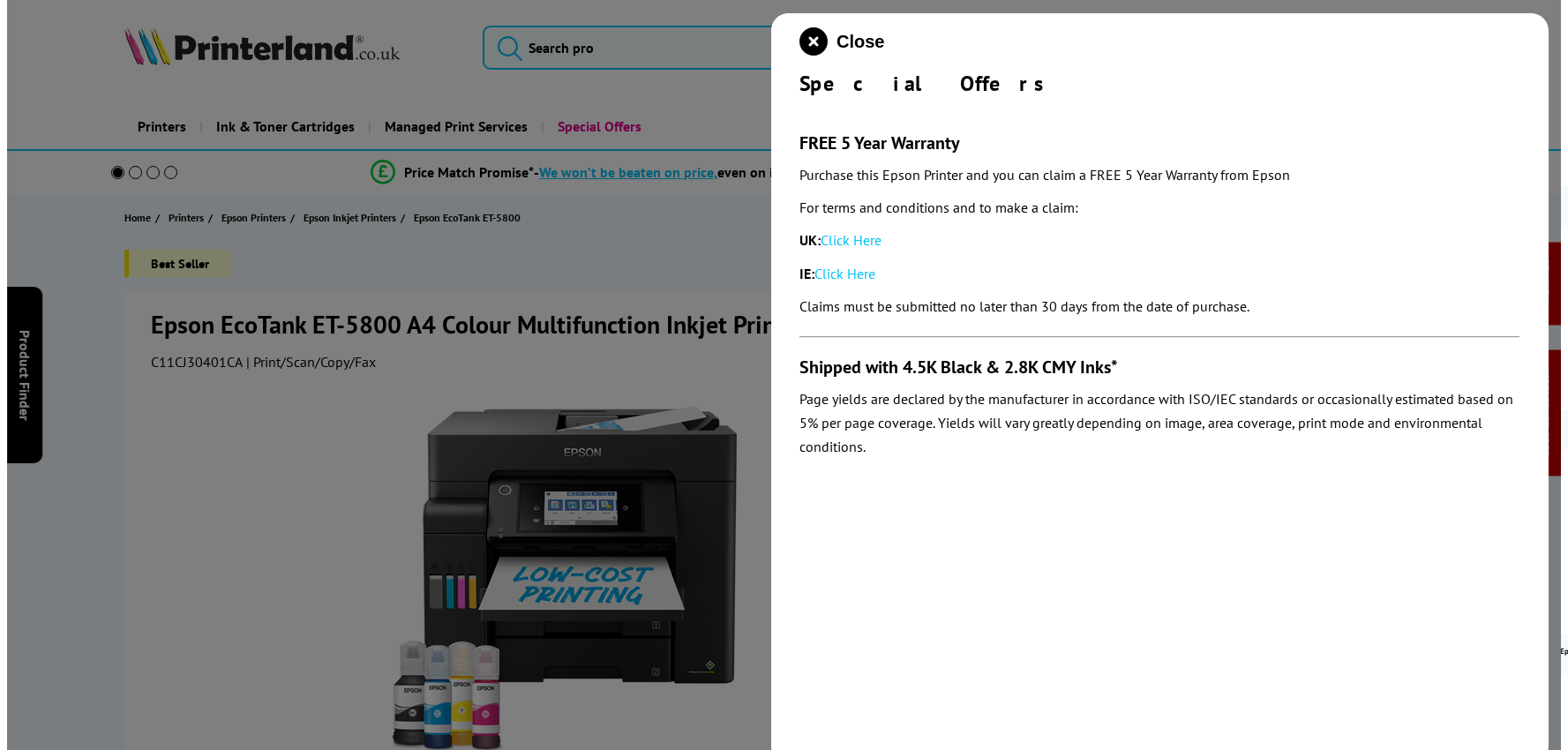 scroll, scrollTop: 0, scrollLeft: 0, axis: both 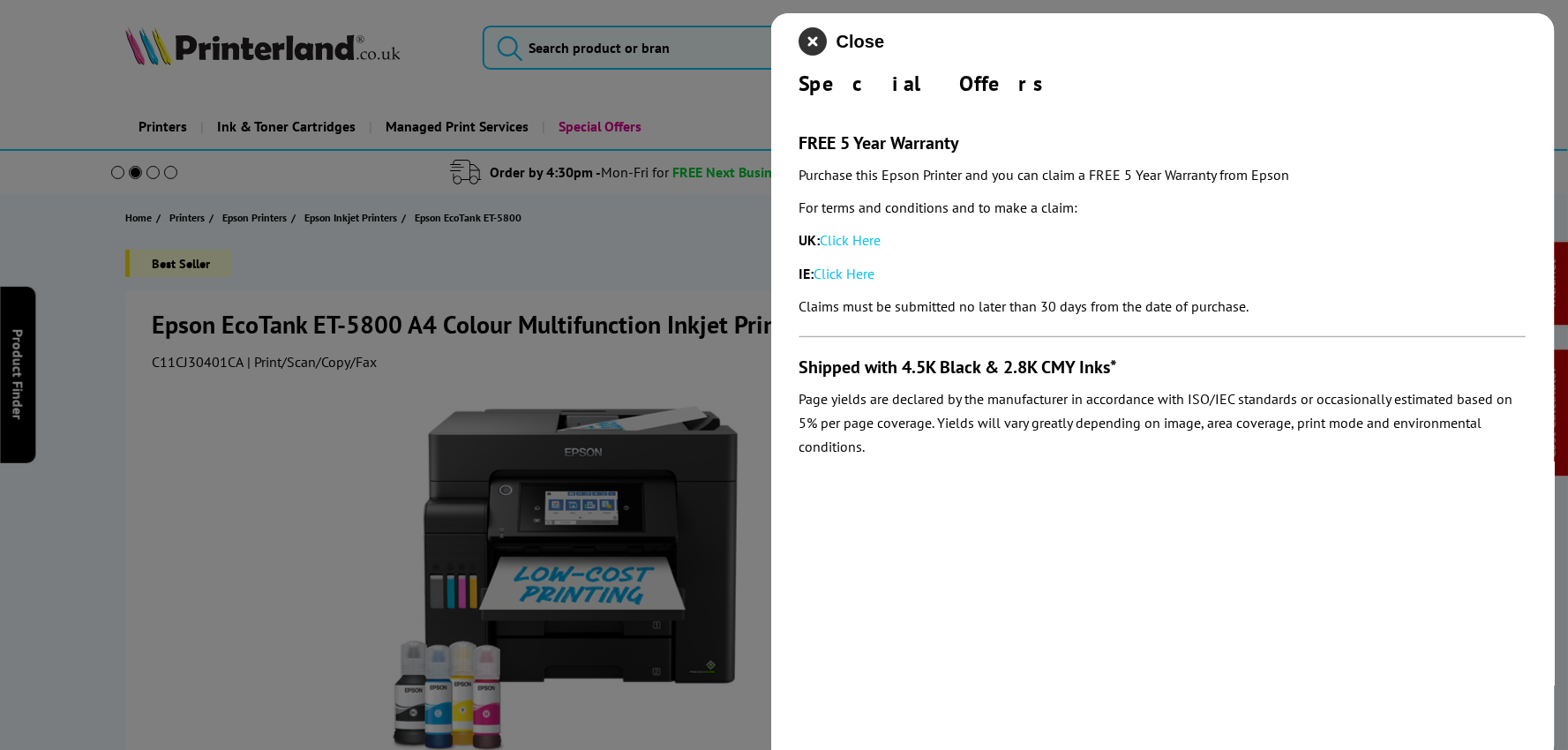 click at bounding box center (814, 41) 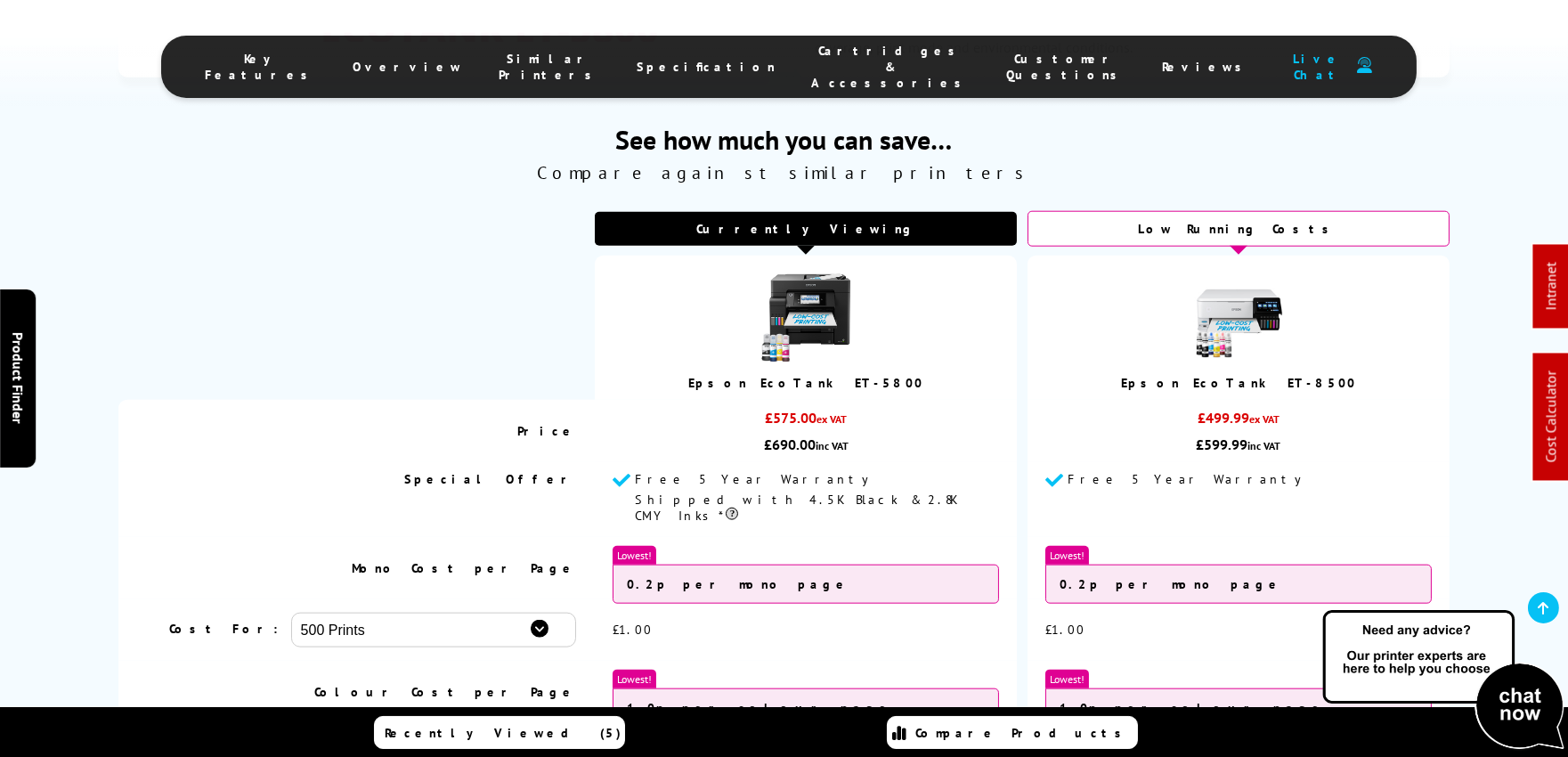 scroll, scrollTop: 4848, scrollLeft: 0, axis: vertical 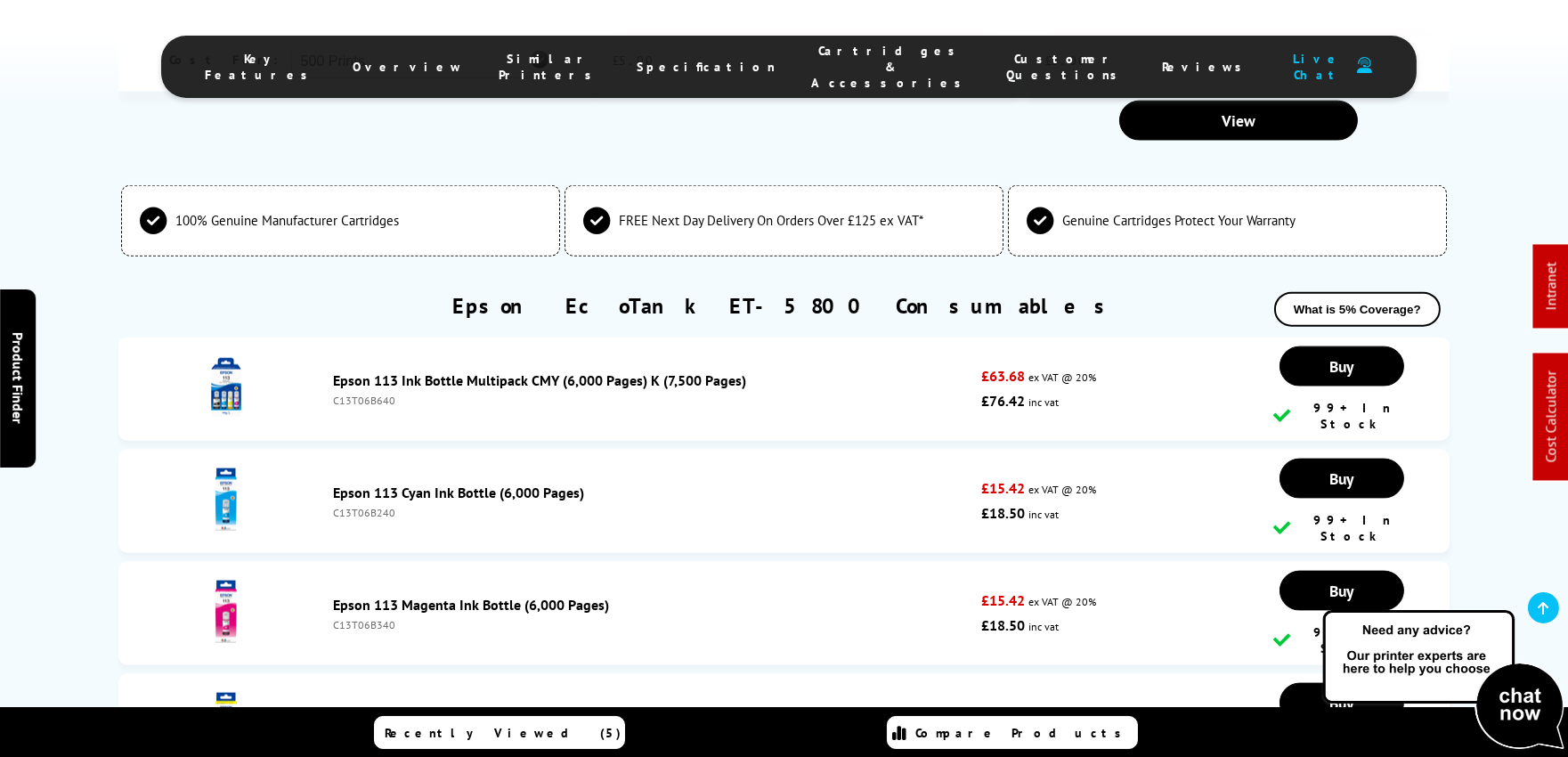 click on "Epson 113 Cyan Ink Bottle (6,000 Pages)" at bounding box center [459, 492] 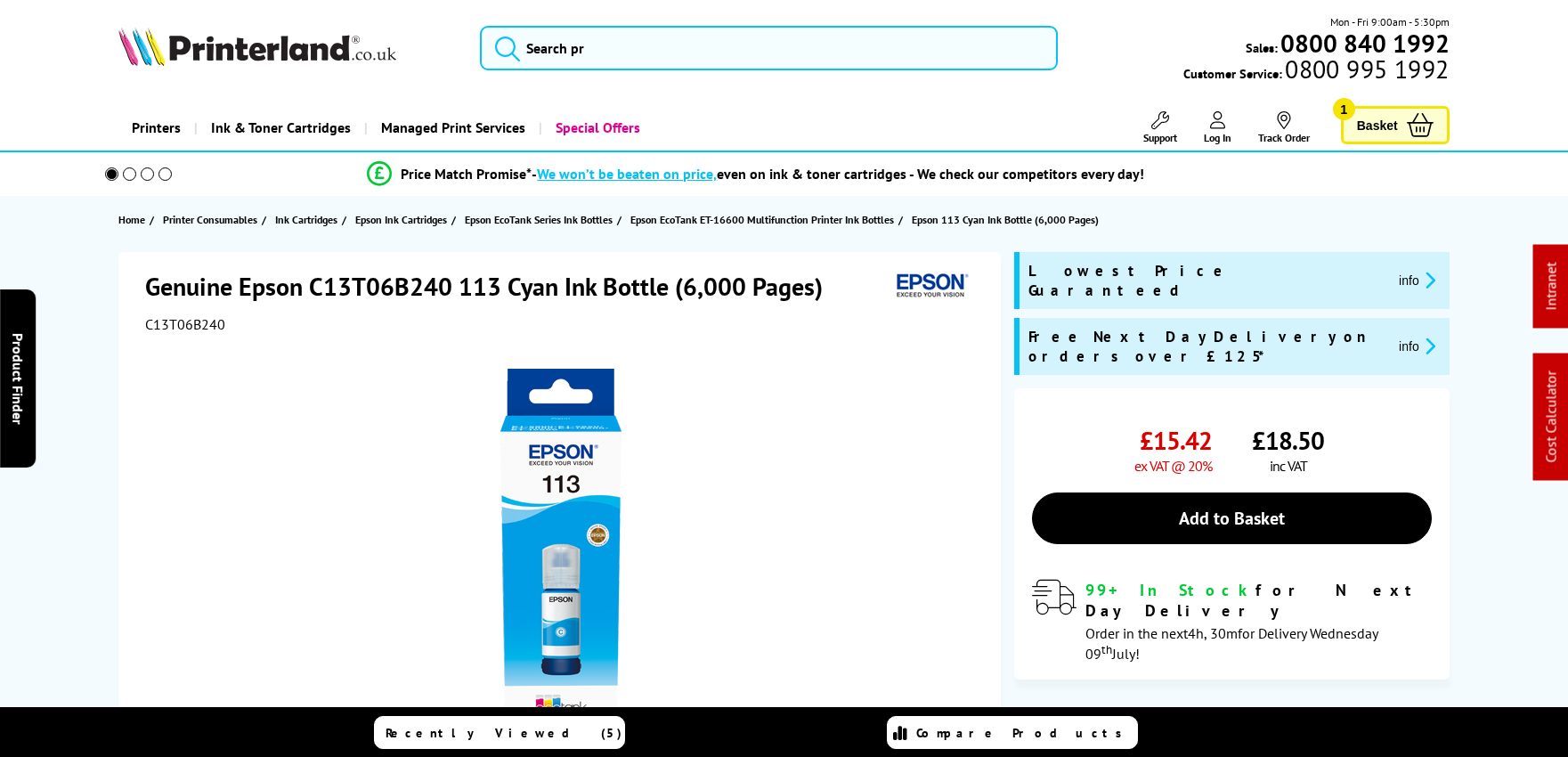 scroll, scrollTop: 0, scrollLeft: 0, axis: both 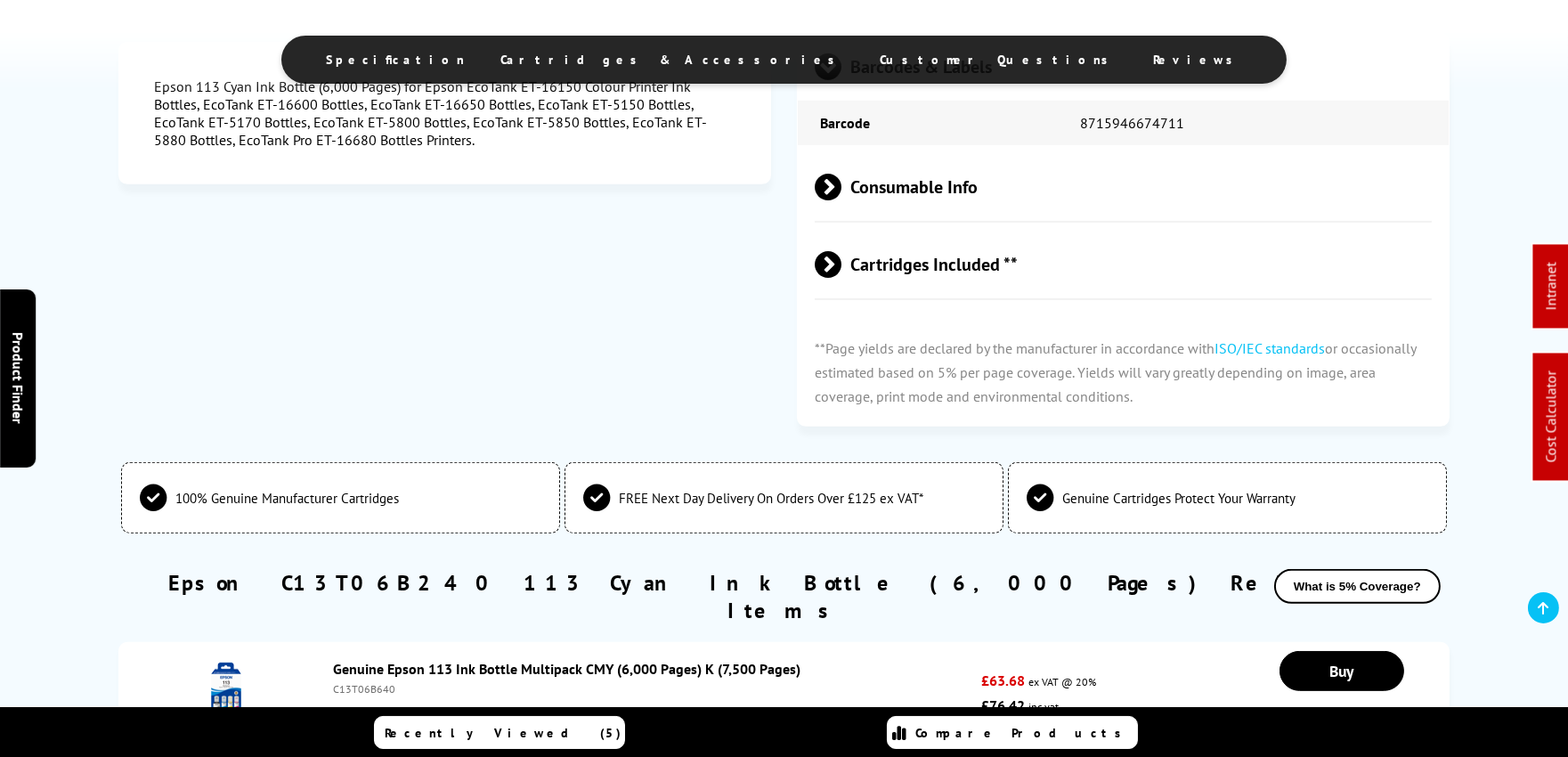click at bounding box center (841, 187) 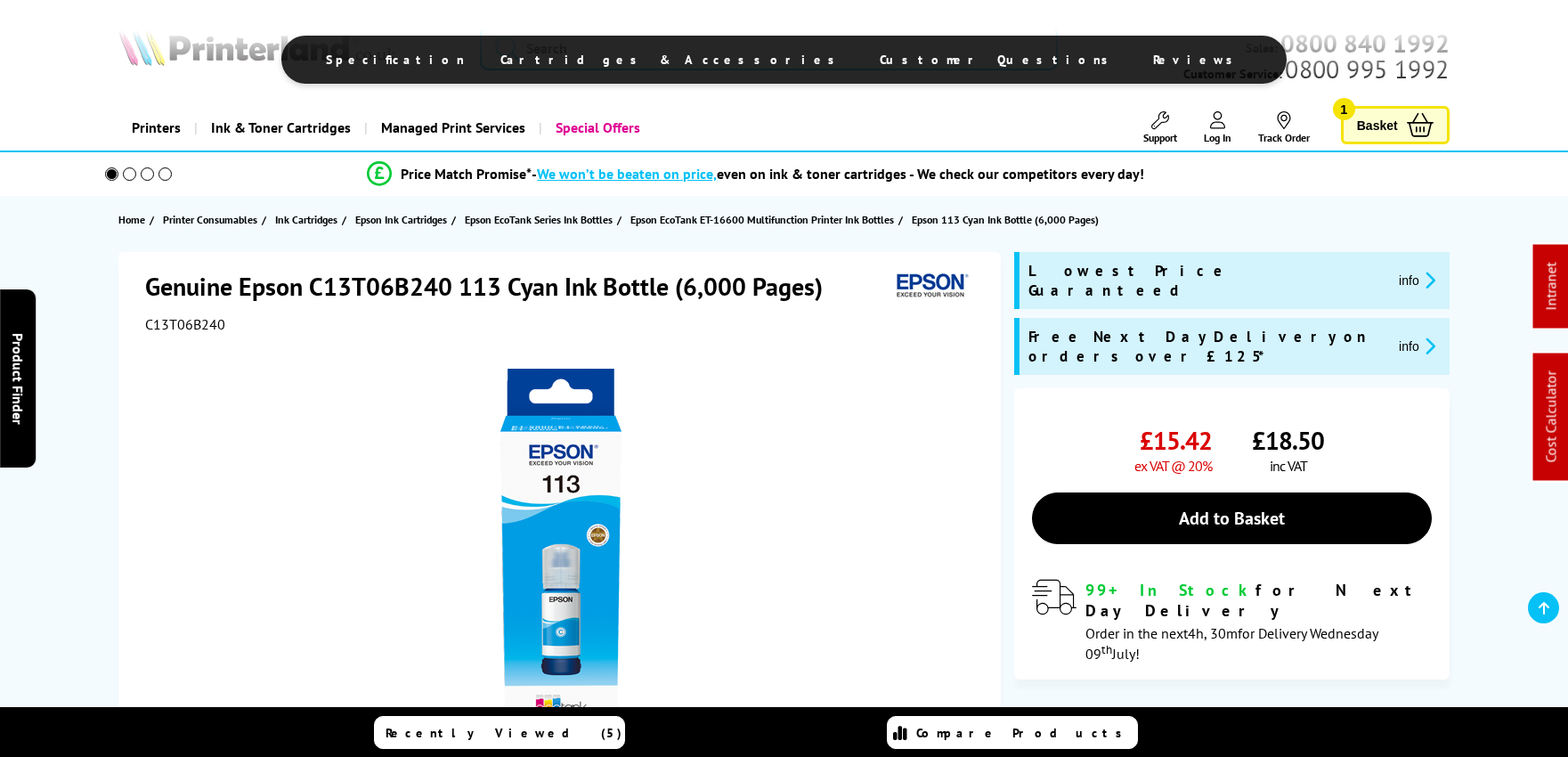 scroll, scrollTop: 1628, scrollLeft: 0, axis: vertical 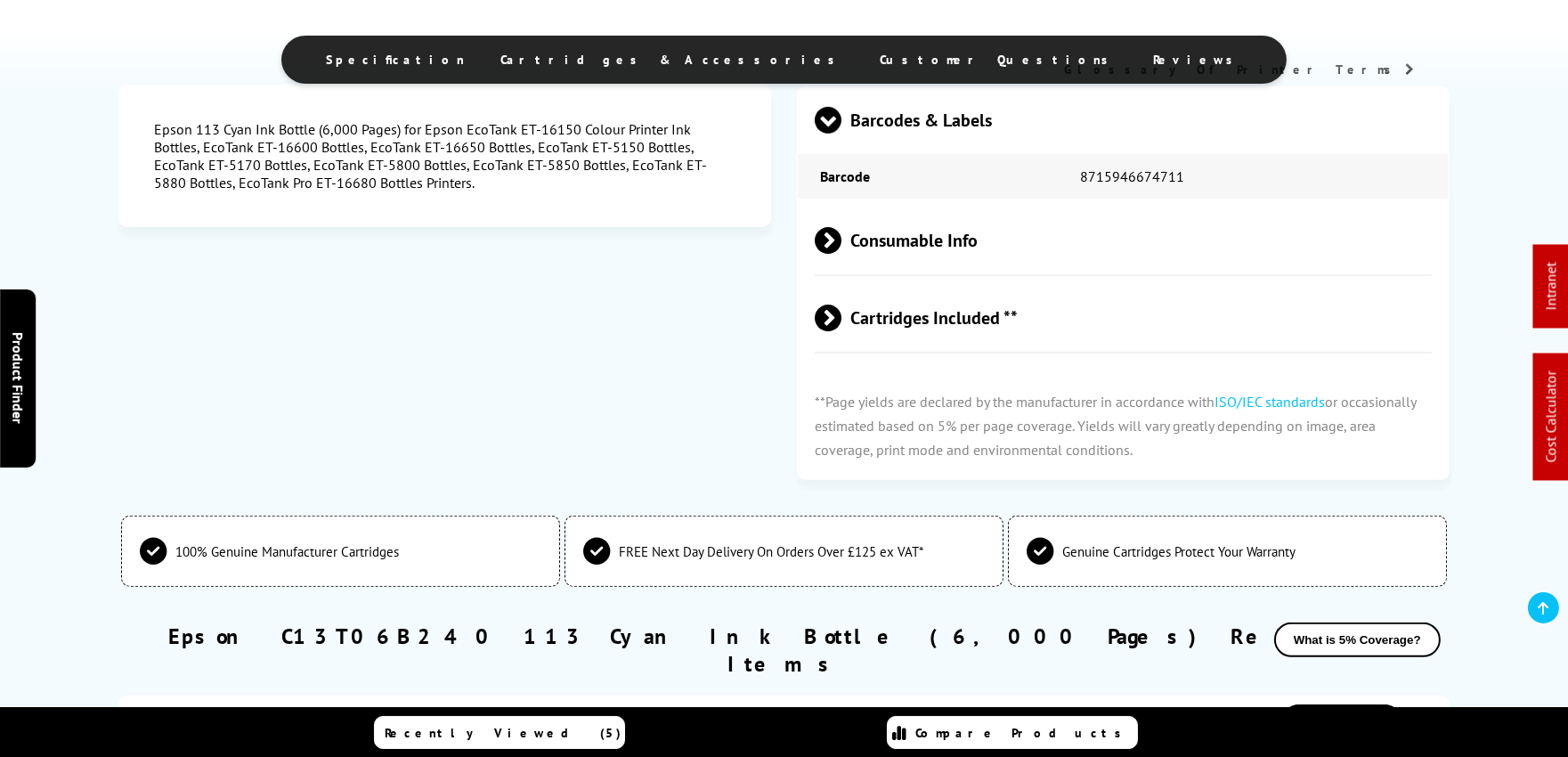 click on "Genuine Cartridges Protect Your Warranty" at bounding box center (287, 551) 